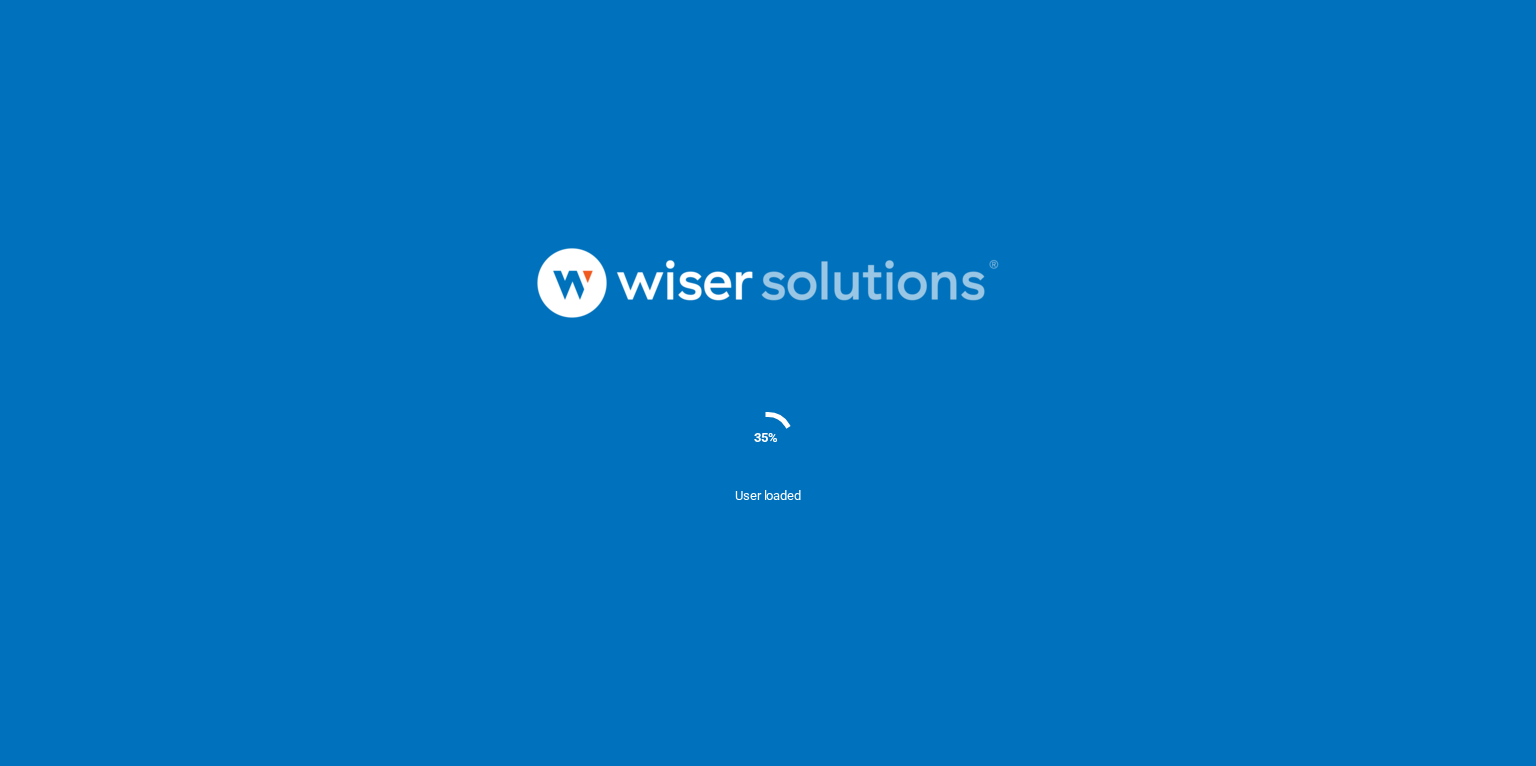 scroll, scrollTop: 0, scrollLeft: 0, axis: both 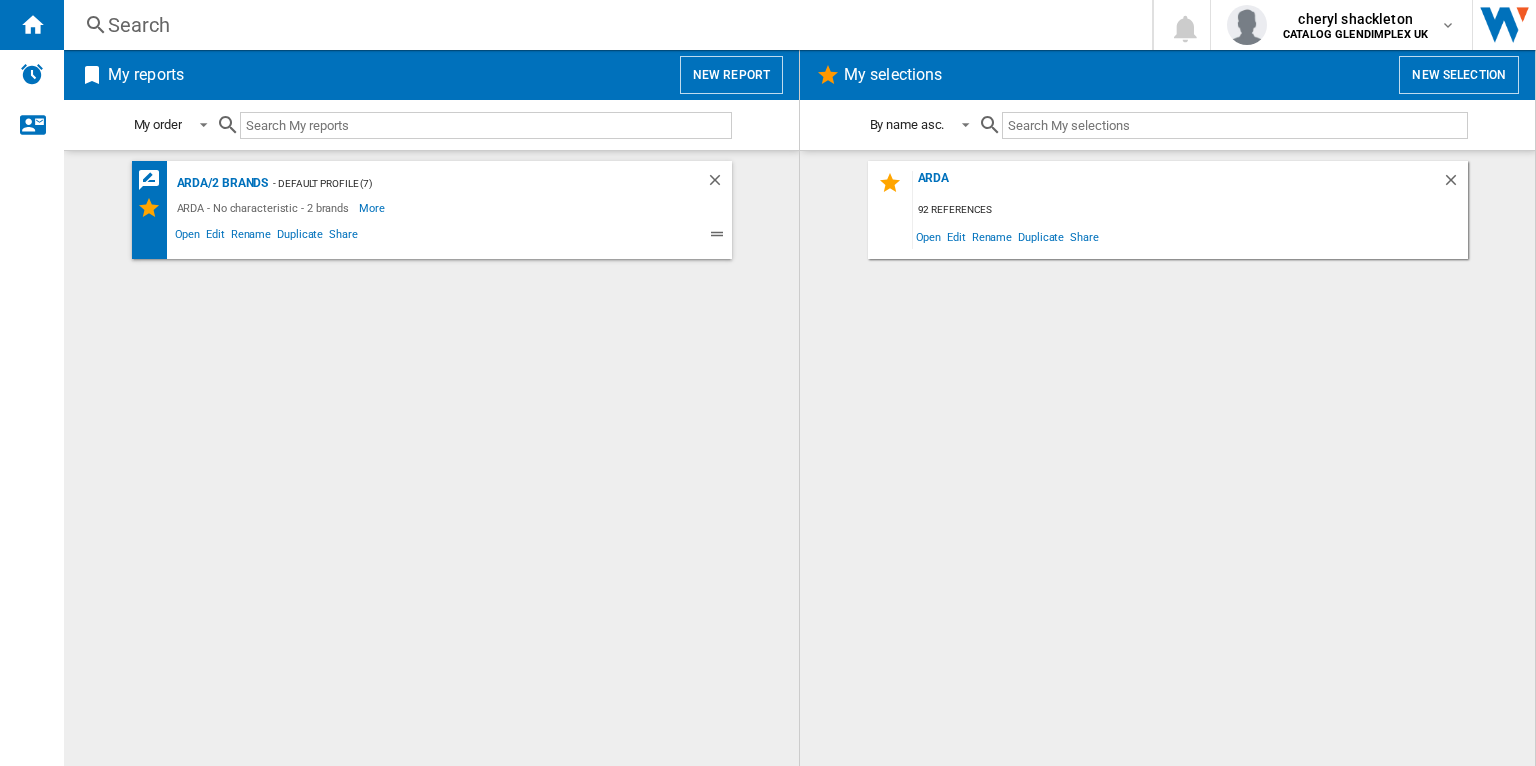 click on "New report" at bounding box center (731, 75) 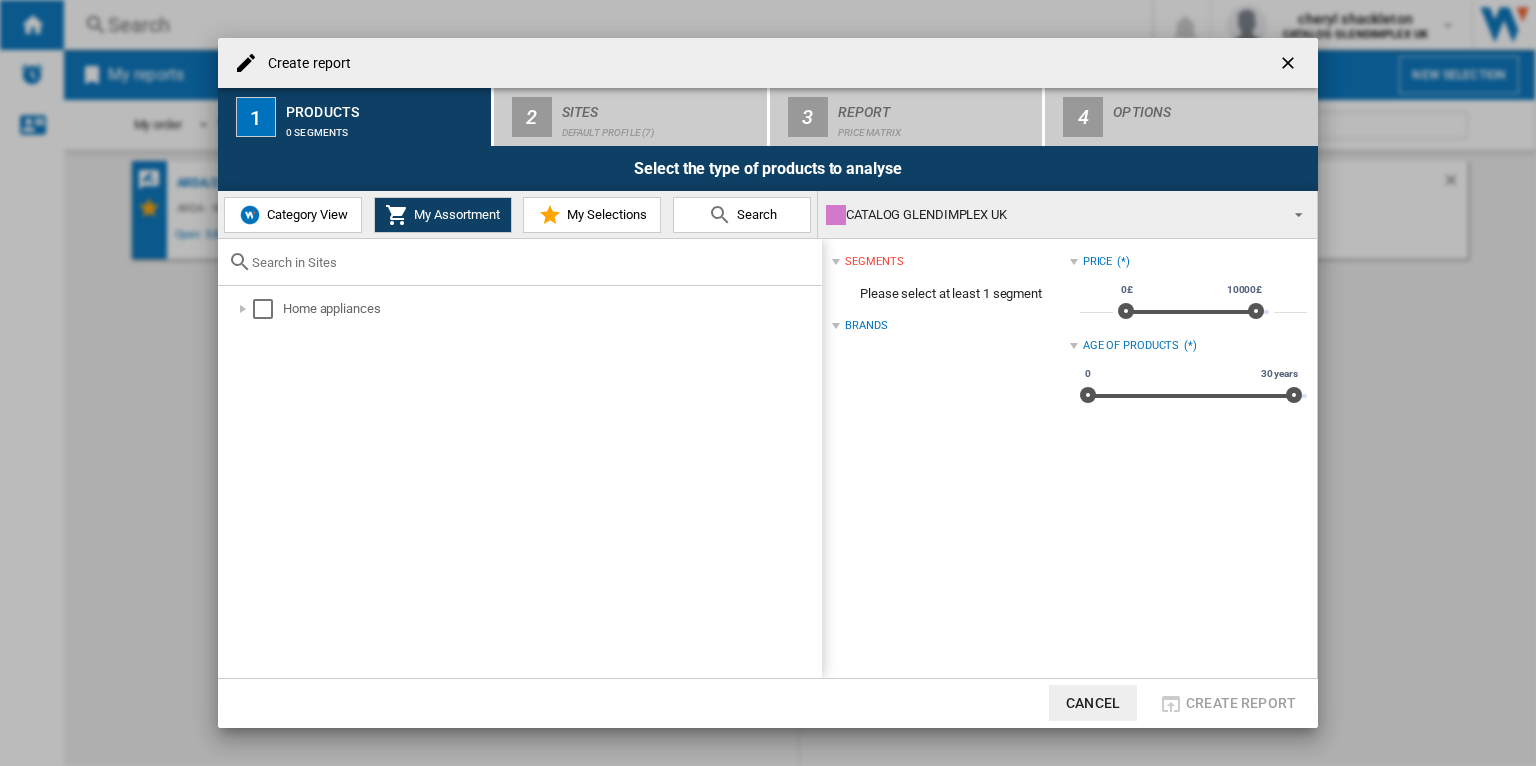 click at bounding box center [1290, 65] 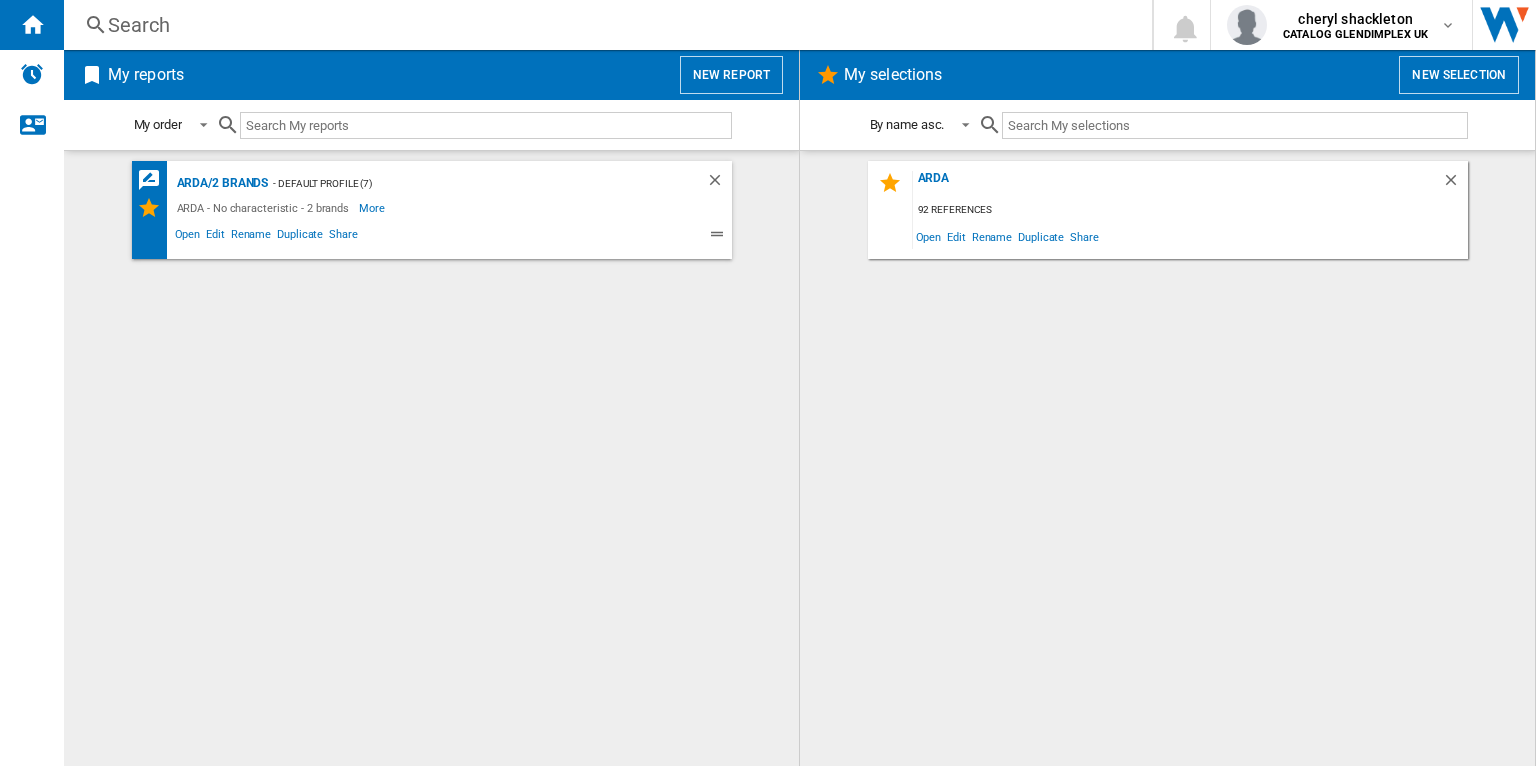 click on "New report" at bounding box center (731, 75) 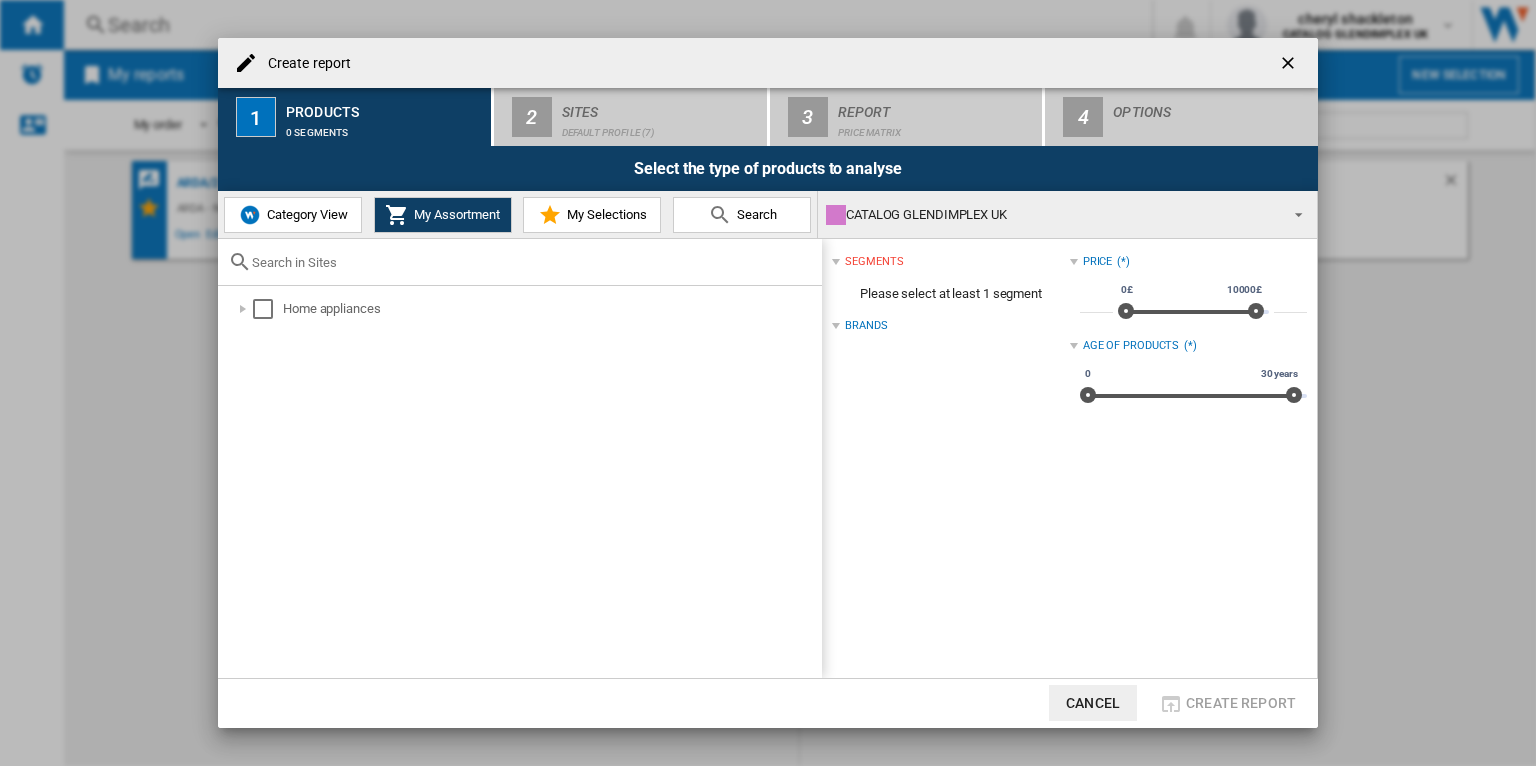click on "My Selections" at bounding box center (592, 215) 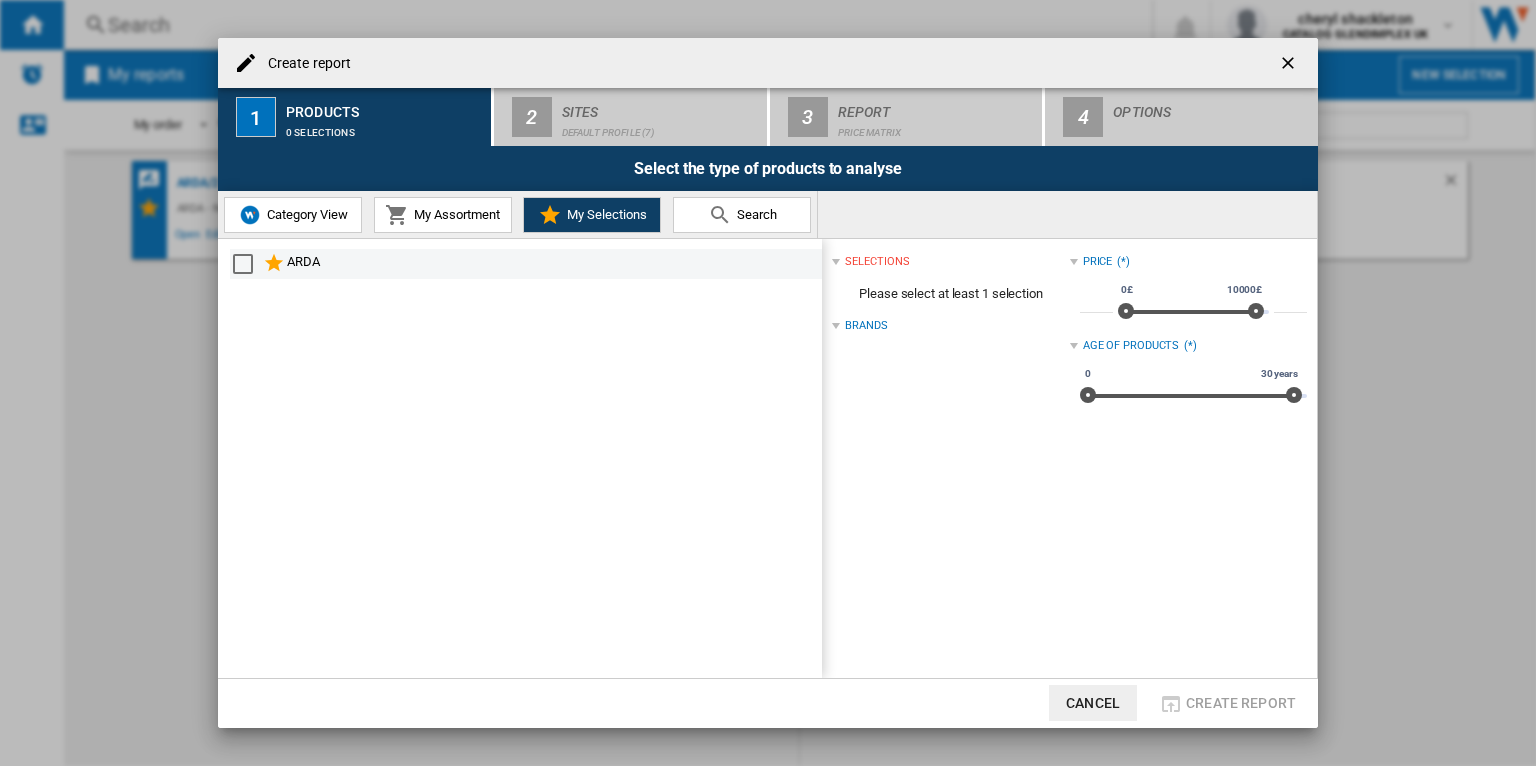 click at bounding box center (243, 264) 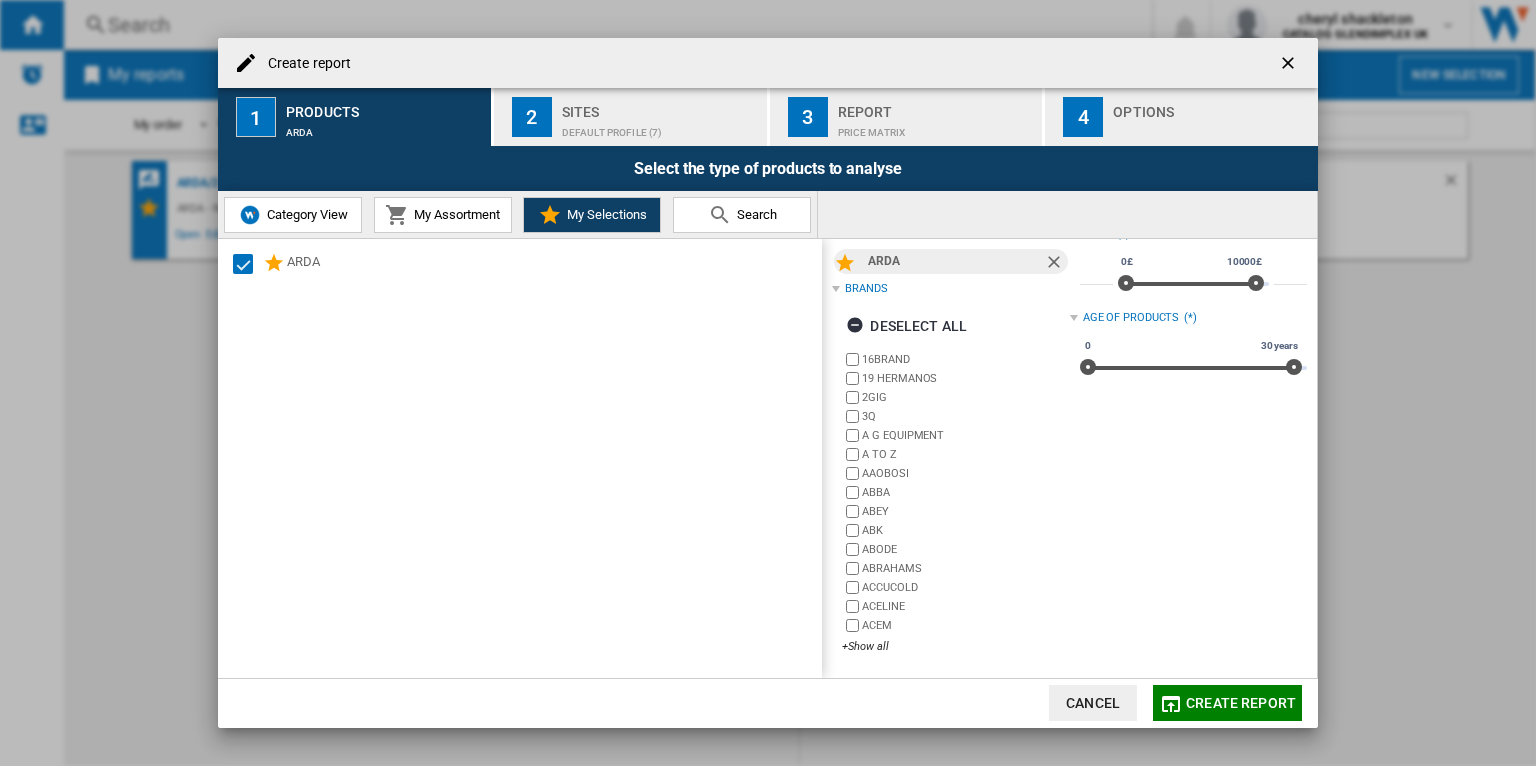 scroll, scrollTop: 0, scrollLeft: 0, axis: both 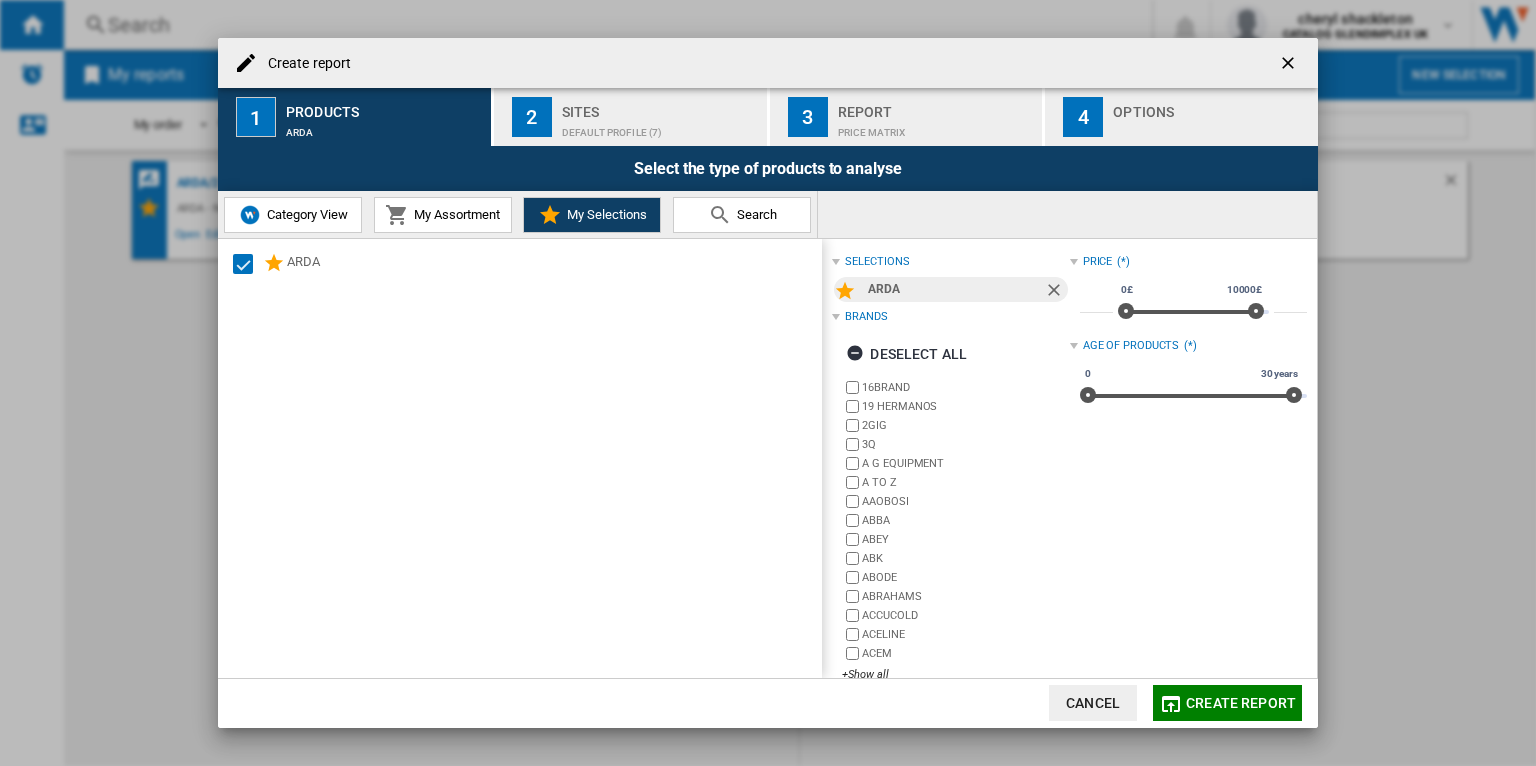 click on "Sites" at bounding box center [660, 106] 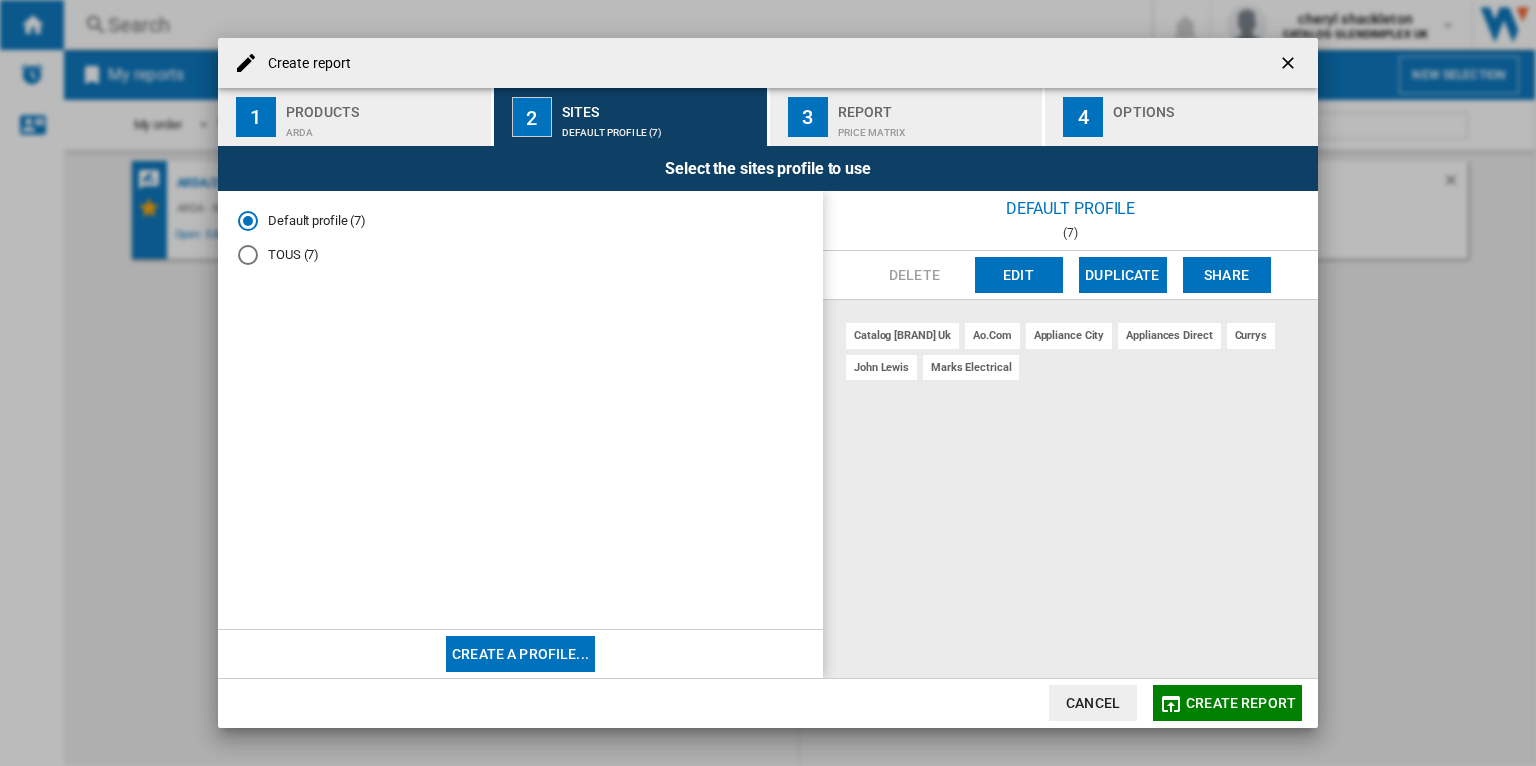 click on "Create a profile..." at bounding box center (520, 654) 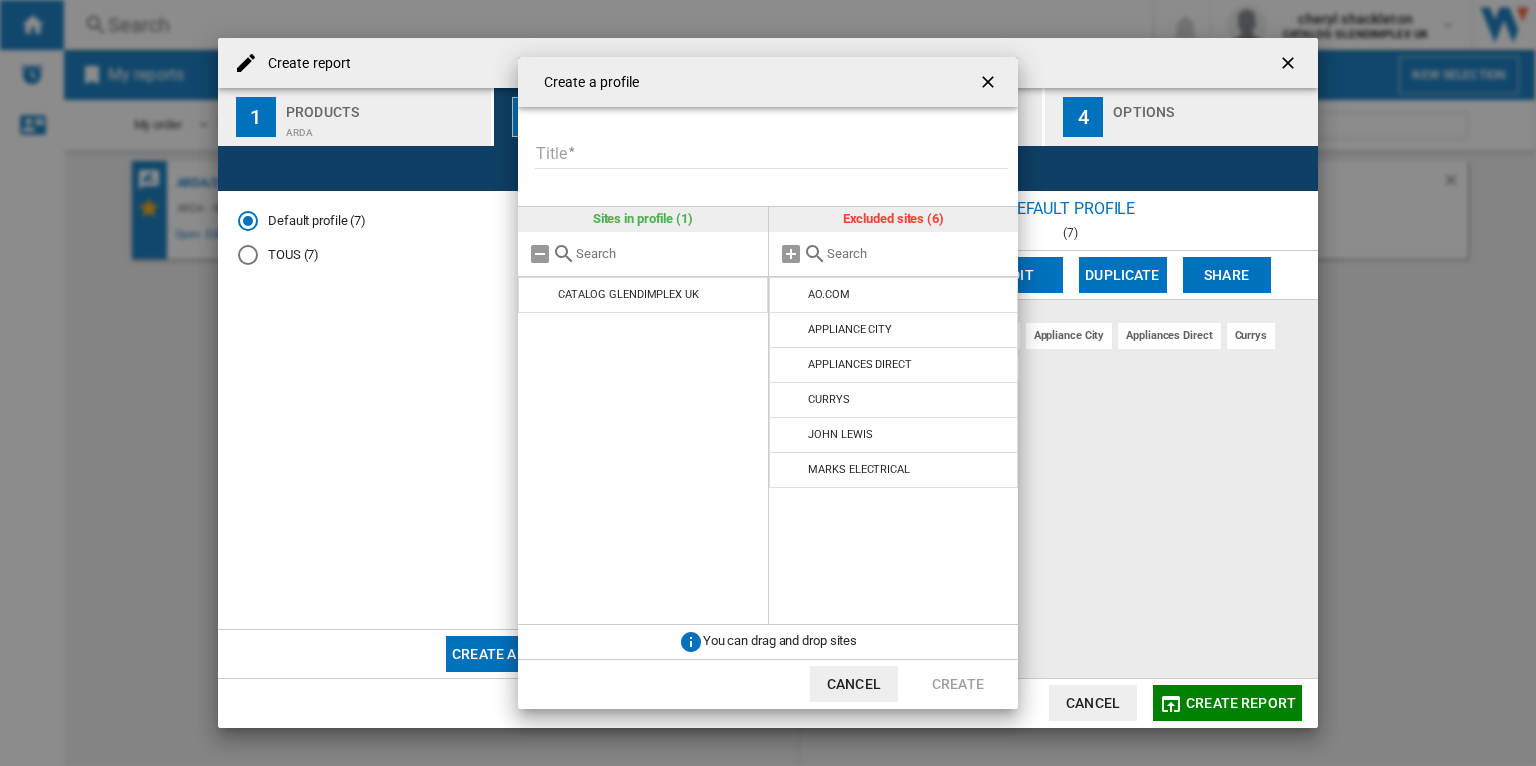 click on "Title" at bounding box center [771, 154] 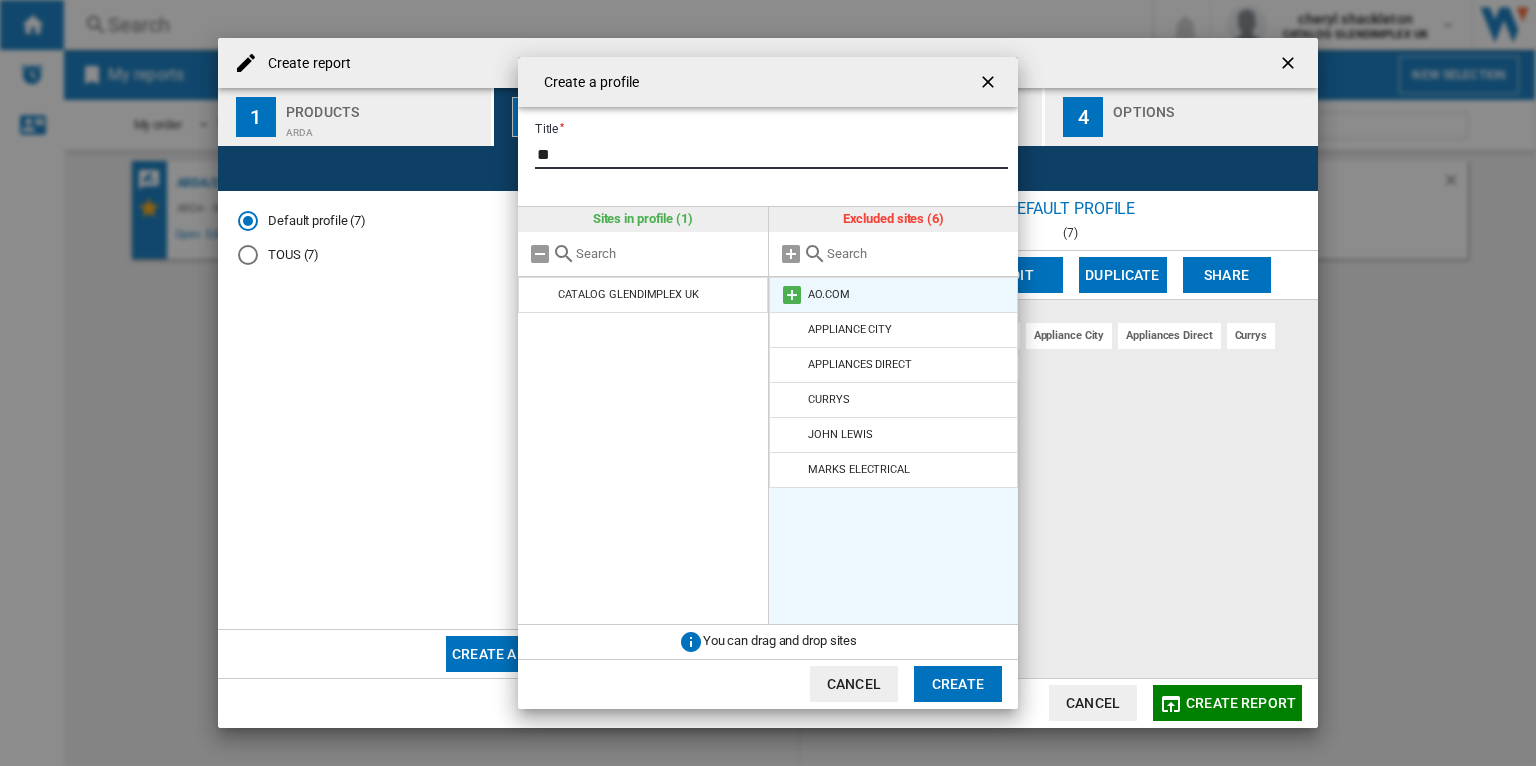type on "**" 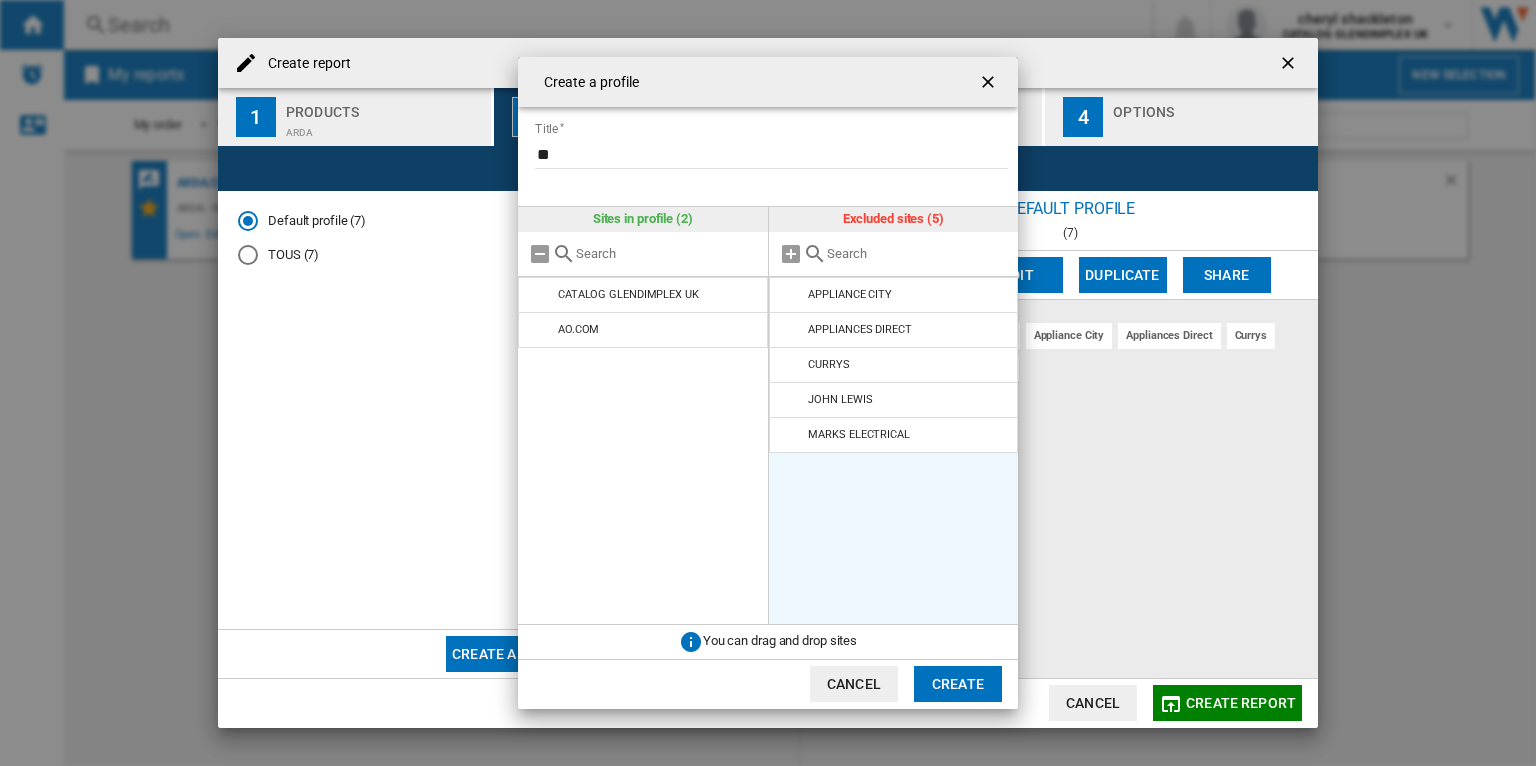 click on "Create" 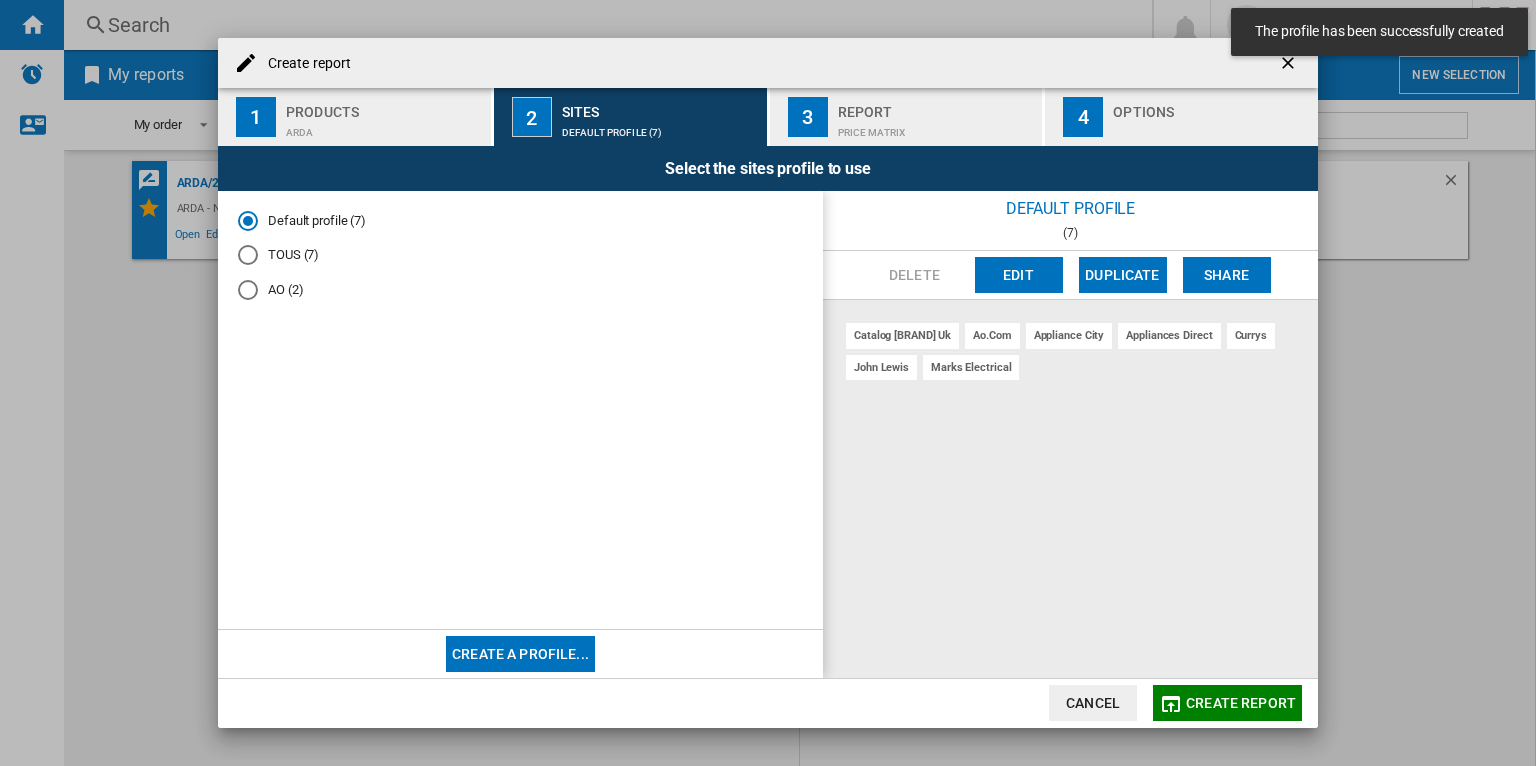 click on "Create a profile..." at bounding box center (520, 654) 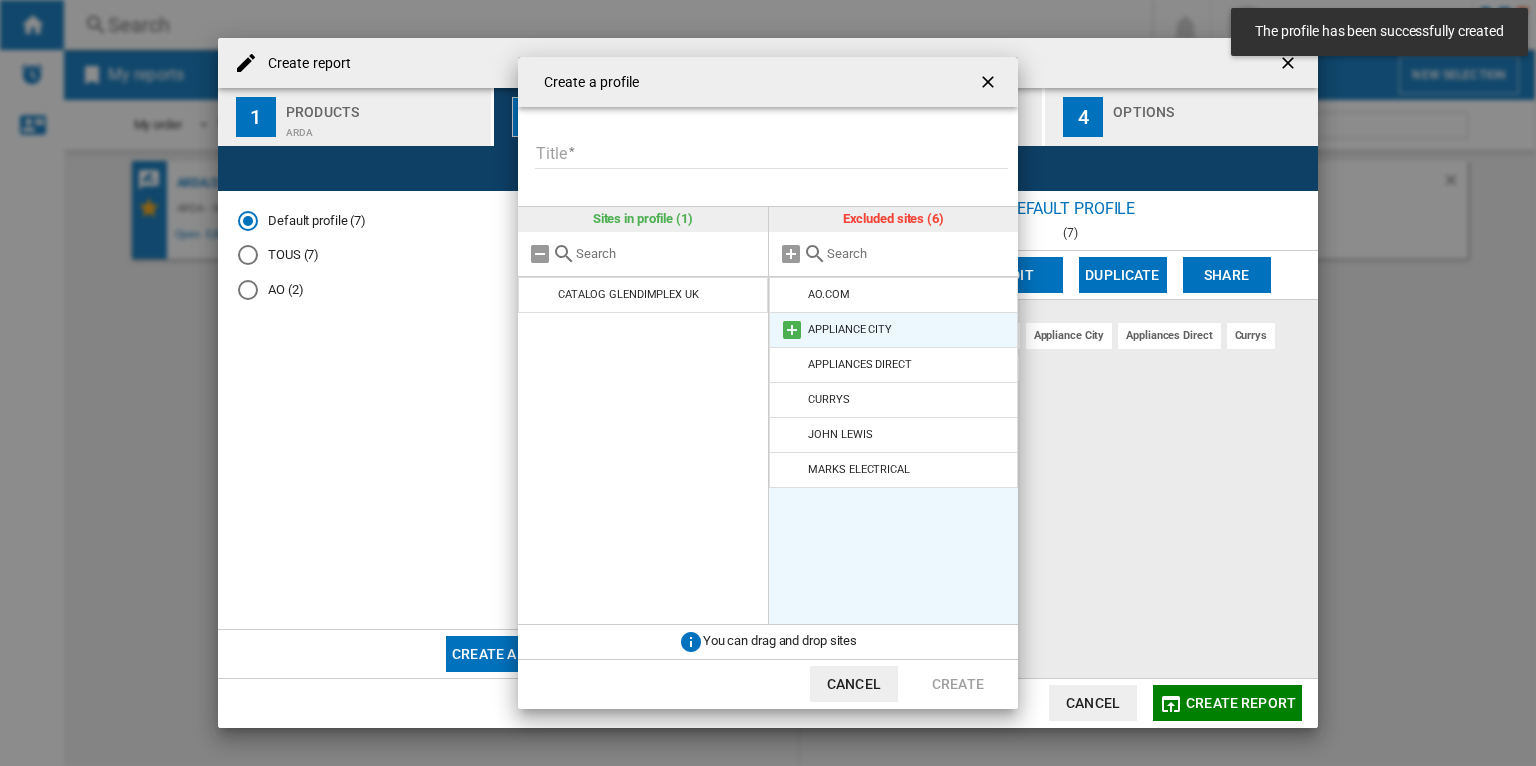 click at bounding box center (792, 330) 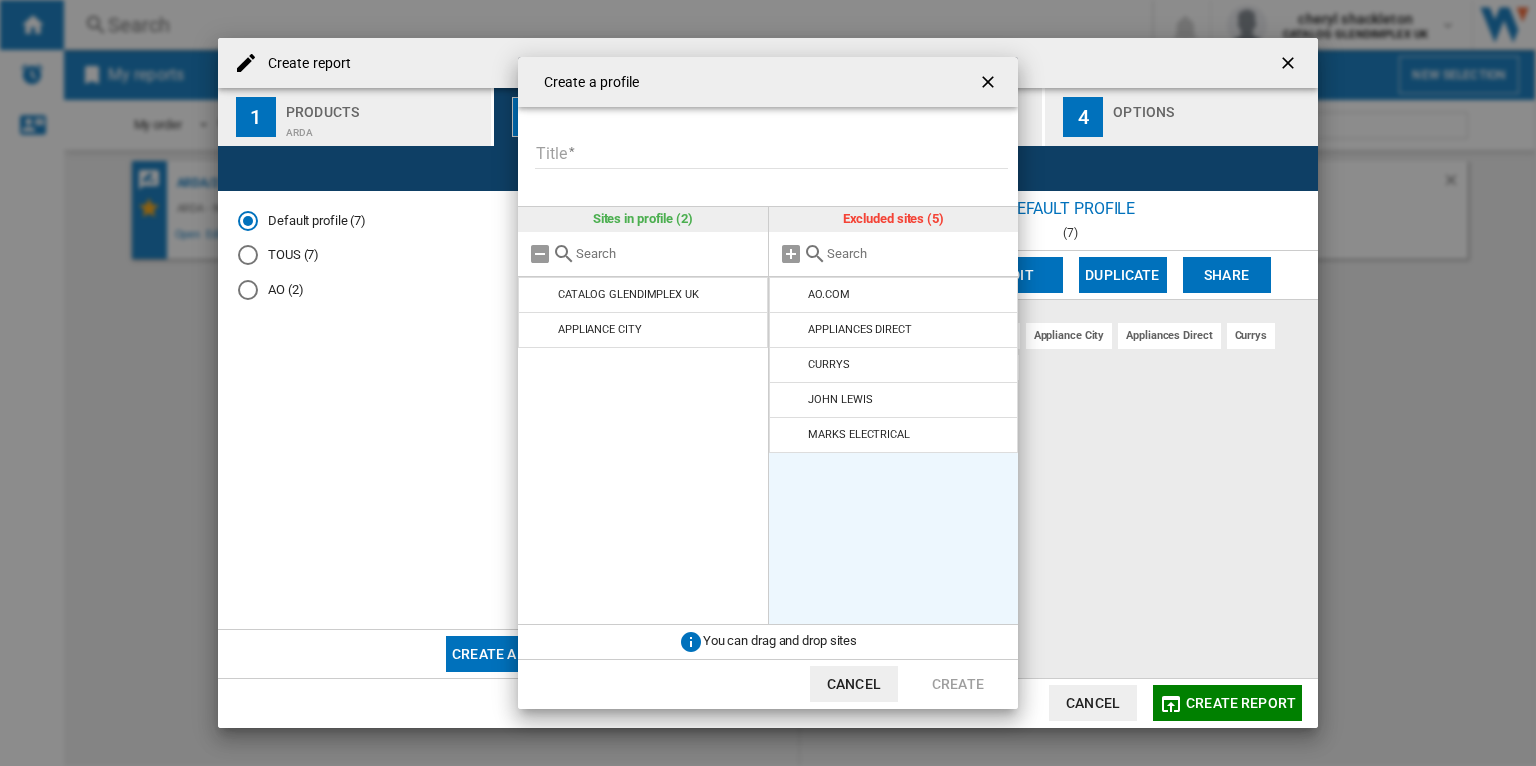 click on "Title" at bounding box center [771, 154] 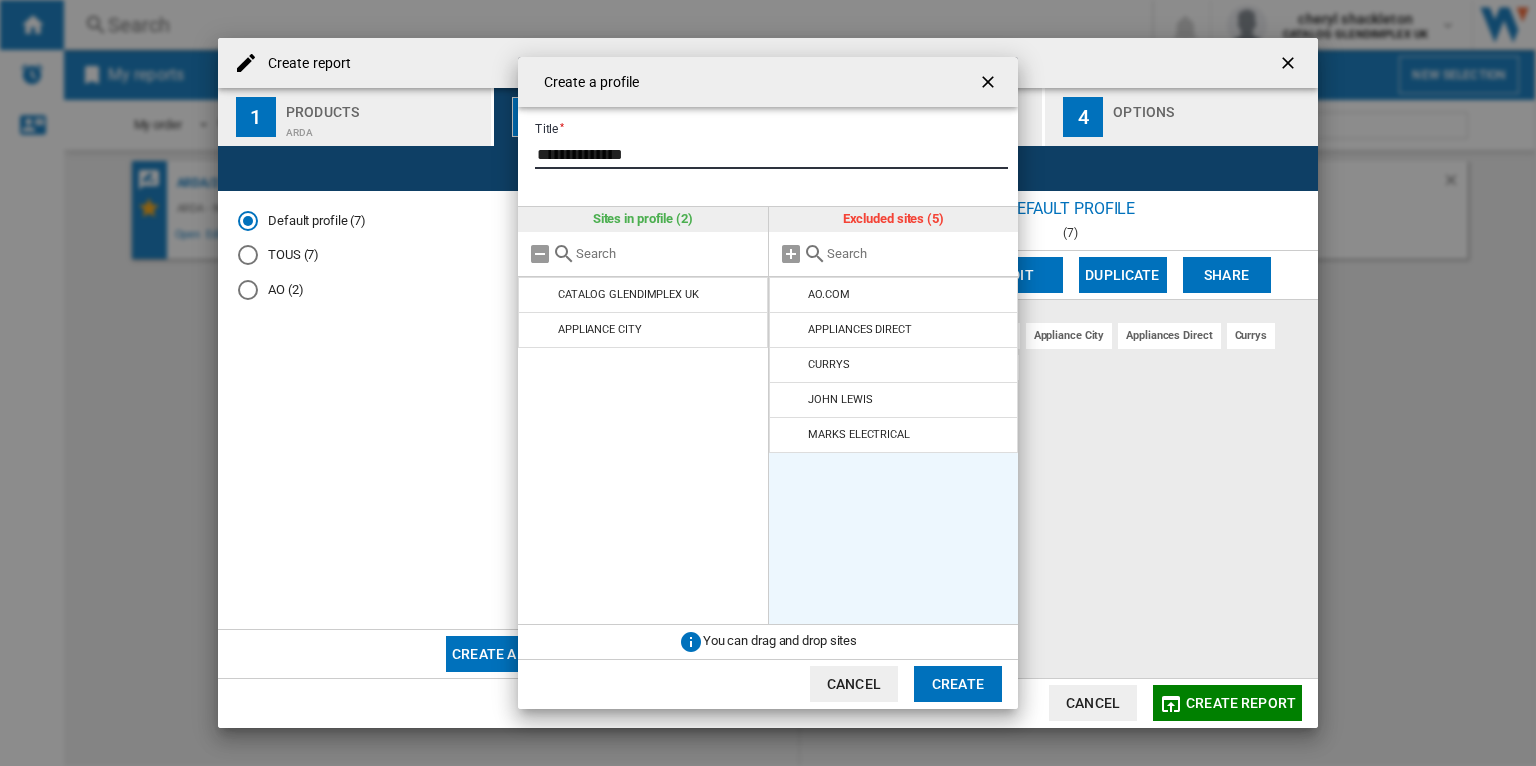 type on "**********" 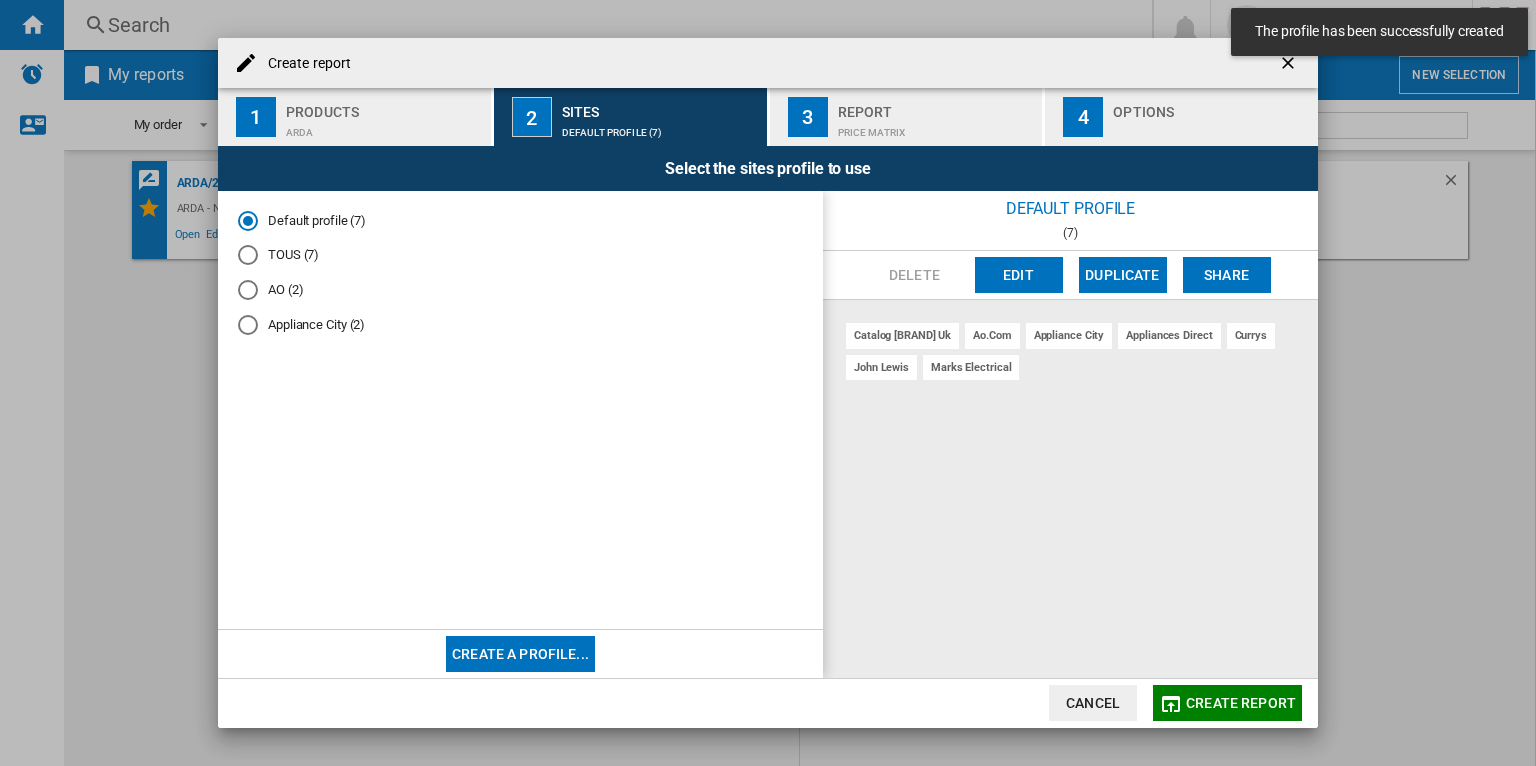 click on "Create a profile..." at bounding box center [520, 654] 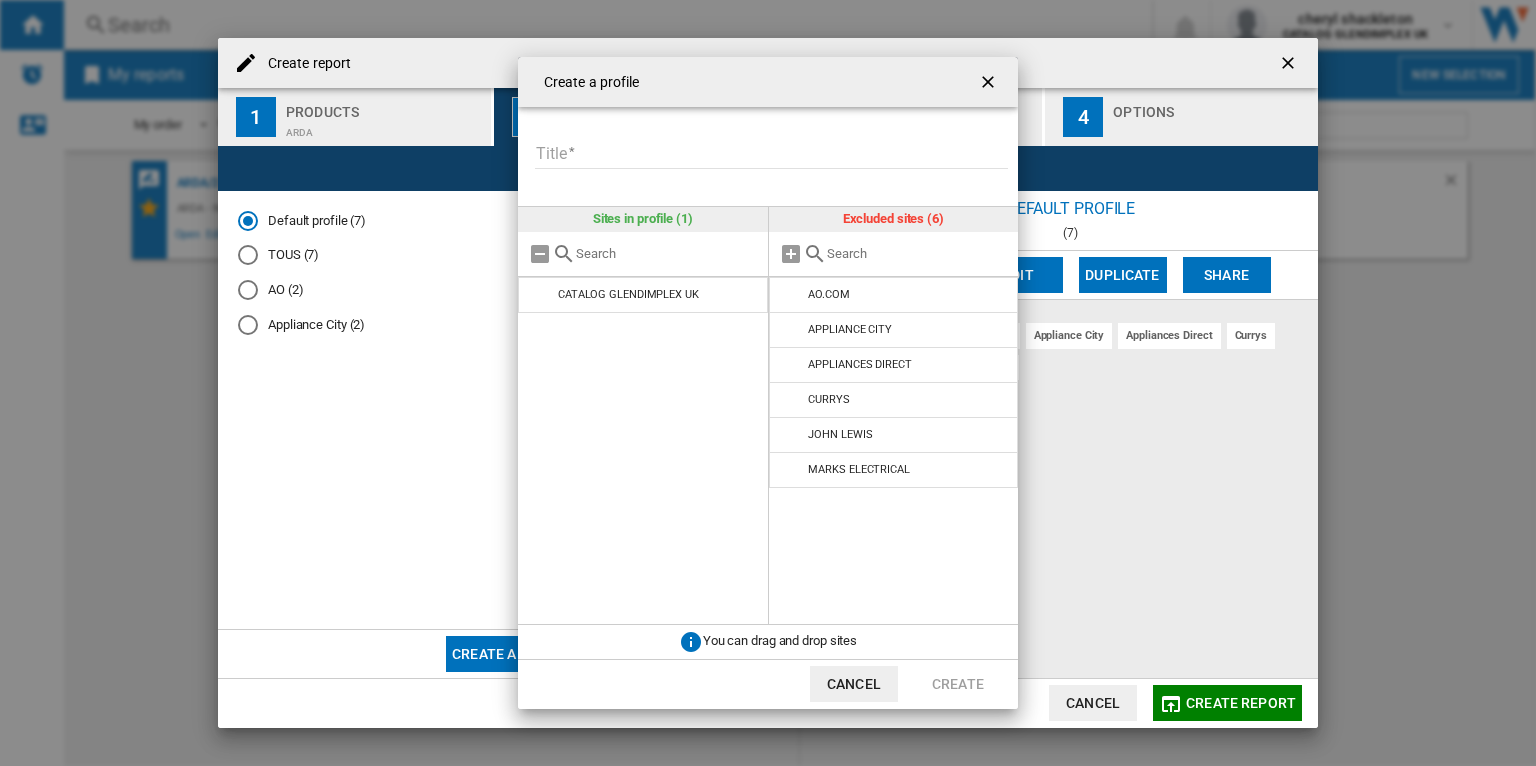 click on "Title" at bounding box center (771, 154) 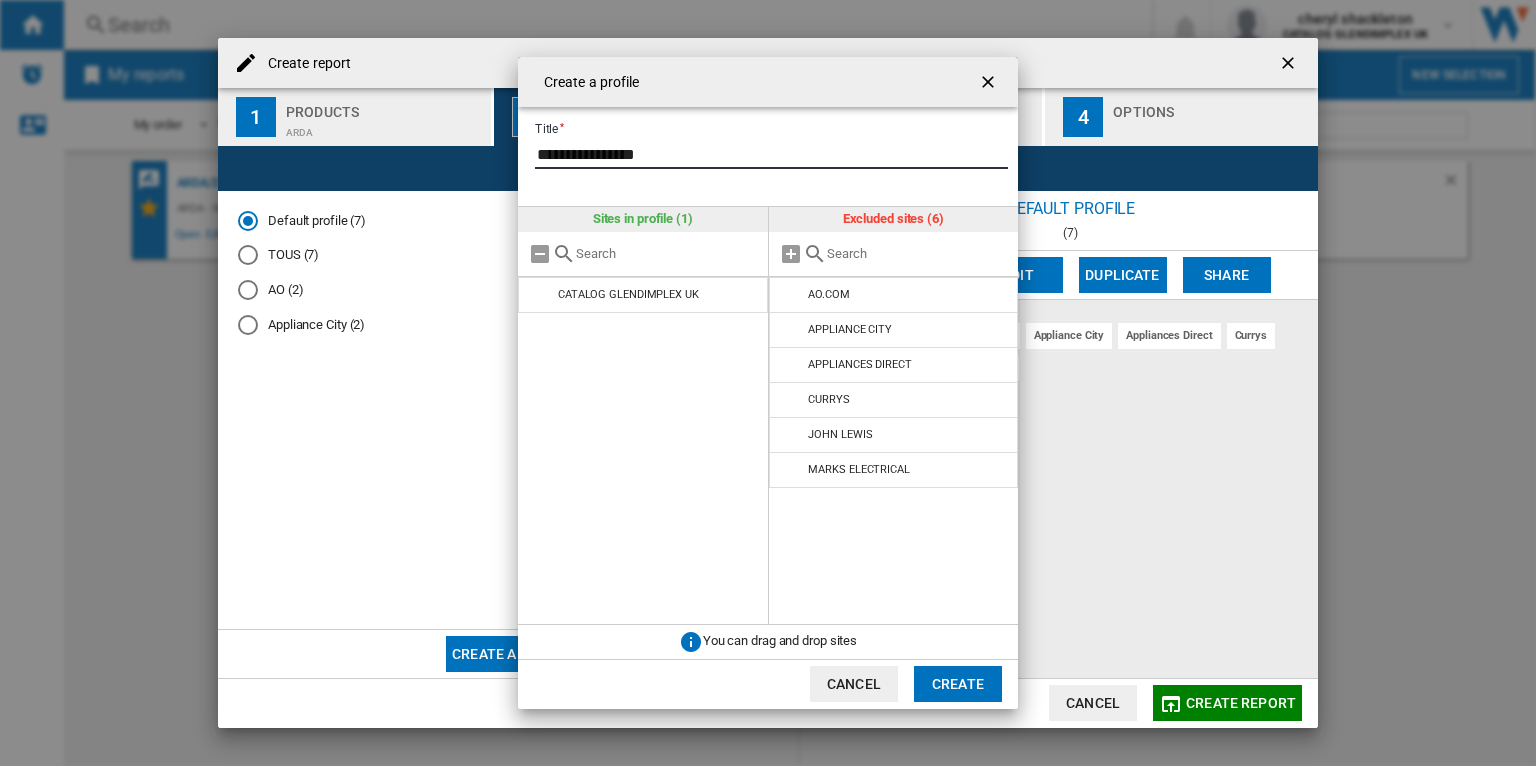 type on "**********" 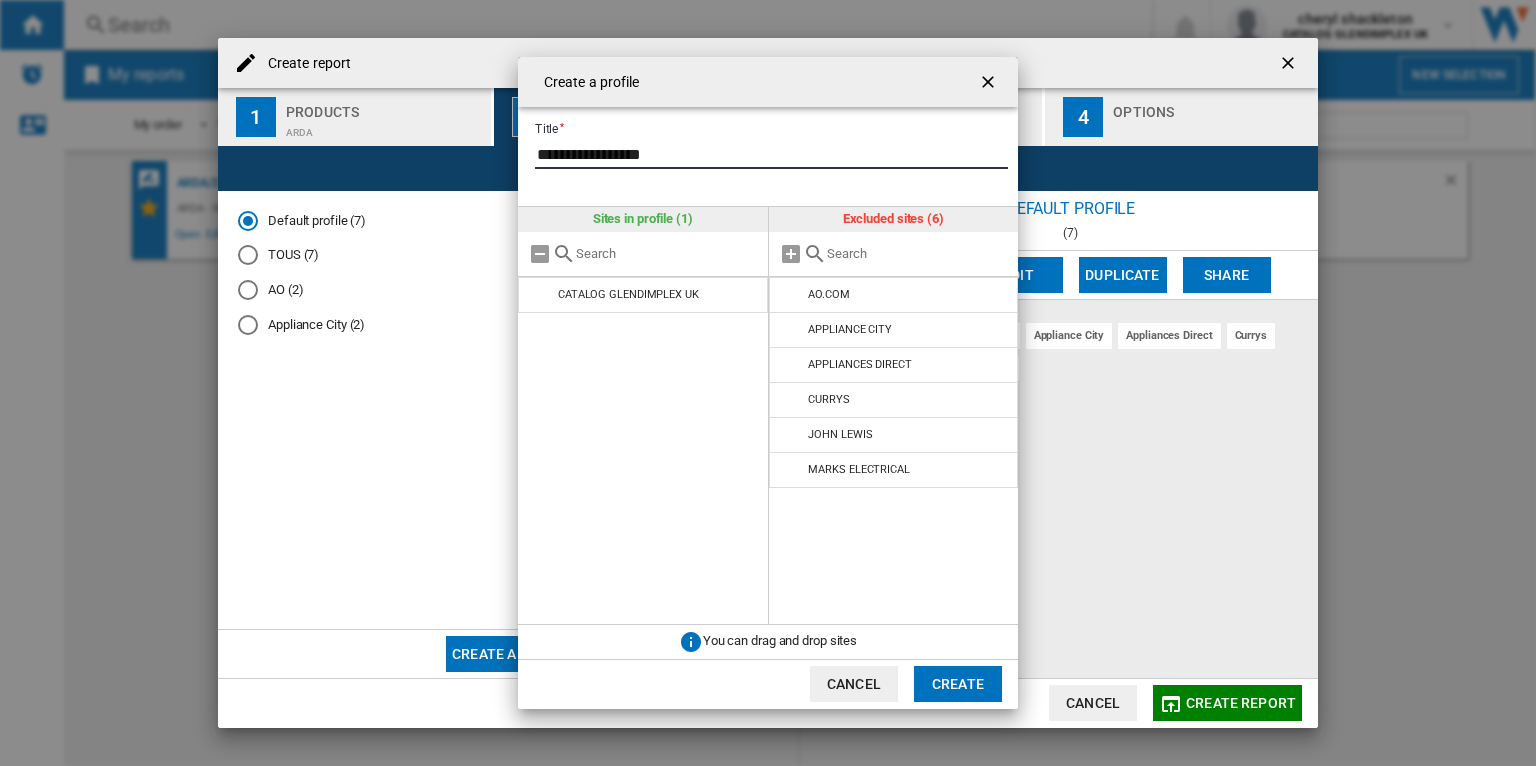 click on "Create" 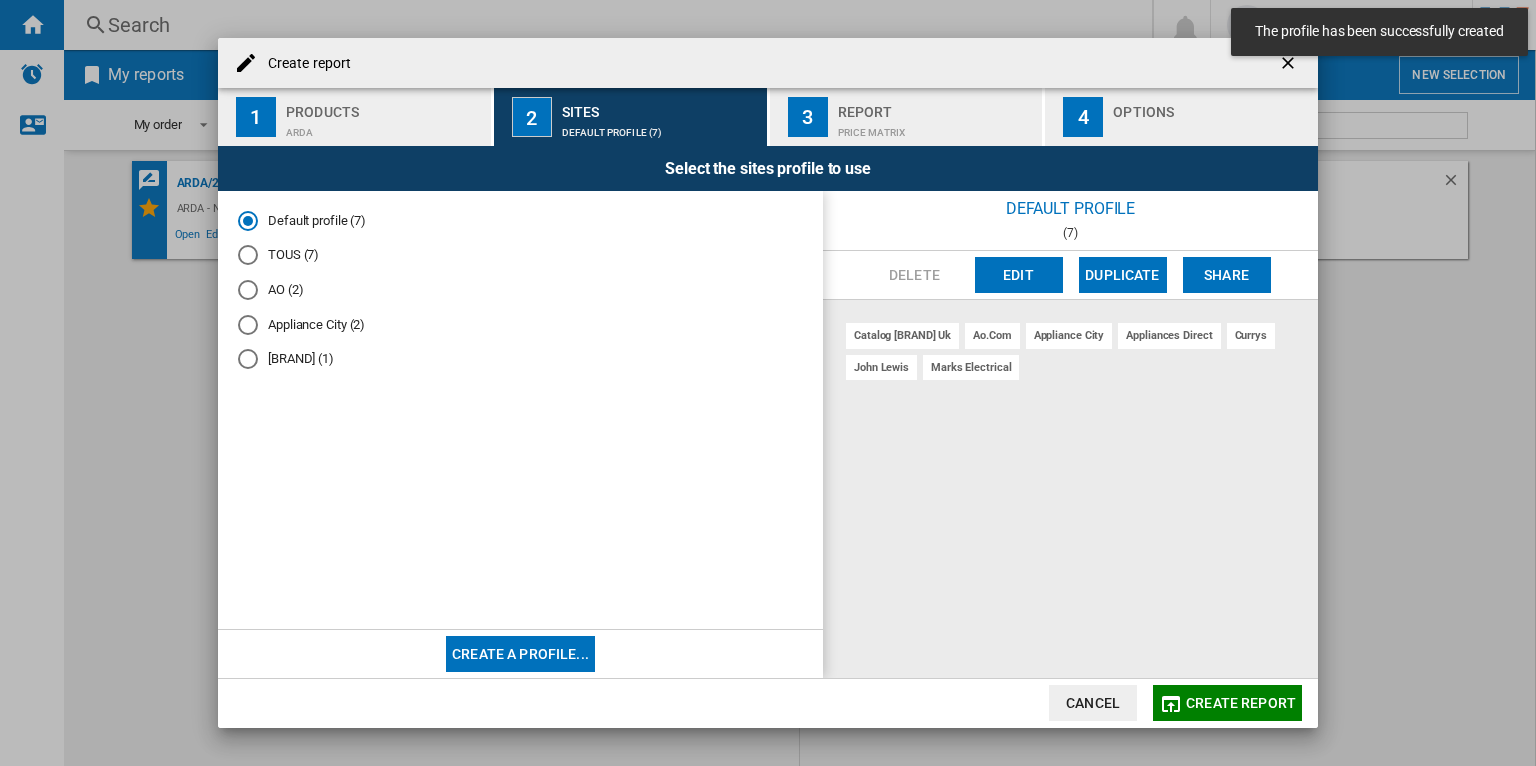 click on "[BRAND] (1)" at bounding box center [520, 359] 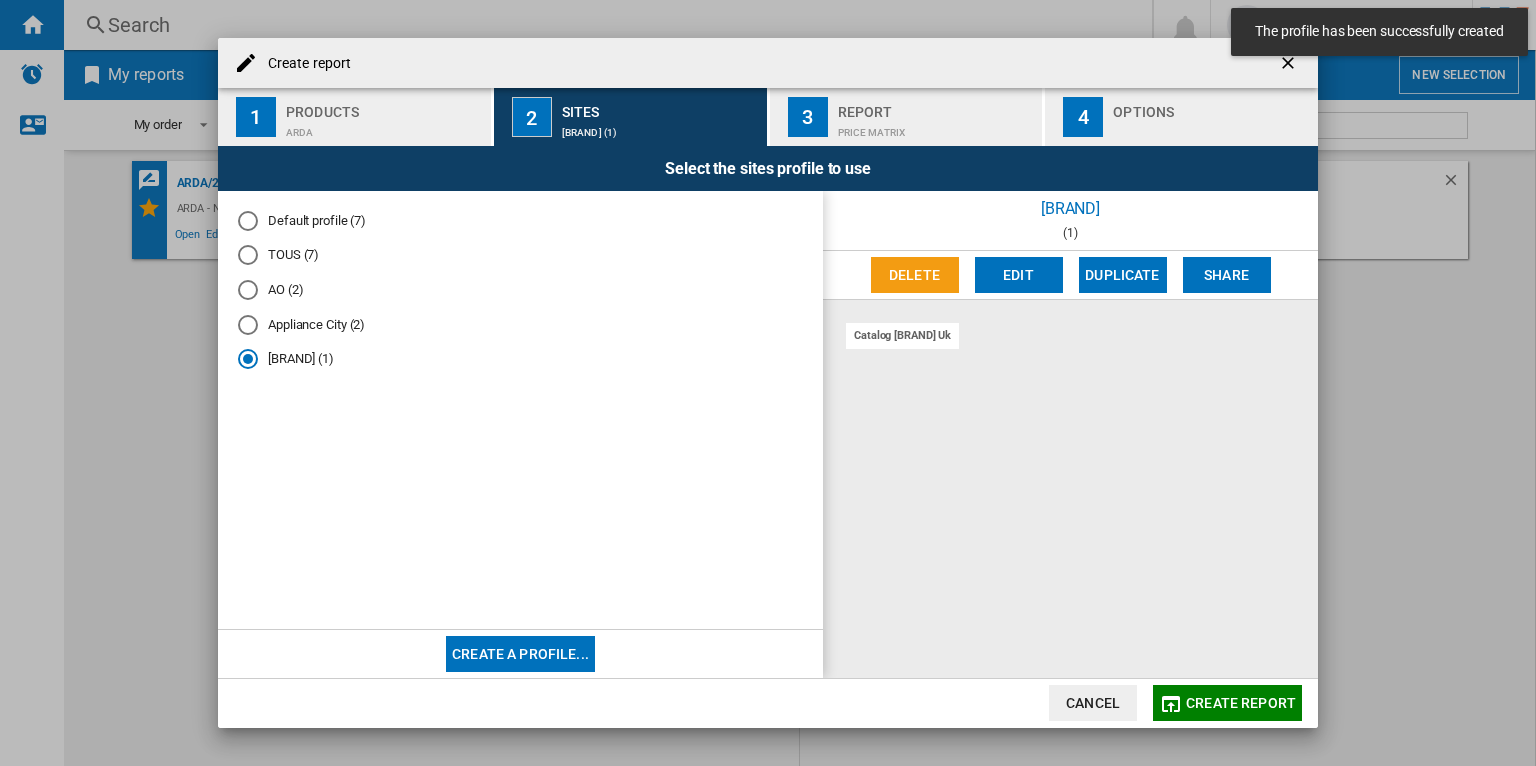 click on "Edit" at bounding box center (1019, 275) 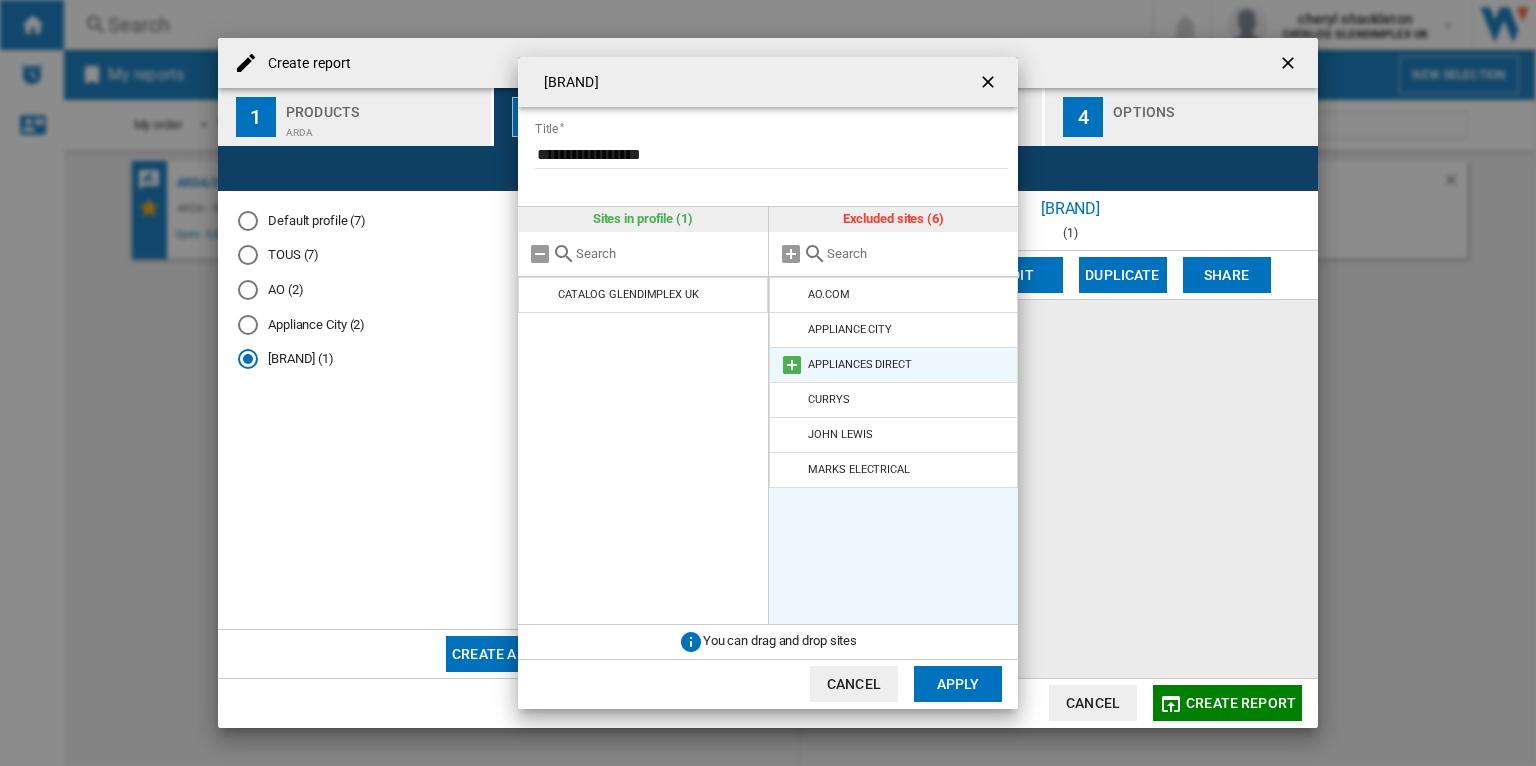 click at bounding box center (792, 365) 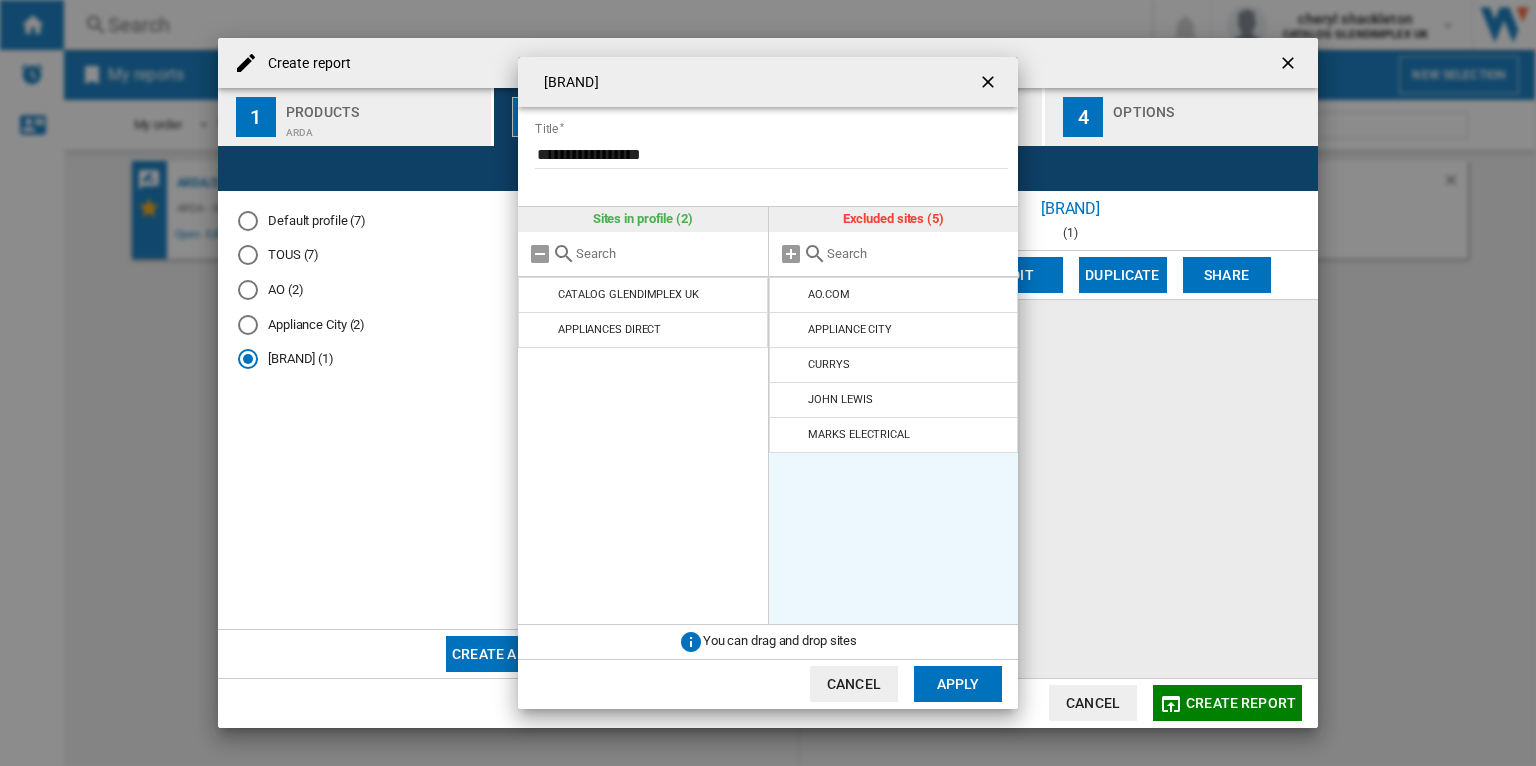 click on "Apply" 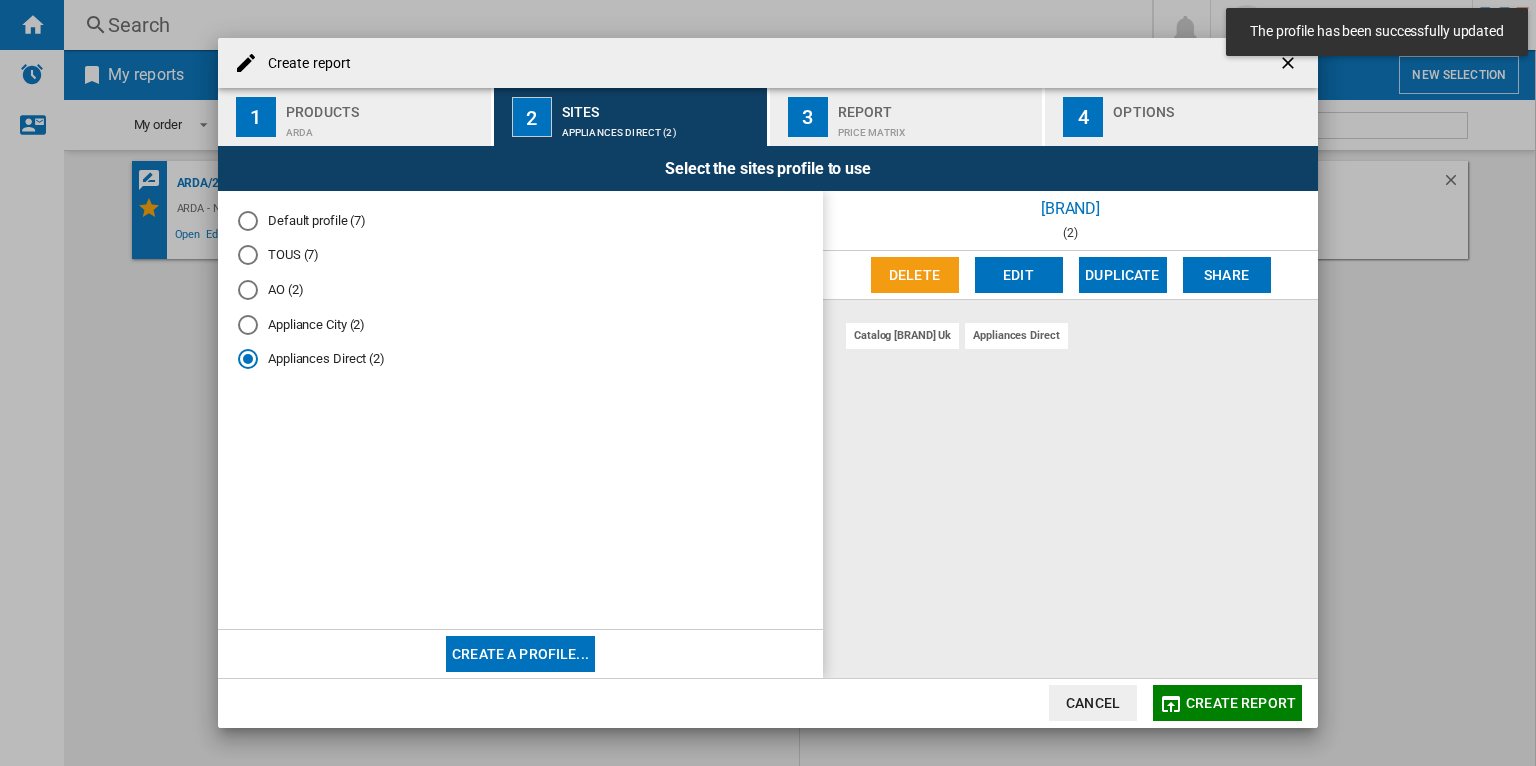 click on "AO (2)" at bounding box center (520, 290) 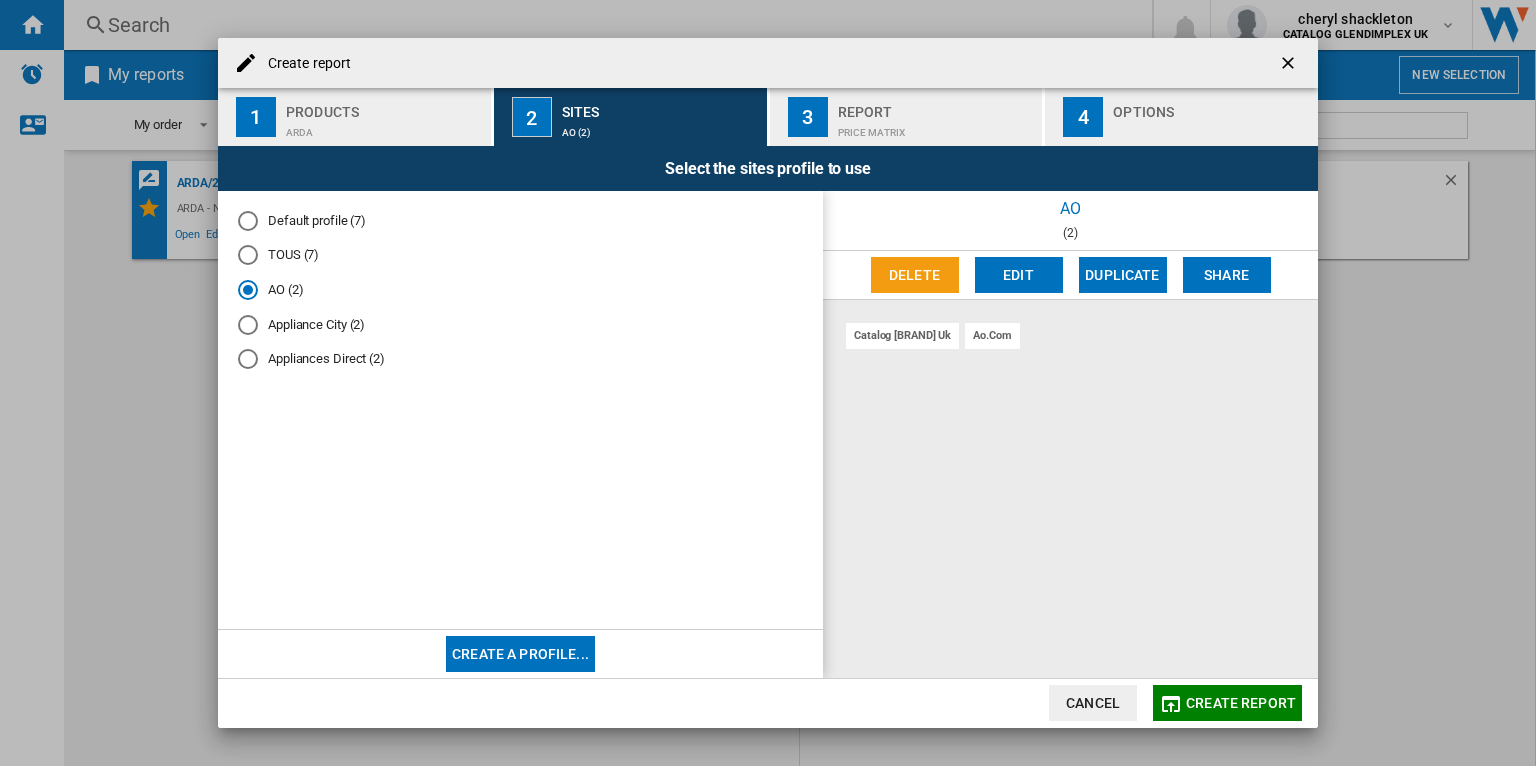 click on "Price Matrix" at bounding box center (936, 127) 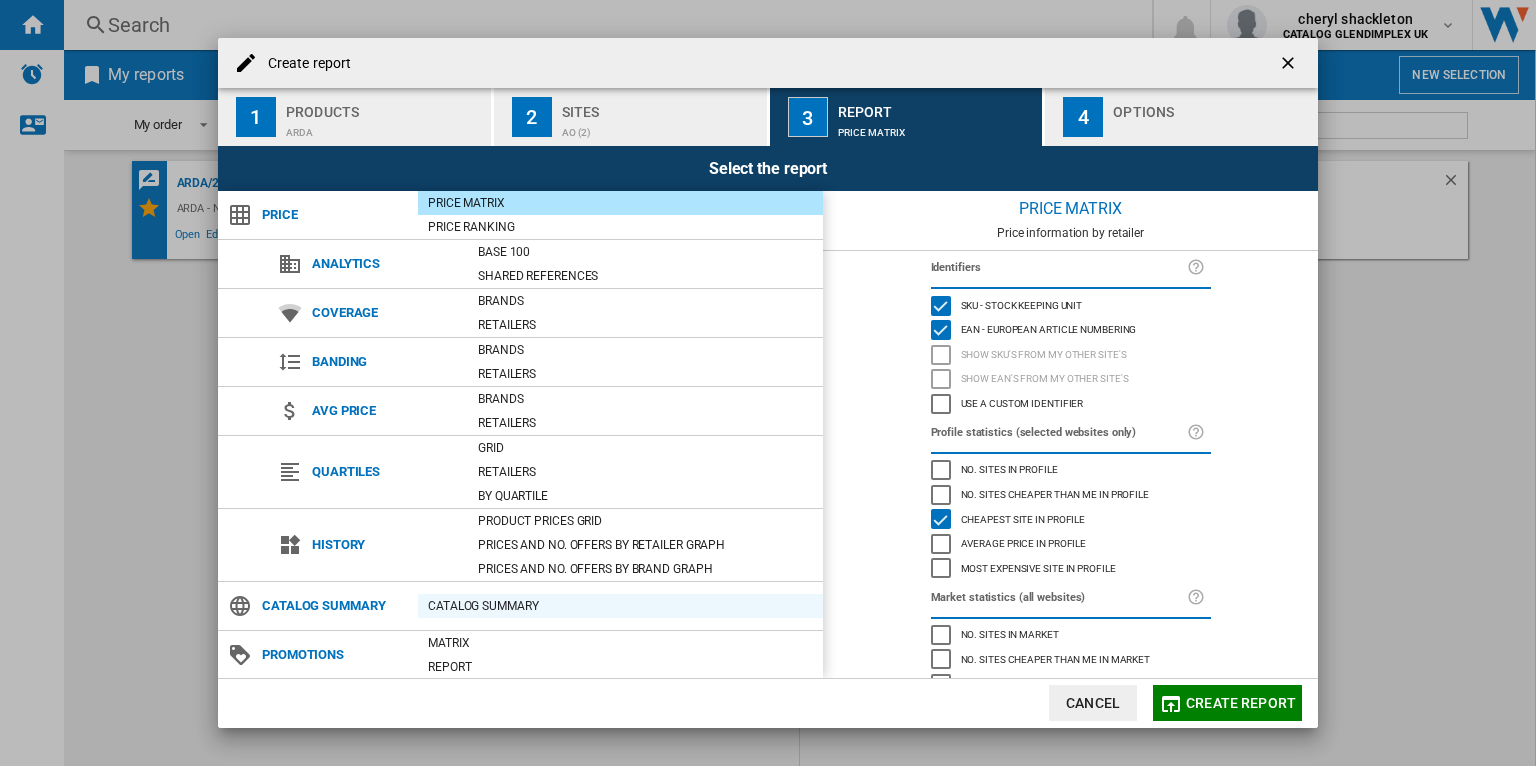scroll, scrollTop: 49, scrollLeft: 0, axis: vertical 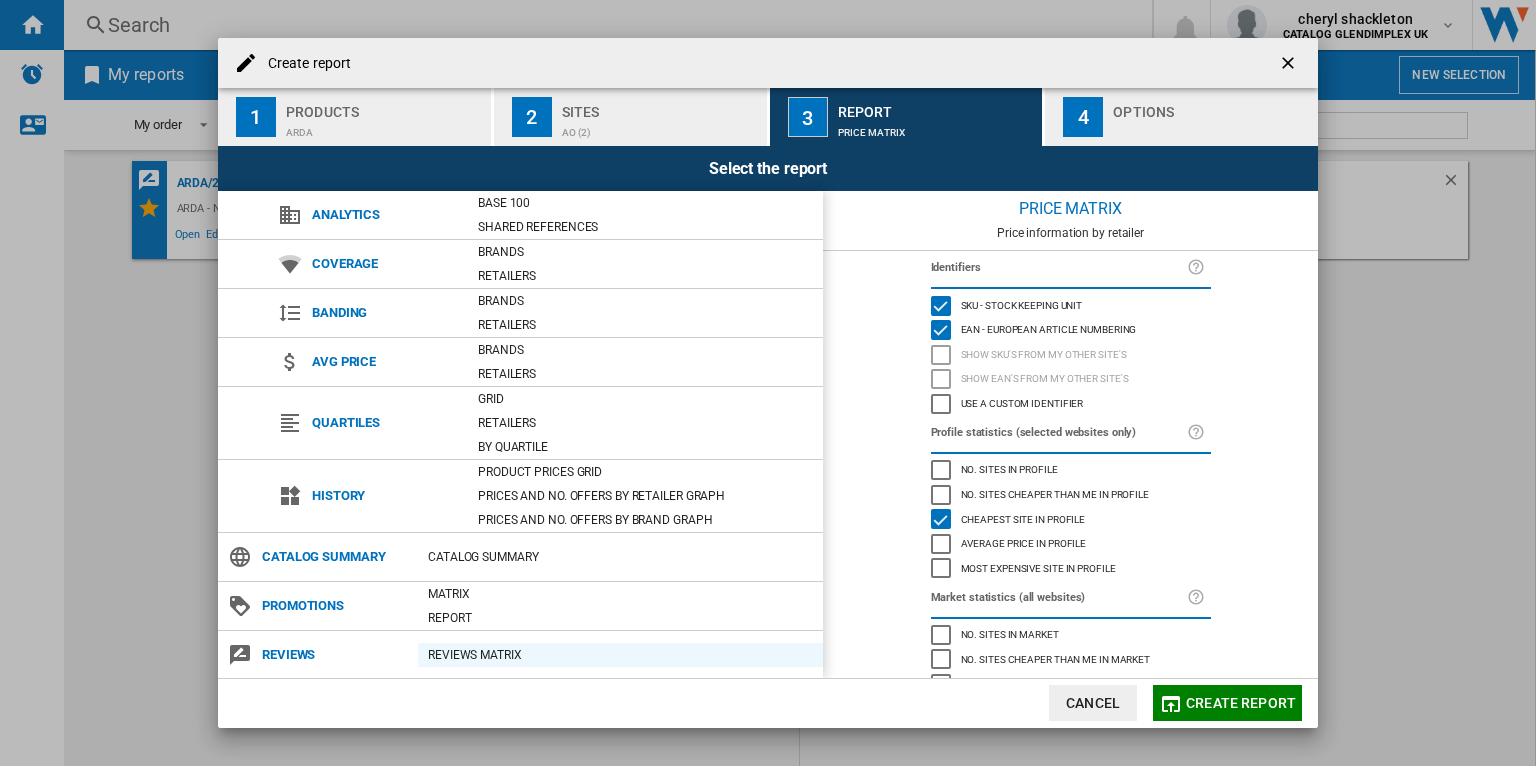 click on "REVIEWS Matrix" at bounding box center [620, 655] 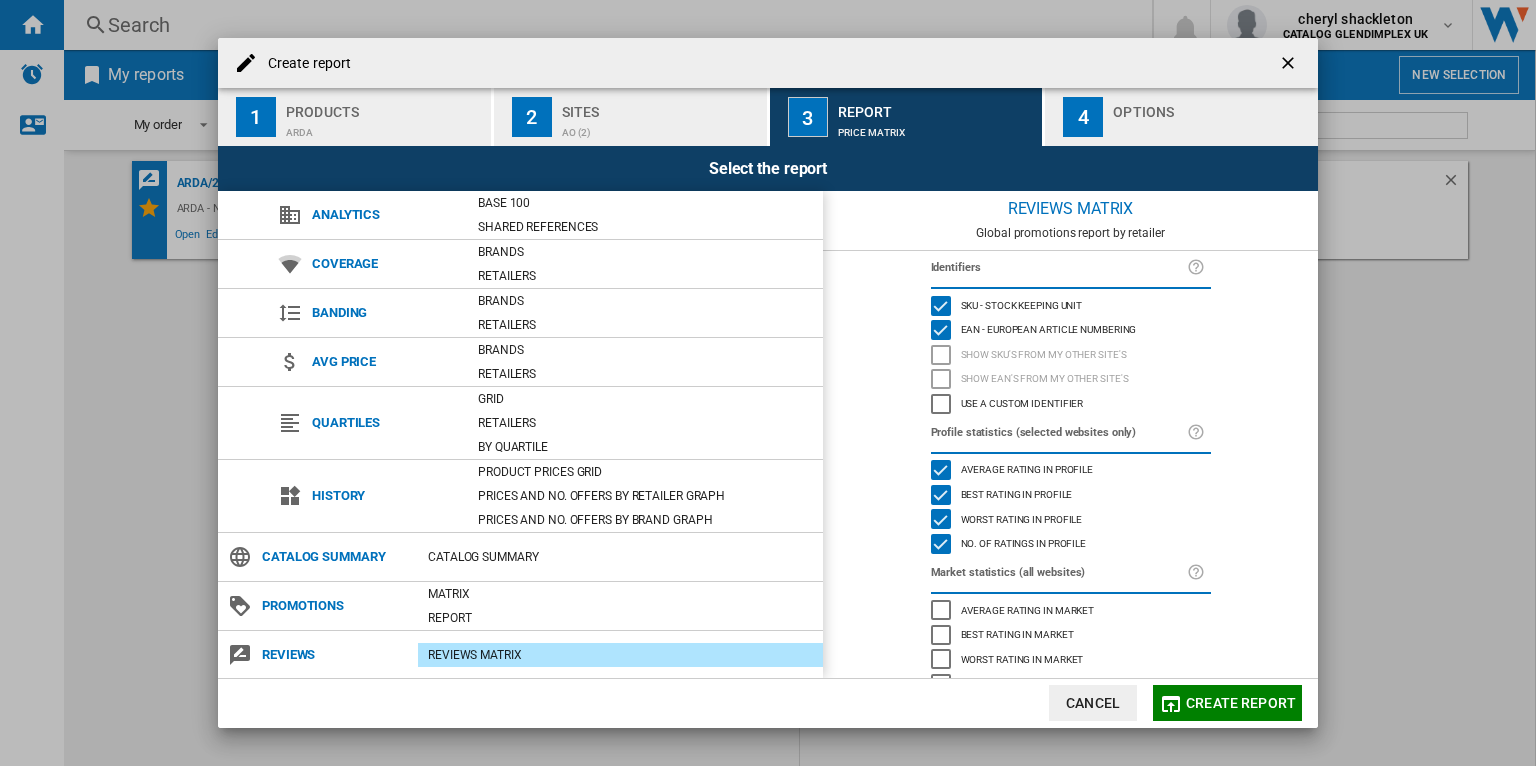 click on "Create report" 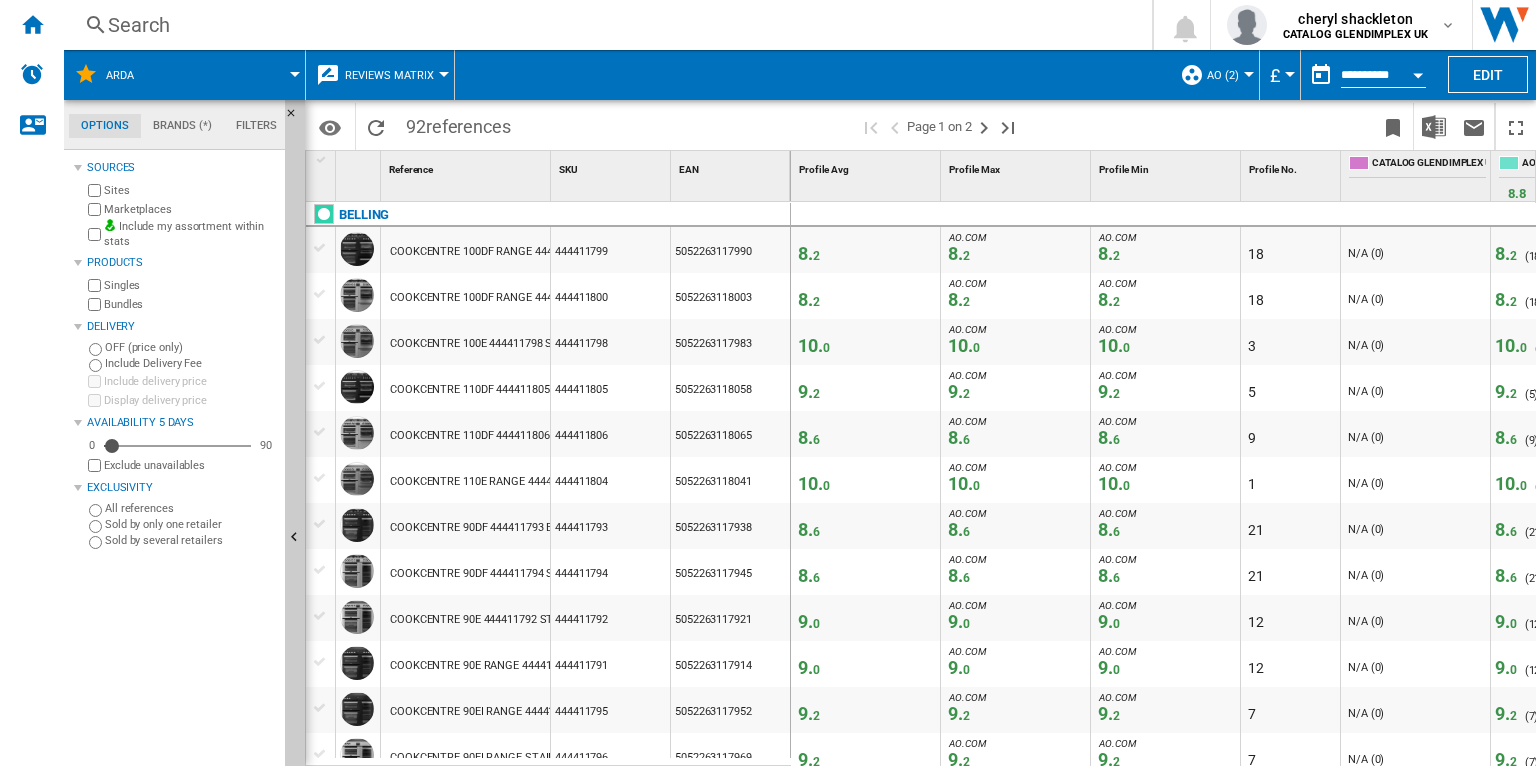click on "92  references" at bounding box center [458, 124] 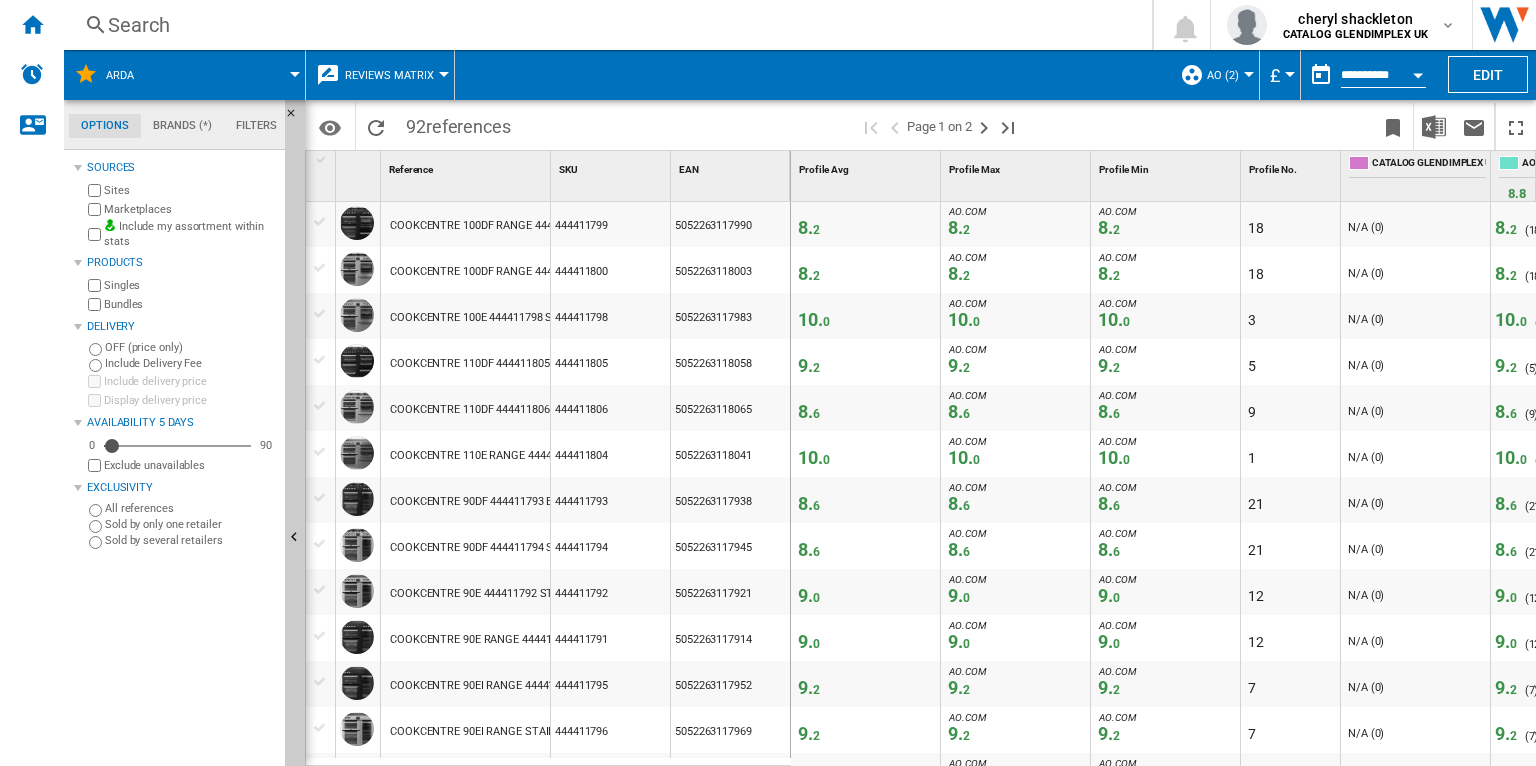 scroll, scrollTop: 568, scrollLeft: 0, axis: vertical 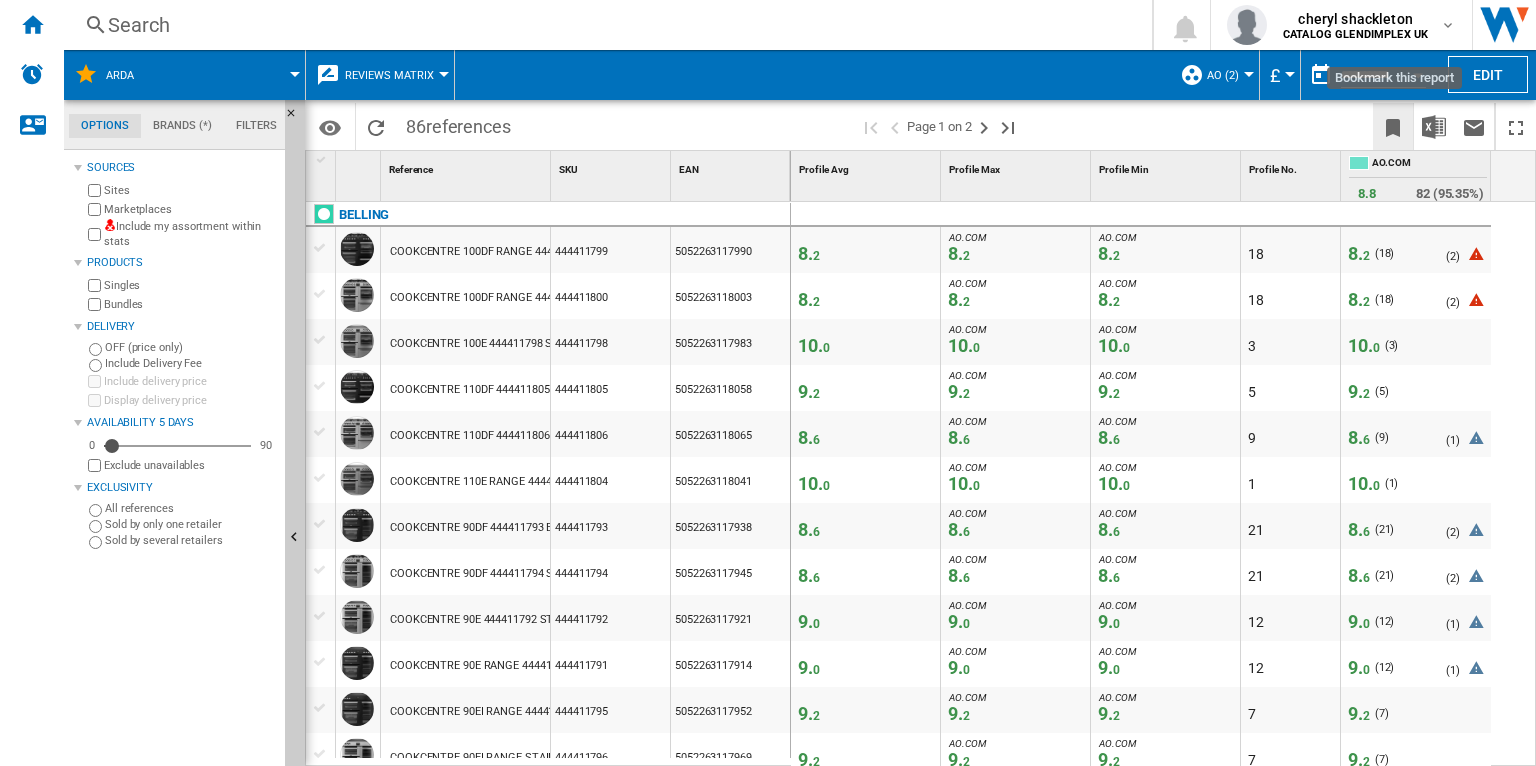 click at bounding box center (1393, 128) 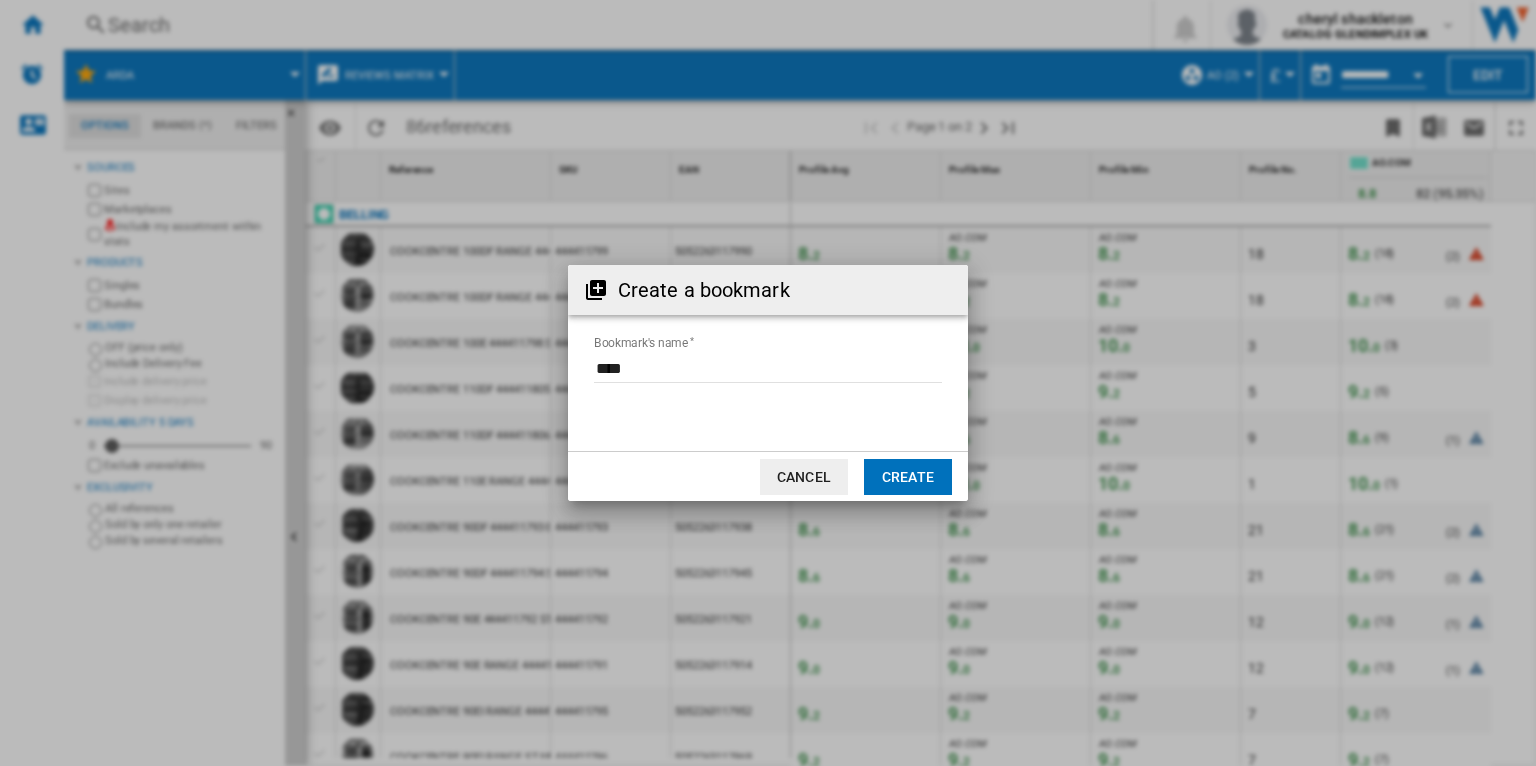 click on "Bookmark's name" at bounding box center (768, 368) 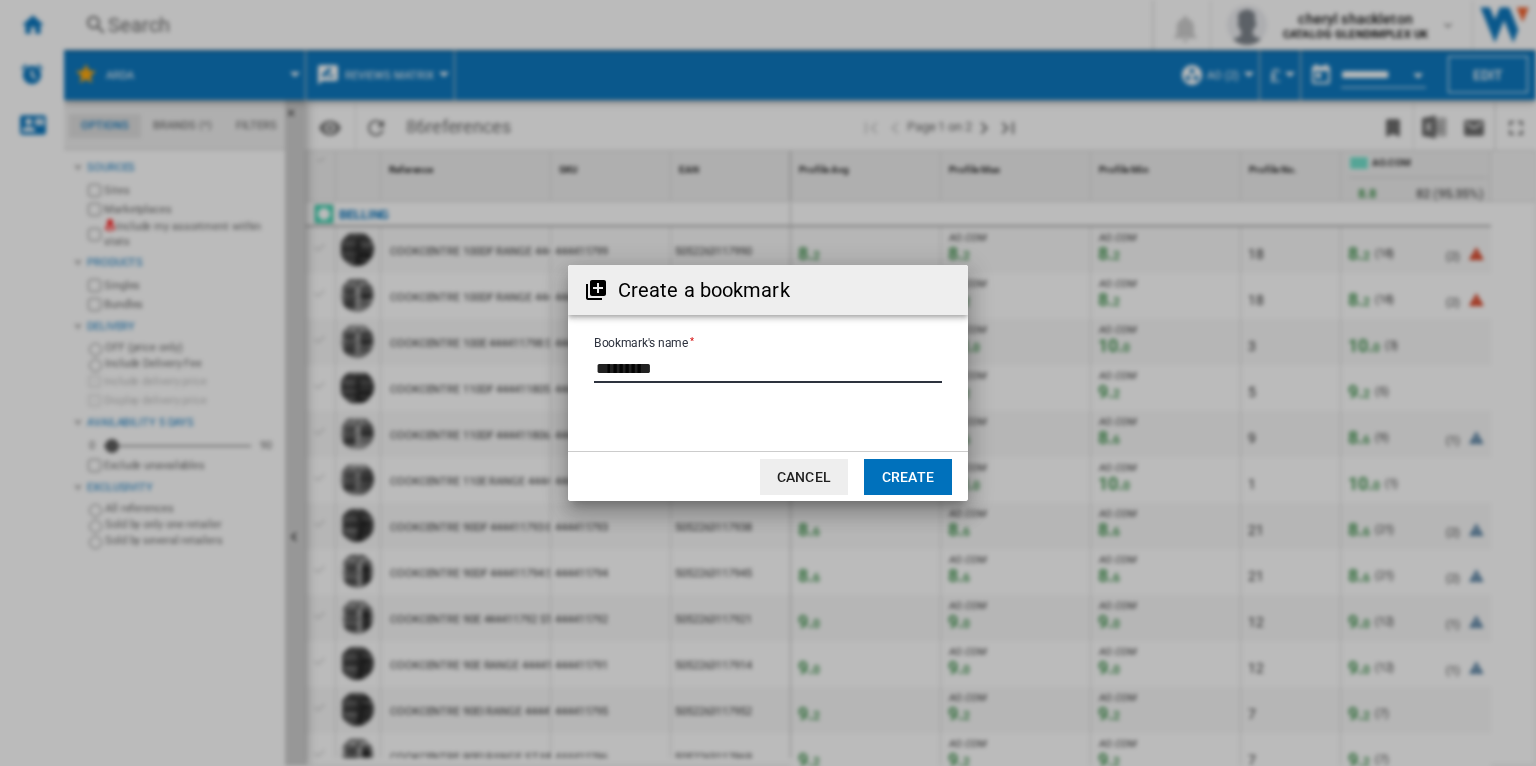 type on "*********" 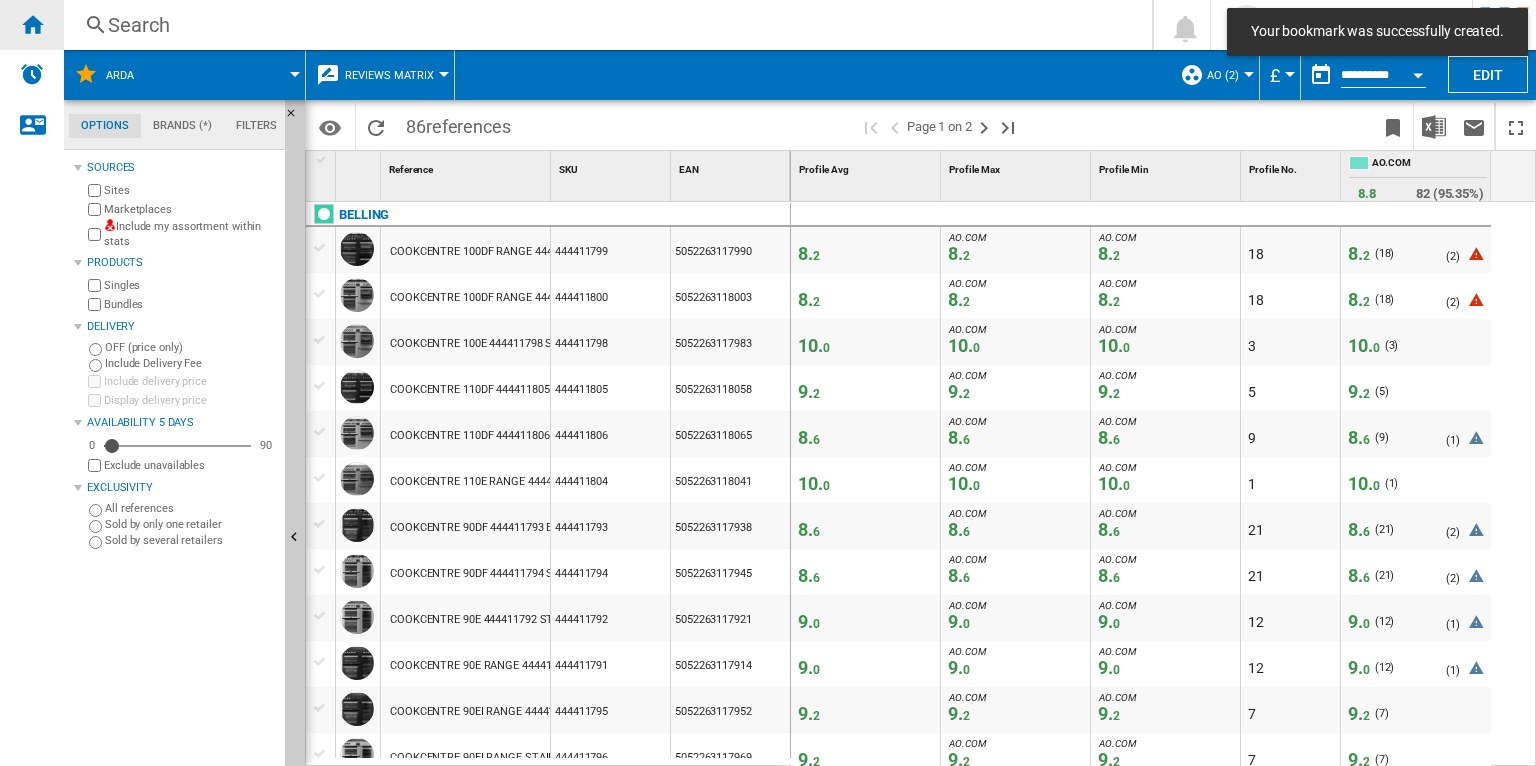 click at bounding box center (32, 25) 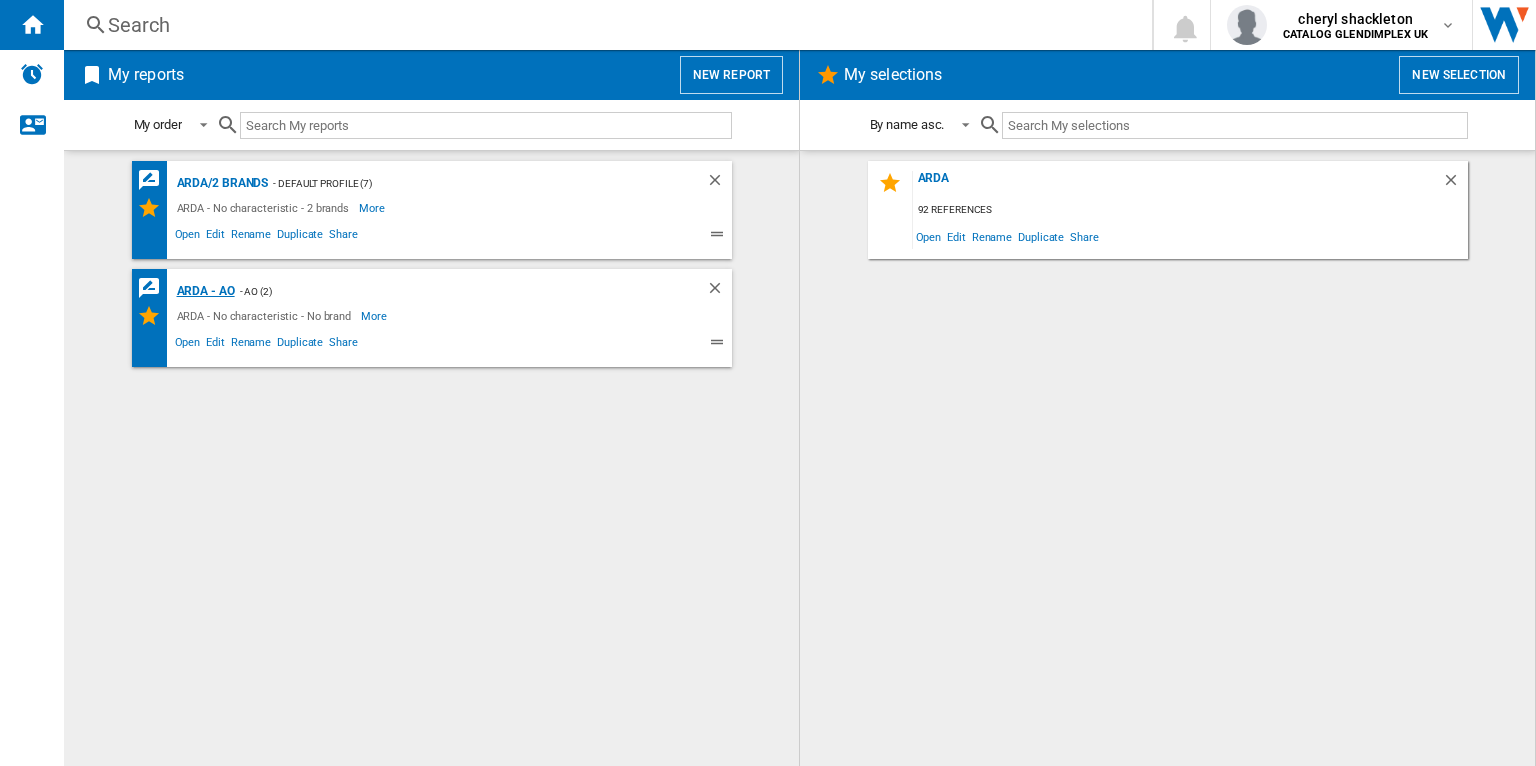 click on "ARDA - AO" 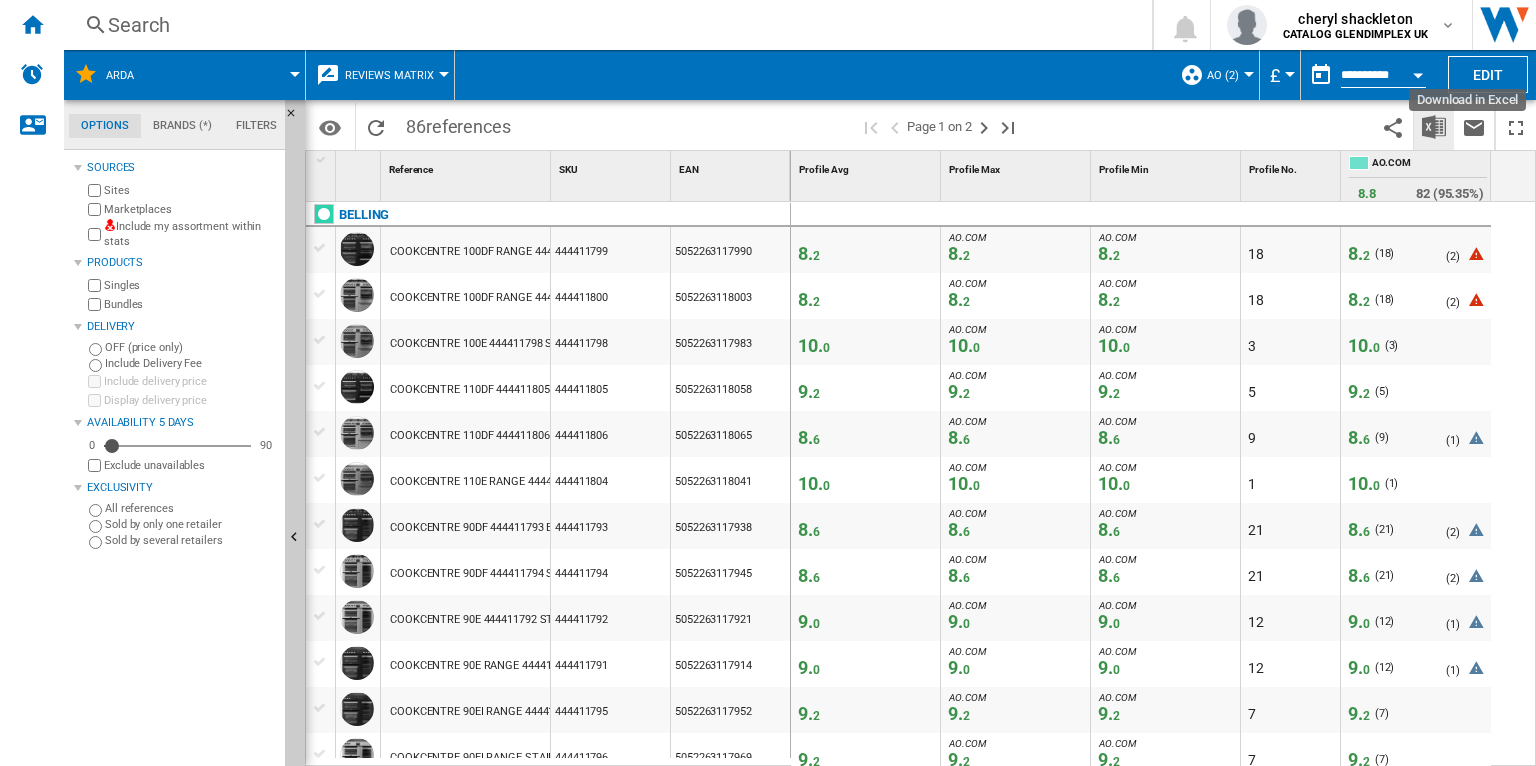 click at bounding box center (1434, 127) 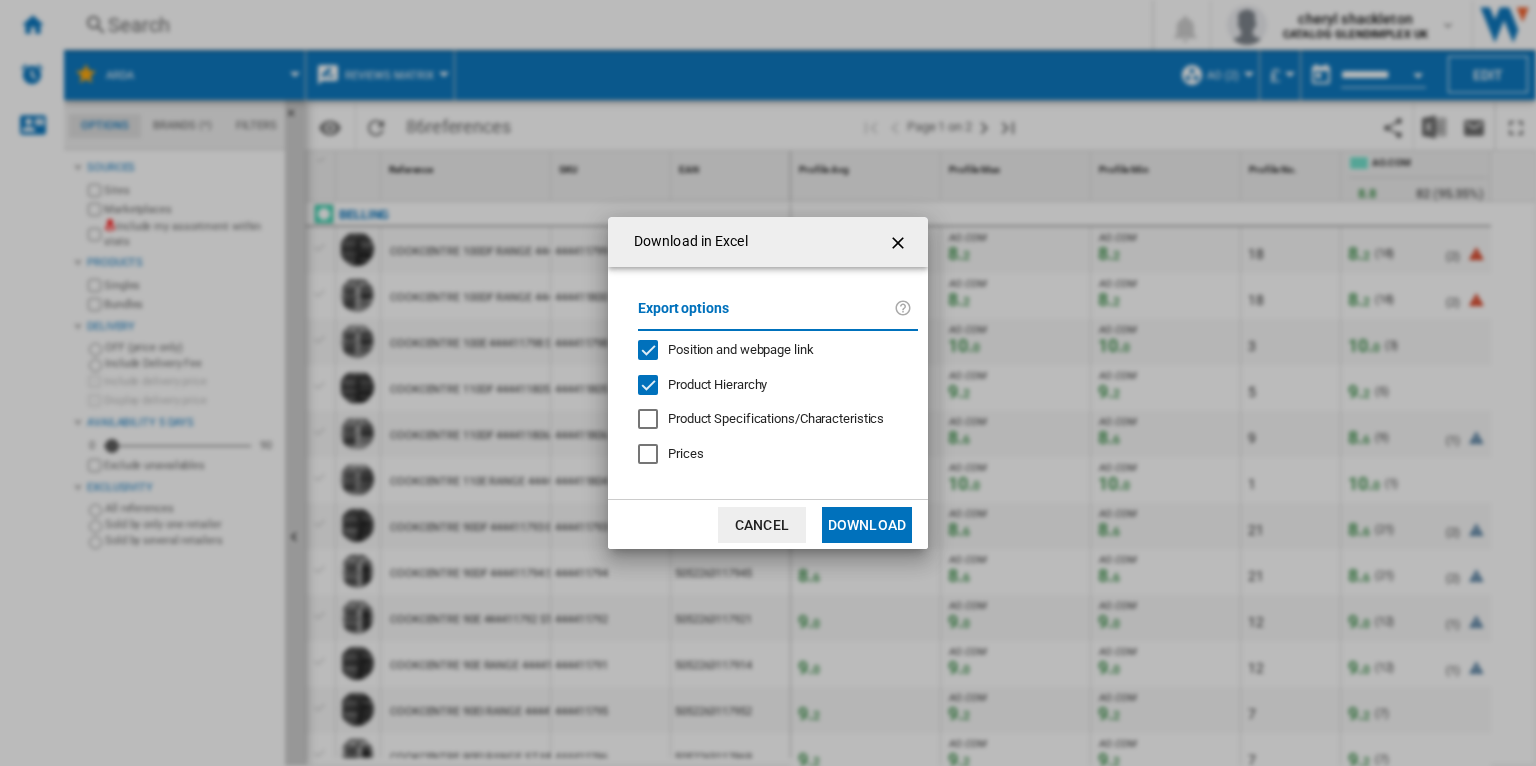 click 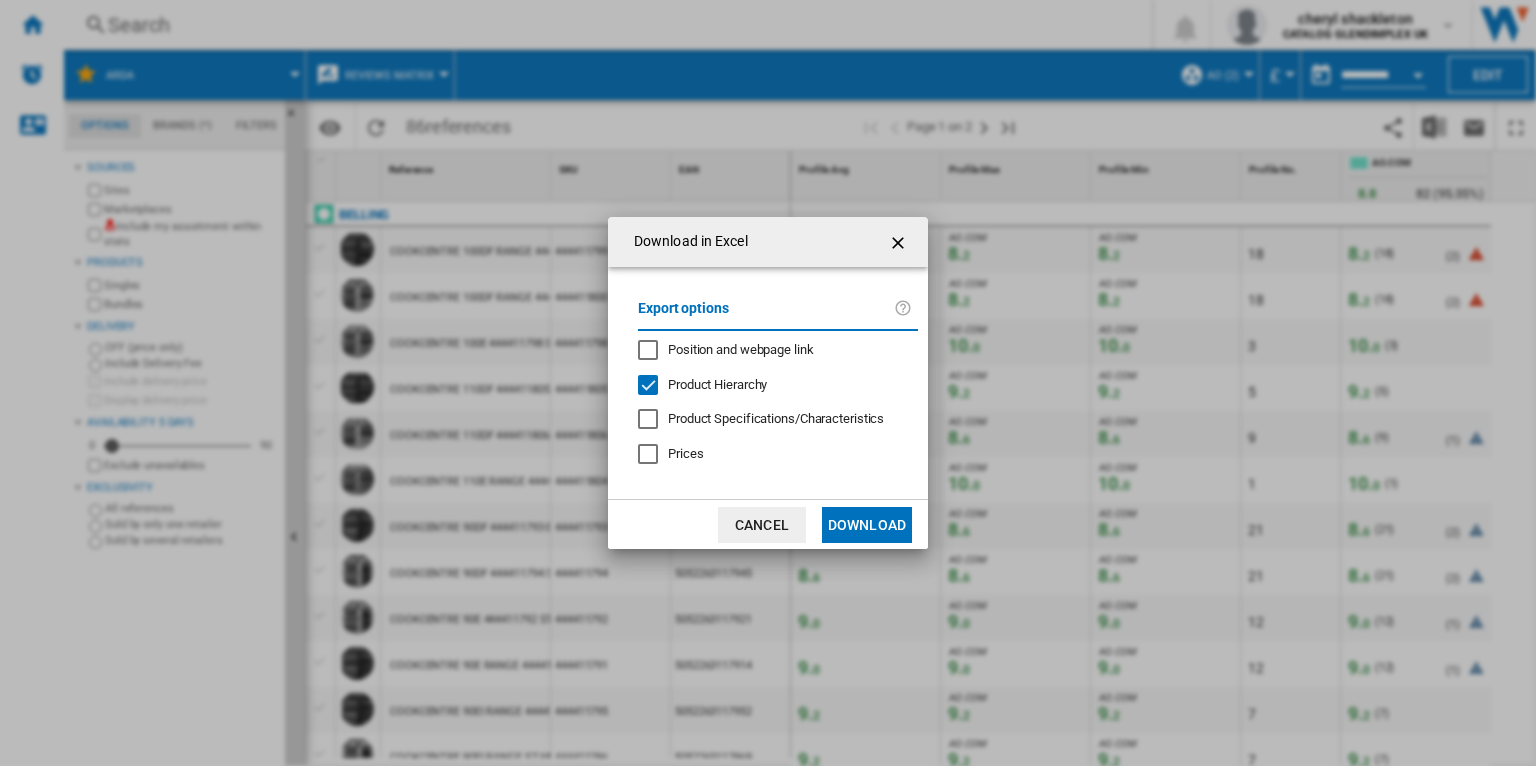click on "Download" 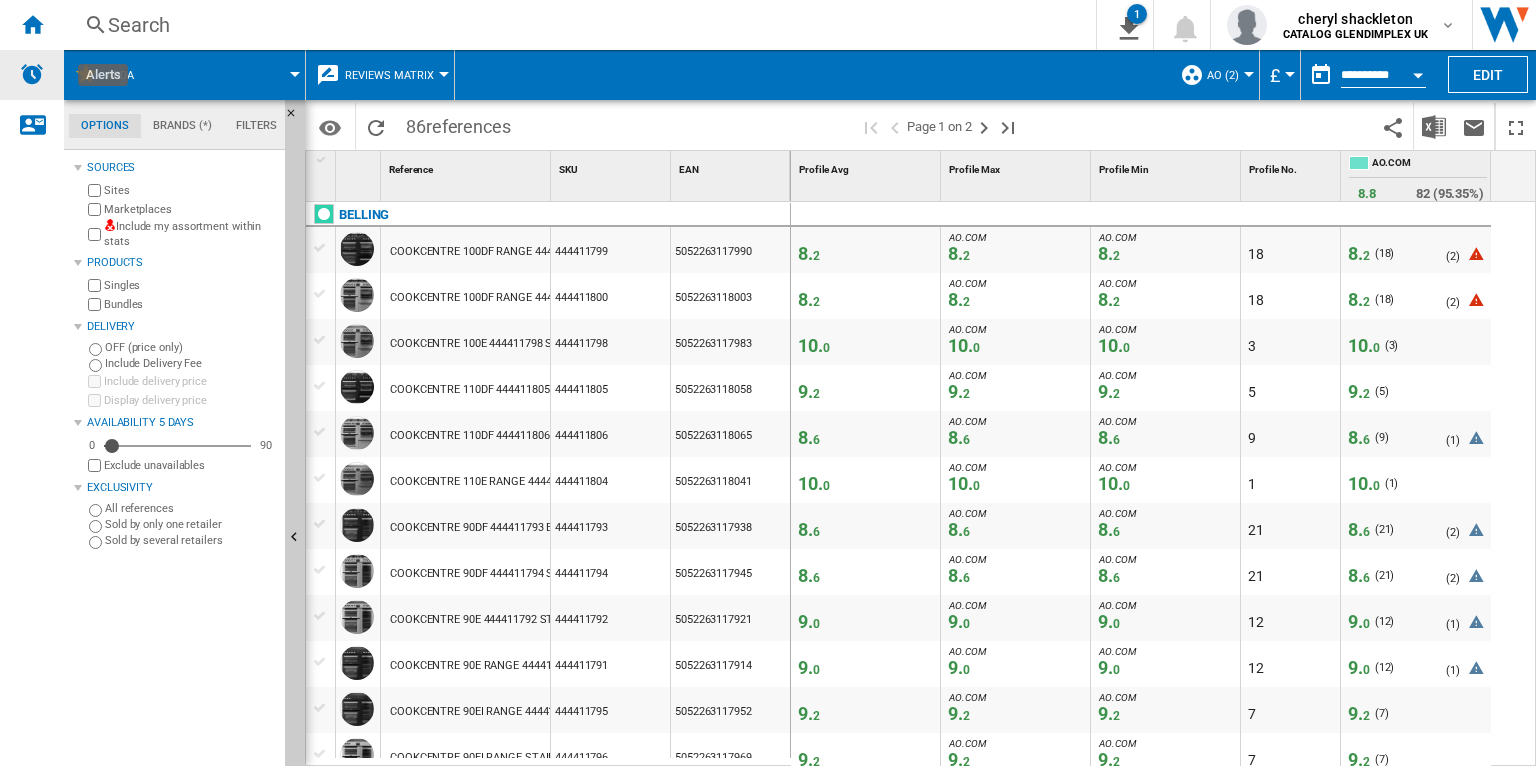 click at bounding box center (32, 74) 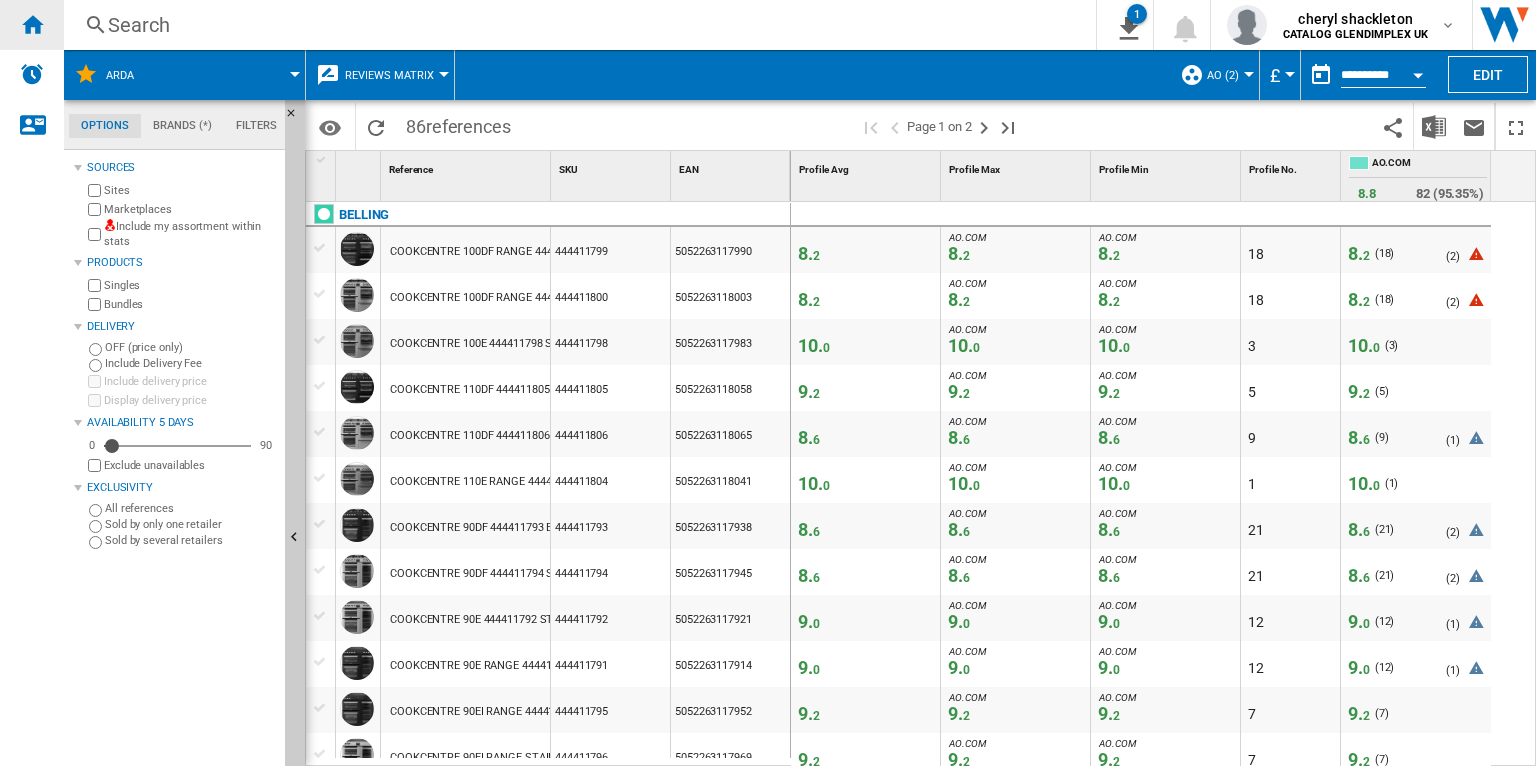 click at bounding box center (32, 24) 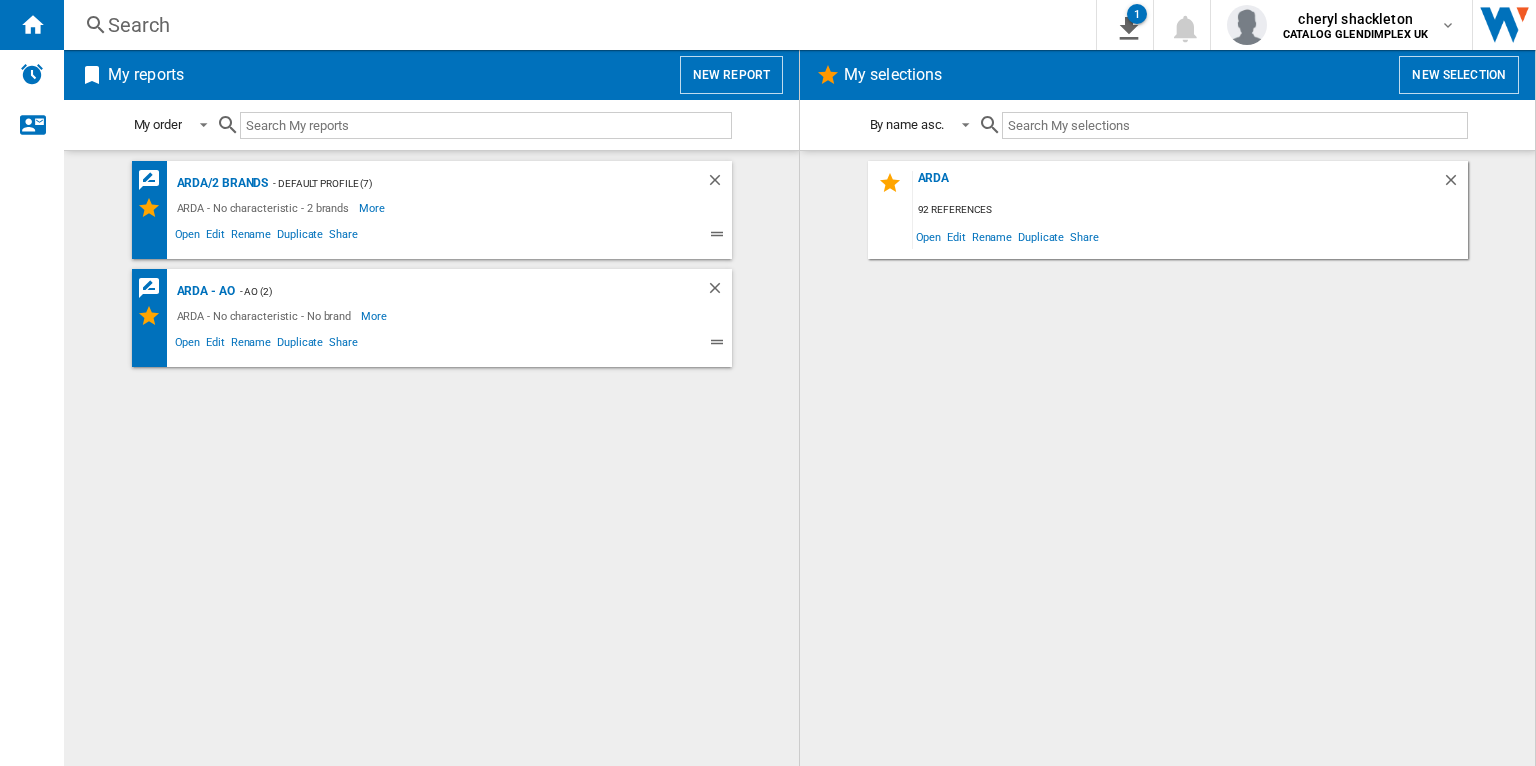 click on "New report" at bounding box center [731, 75] 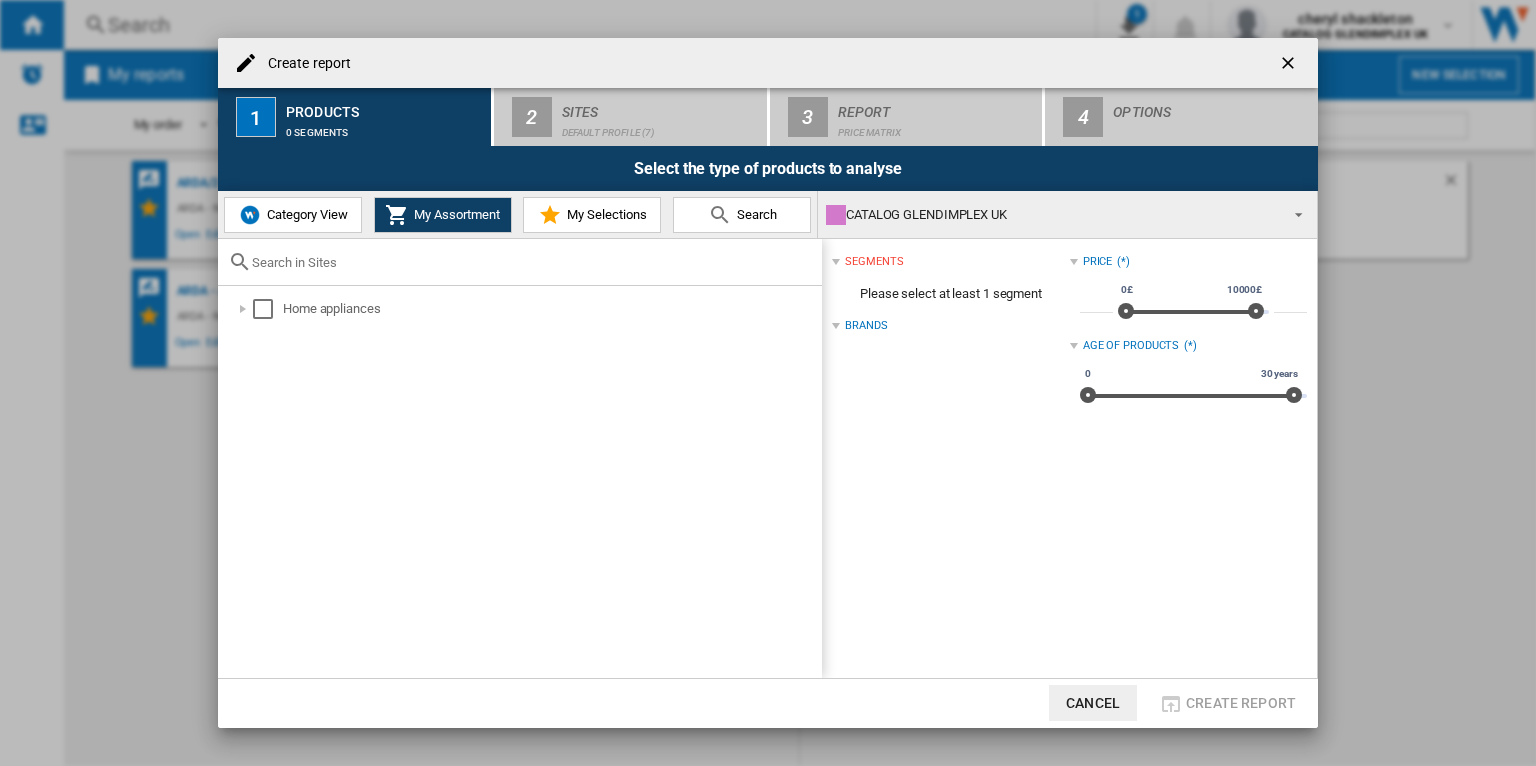click on "Category View" at bounding box center (293, 215) 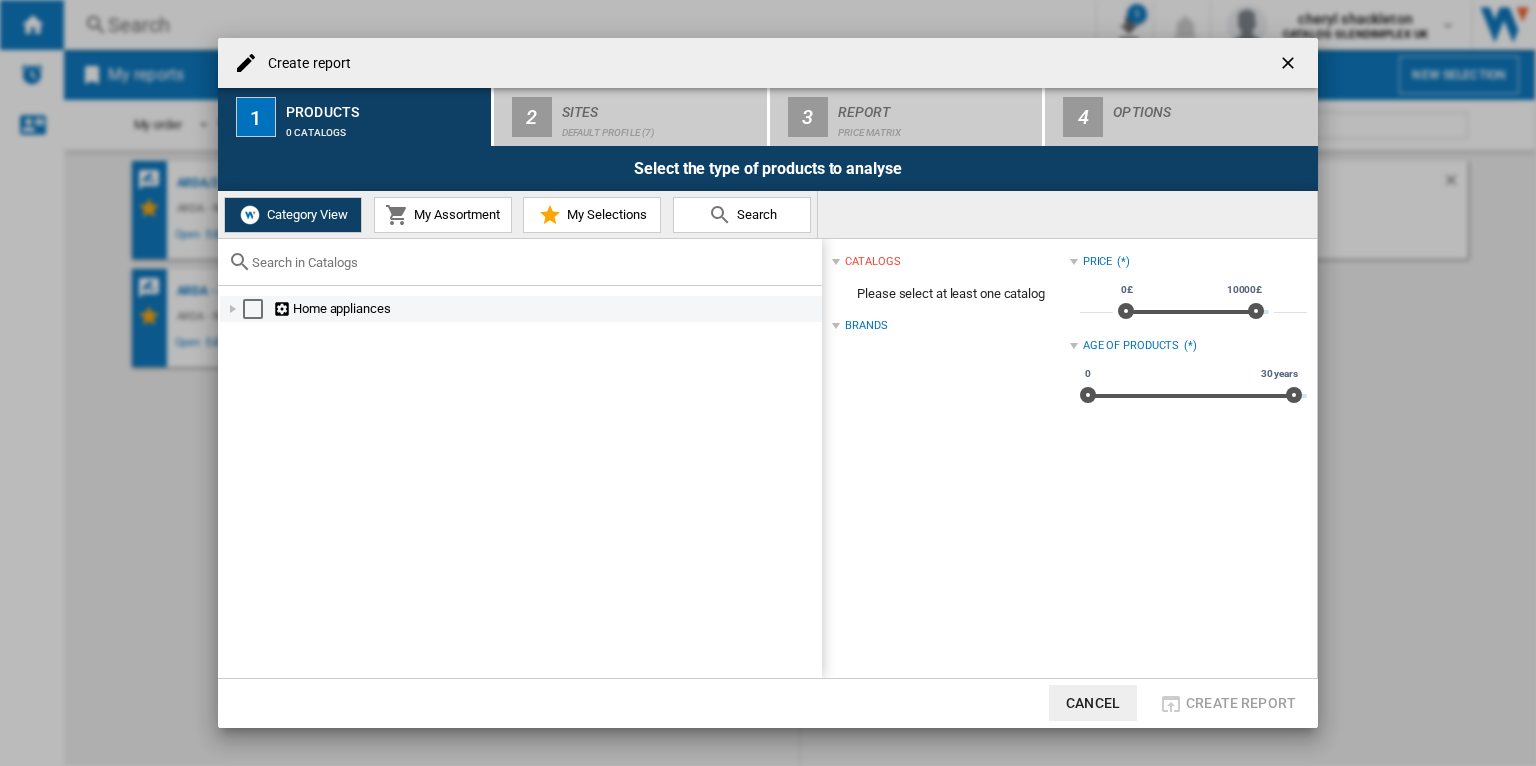 click at bounding box center [233, 309] 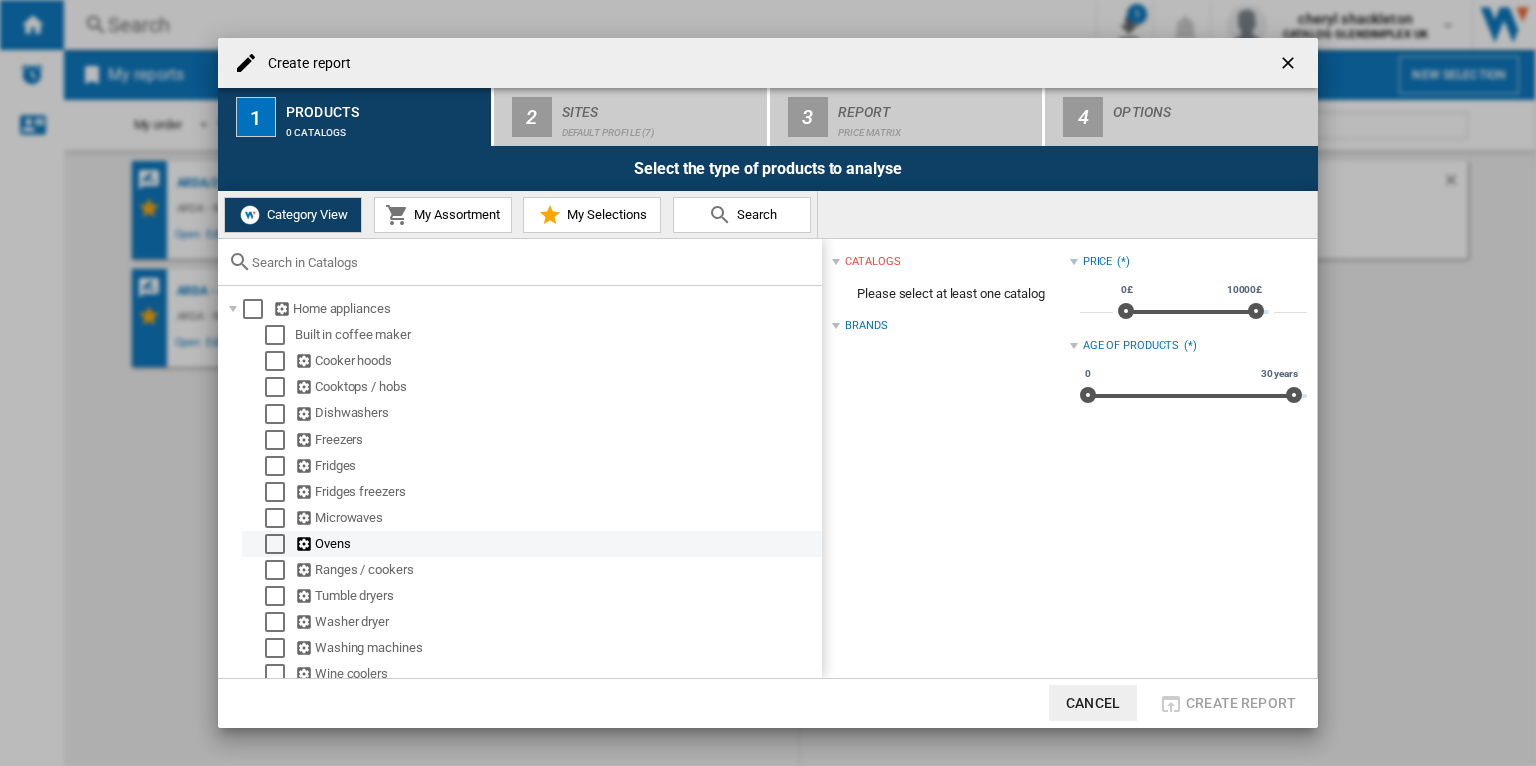 scroll, scrollTop: 8, scrollLeft: 0, axis: vertical 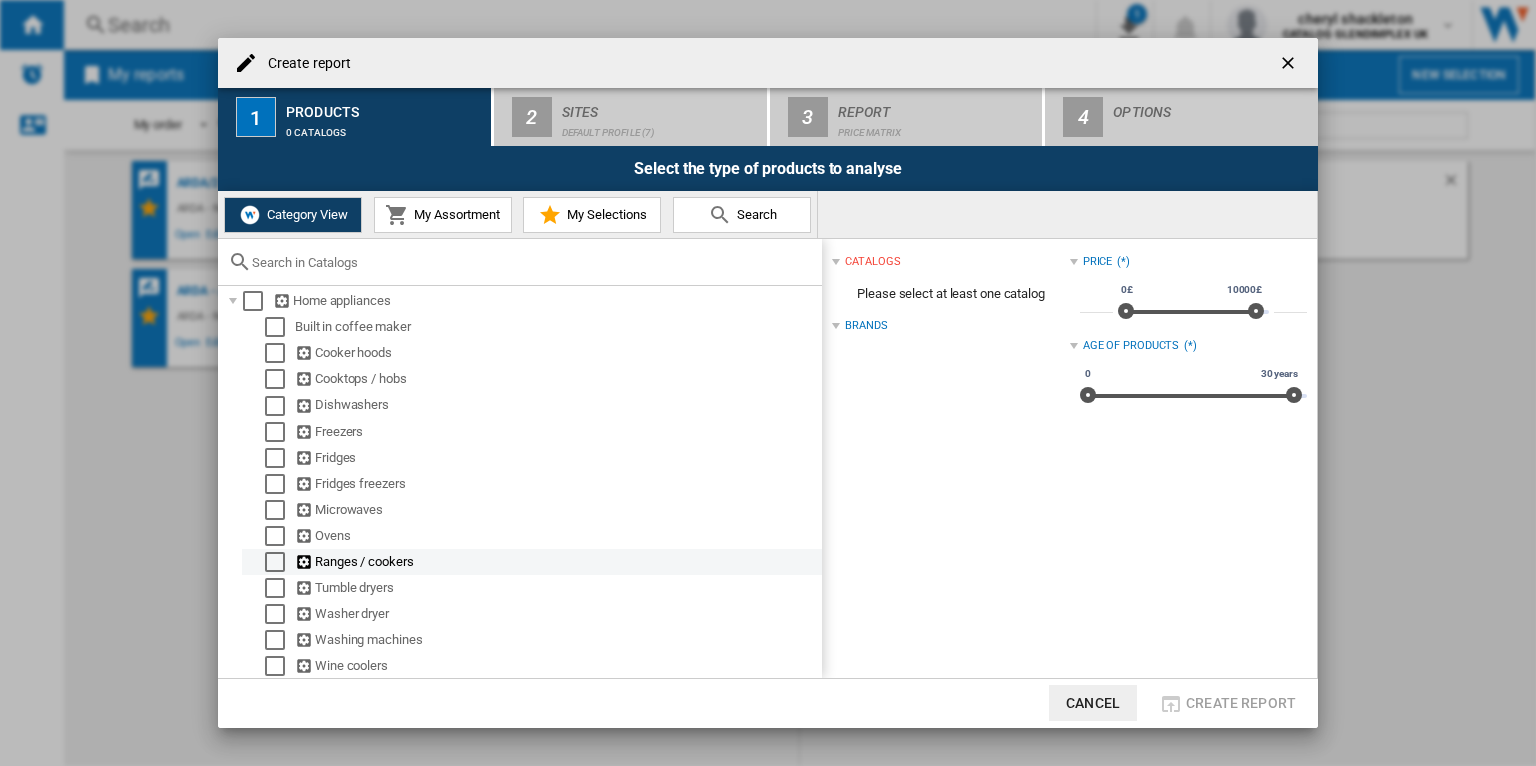 click at bounding box center [275, 562] 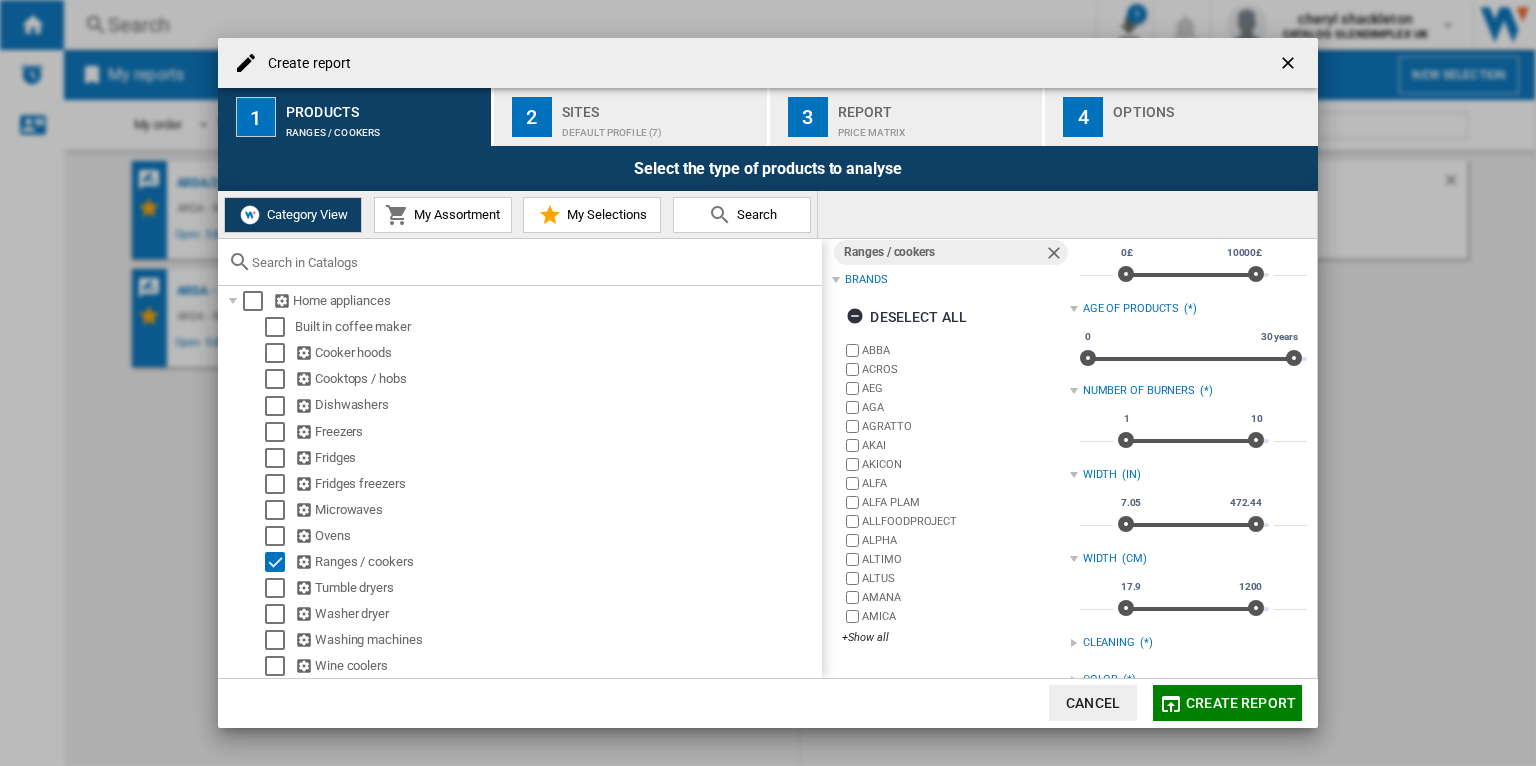 scroll, scrollTop: 31, scrollLeft: 0, axis: vertical 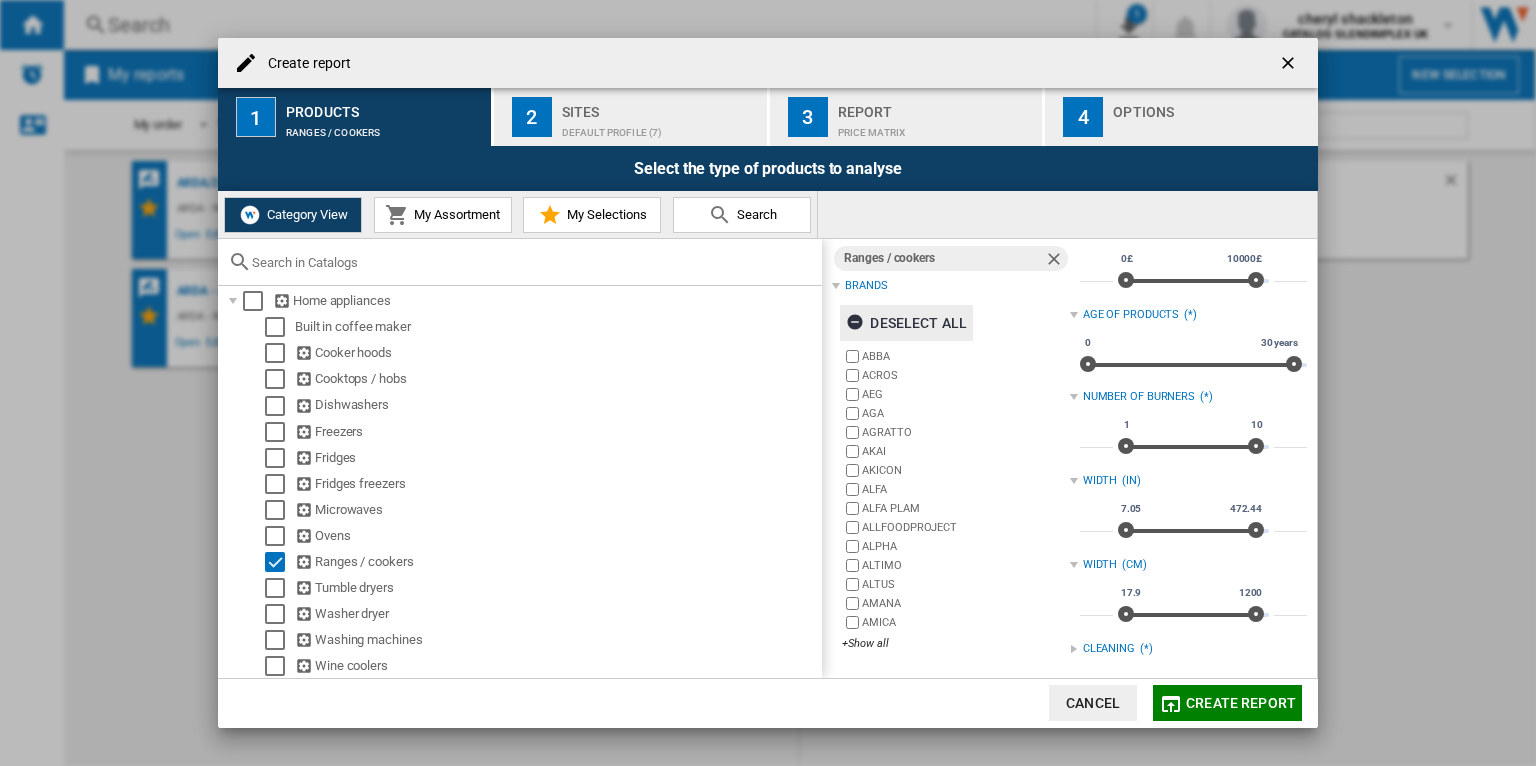 click on "Deselect all" at bounding box center (906, 323) 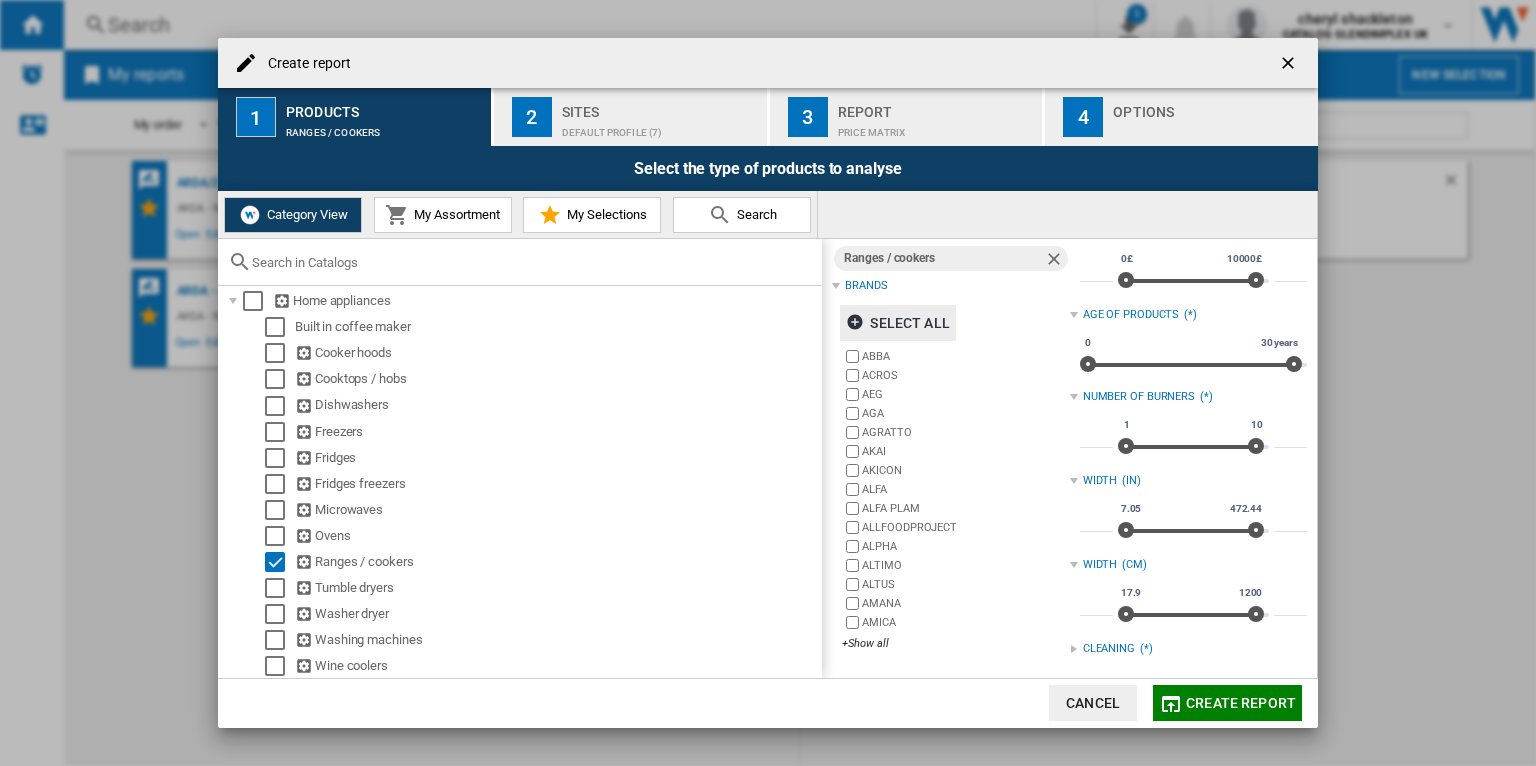 click on "ABBA
ACROS
AEG
AGA
AGRATTO
AKAI
AKICON
ALFA
ALFA PLAM
ALLFOODPROJECT
ALPHA
ALTIMO
ALTUS
AMANA
AMICA
+Show all" at bounding box center [955, 501] 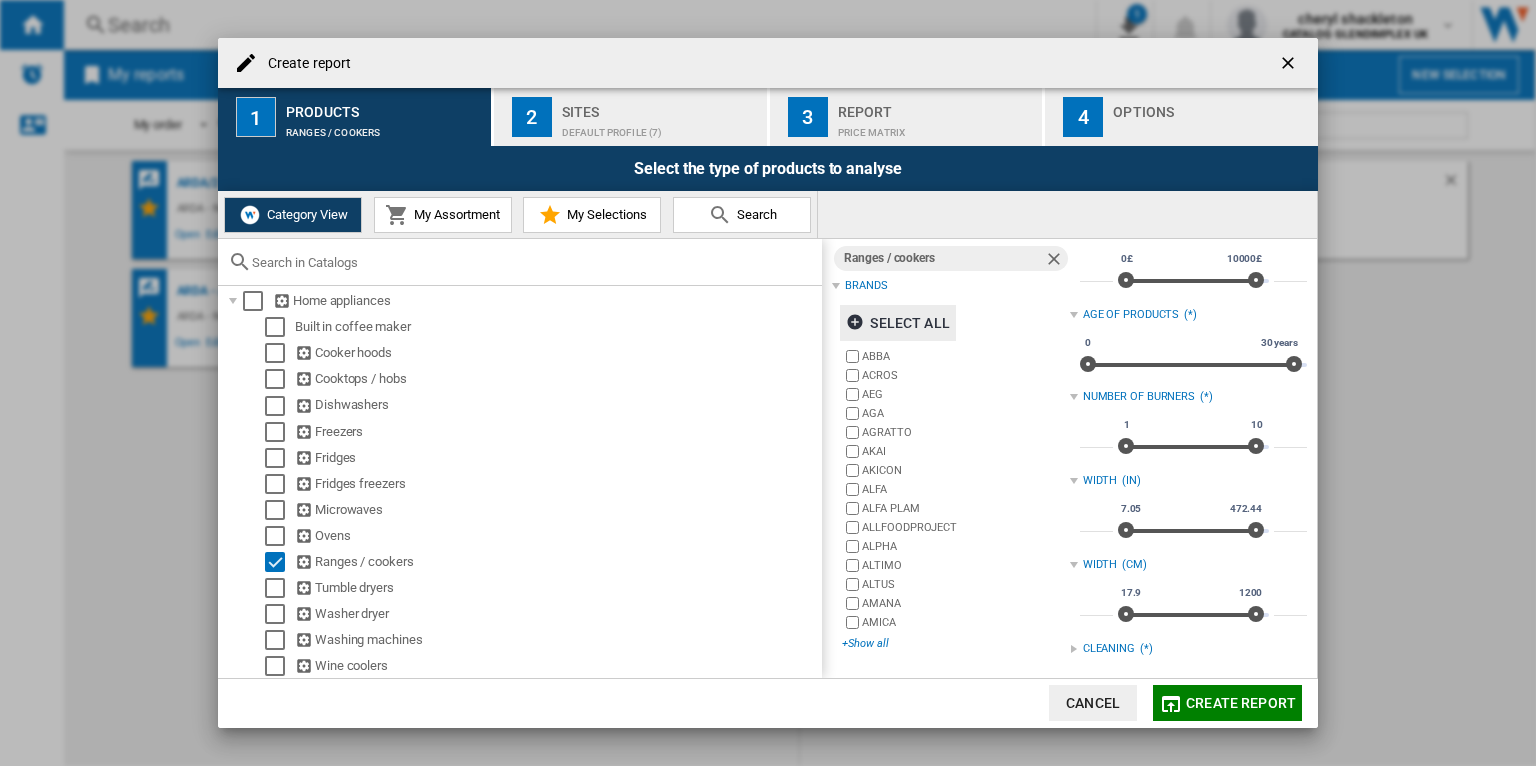 click on "+Show all" at bounding box center (955, 643) 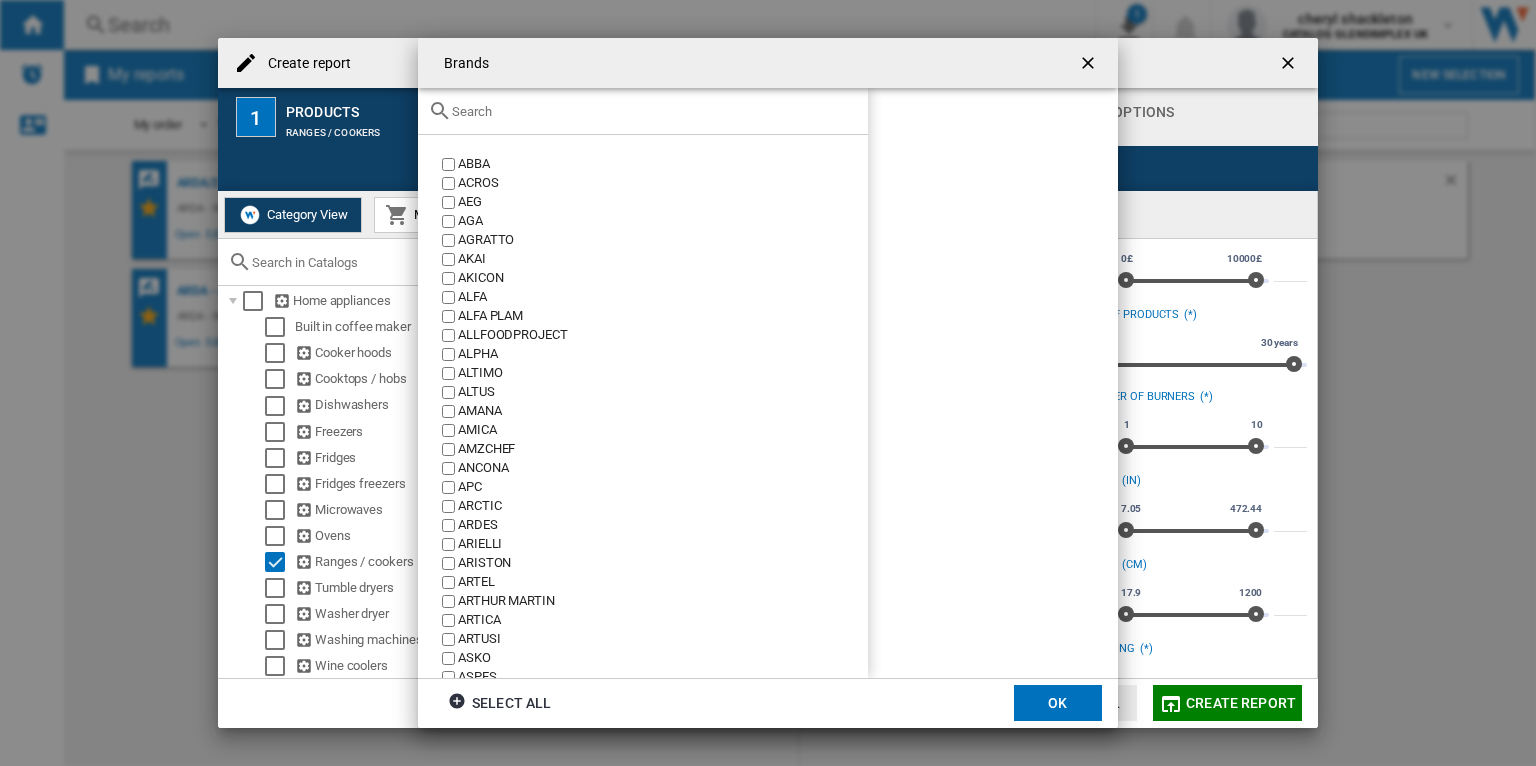 click at bounding box center [1090, 65] 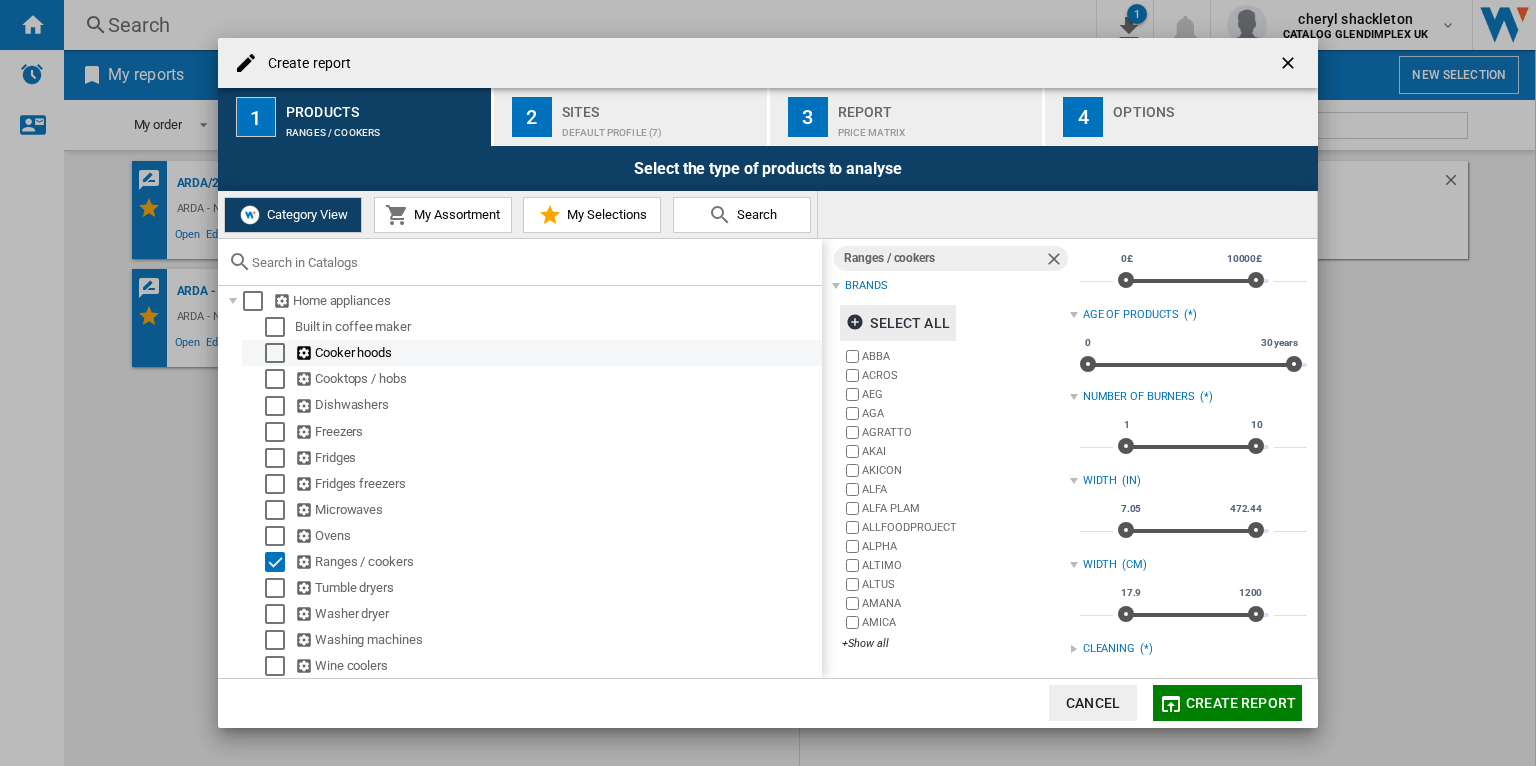 click at bounding box center [275, 353] 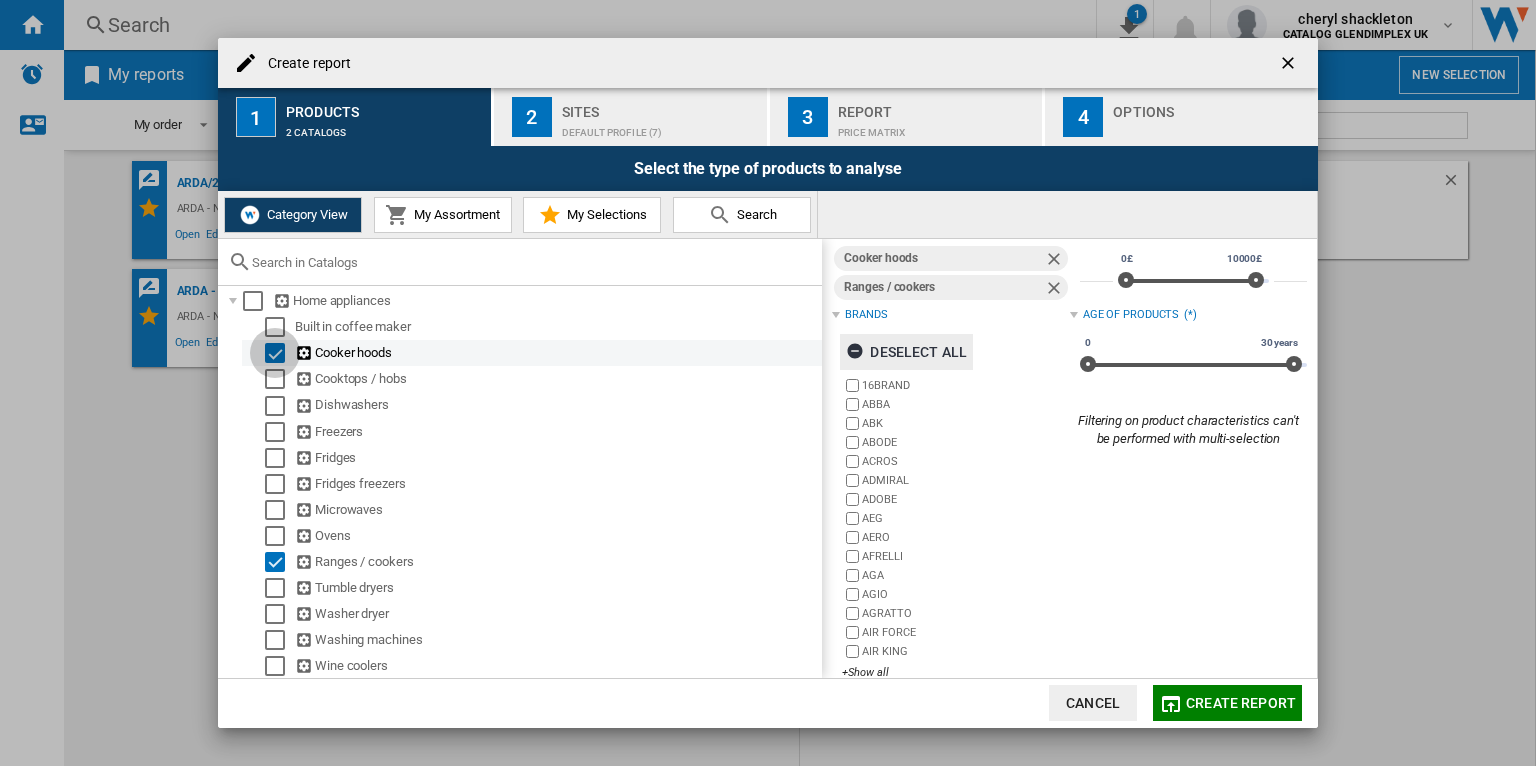 scroll, scrollTop: 31, scrollLeft: 0, axis: vertical 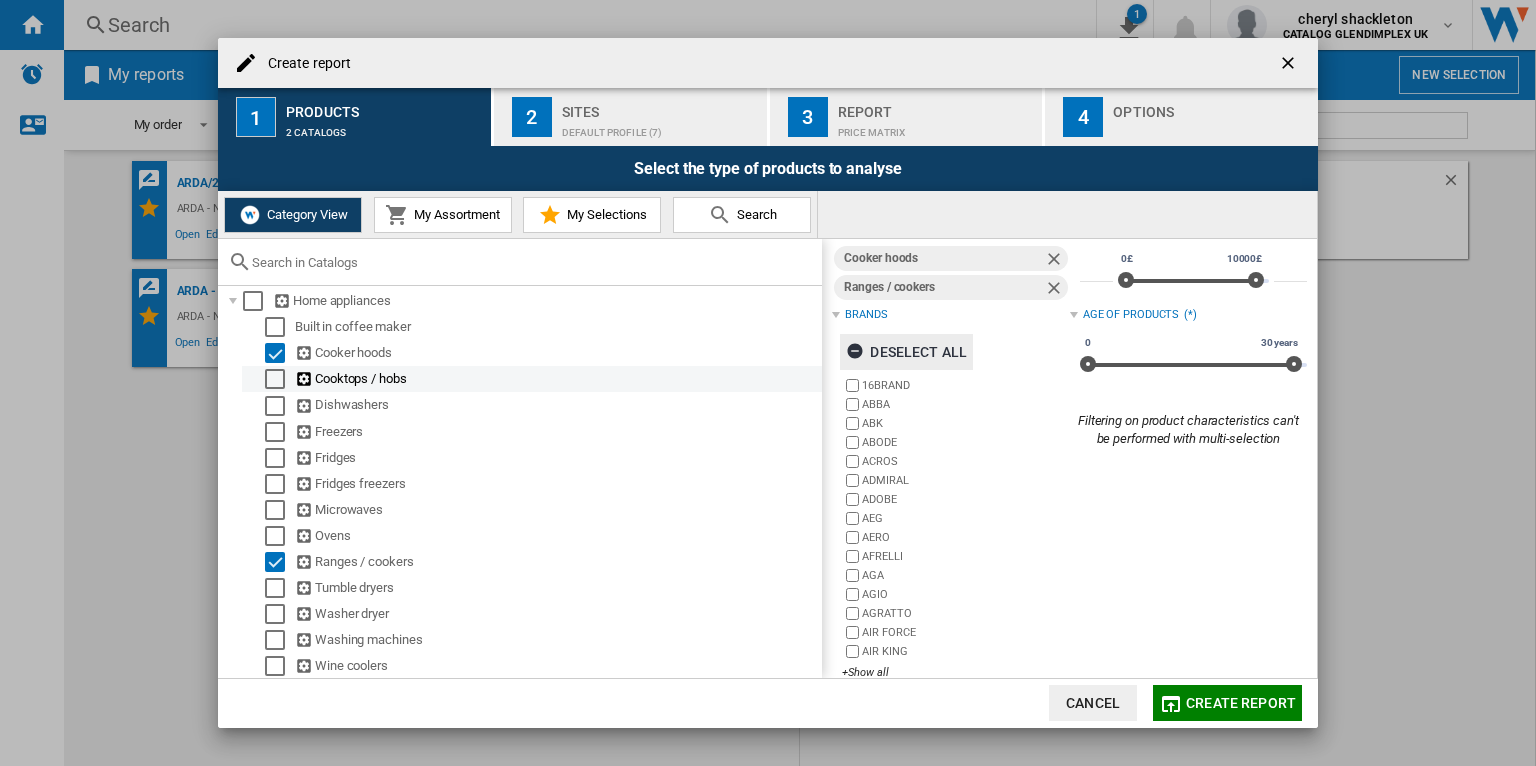 click at bounding box center (275, 379) 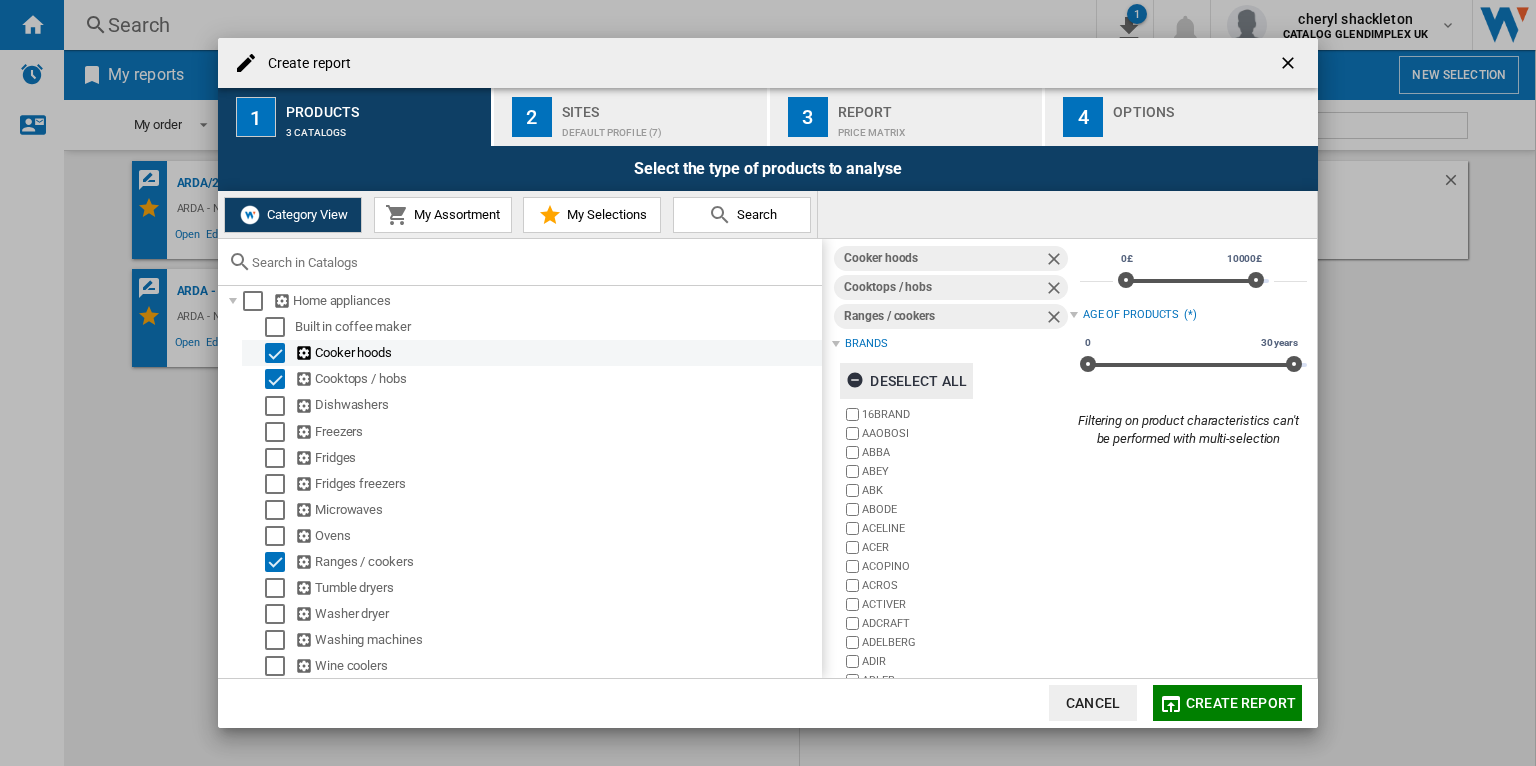 click at bounding box center [255, 353] 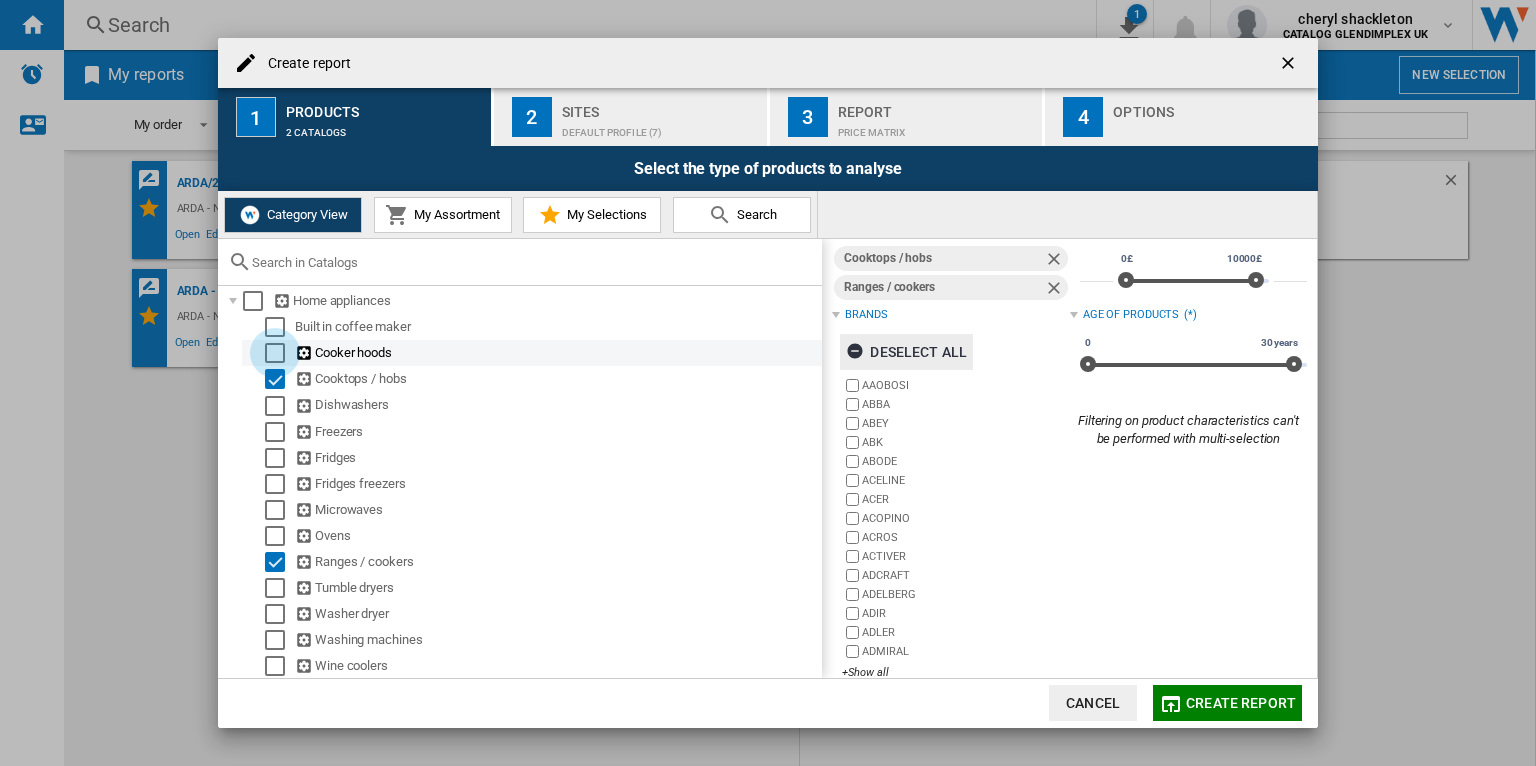 scroll, scrollTop: 31, scrollLeft: 0, axis: vertical 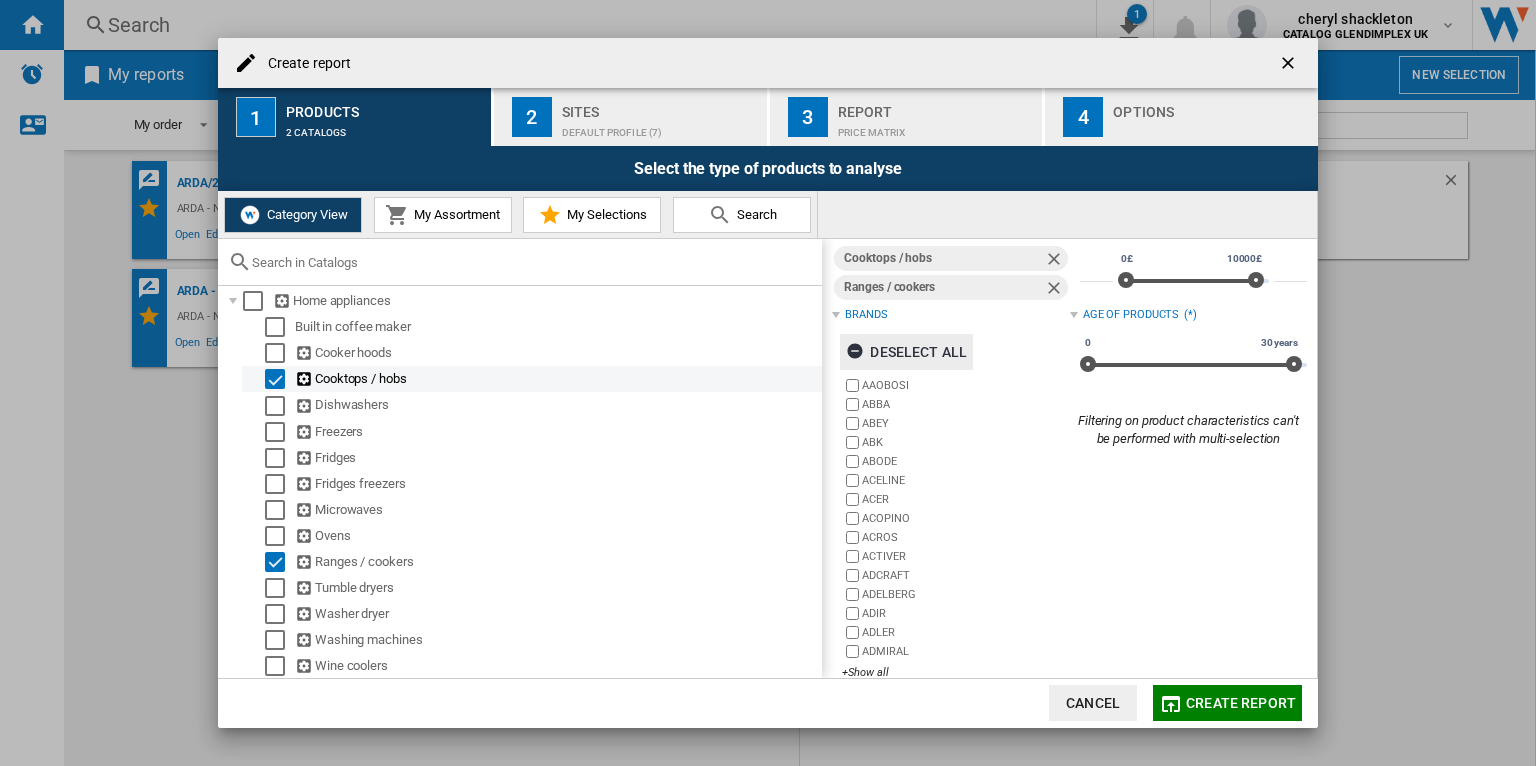 click at bounding box center [275, 379] 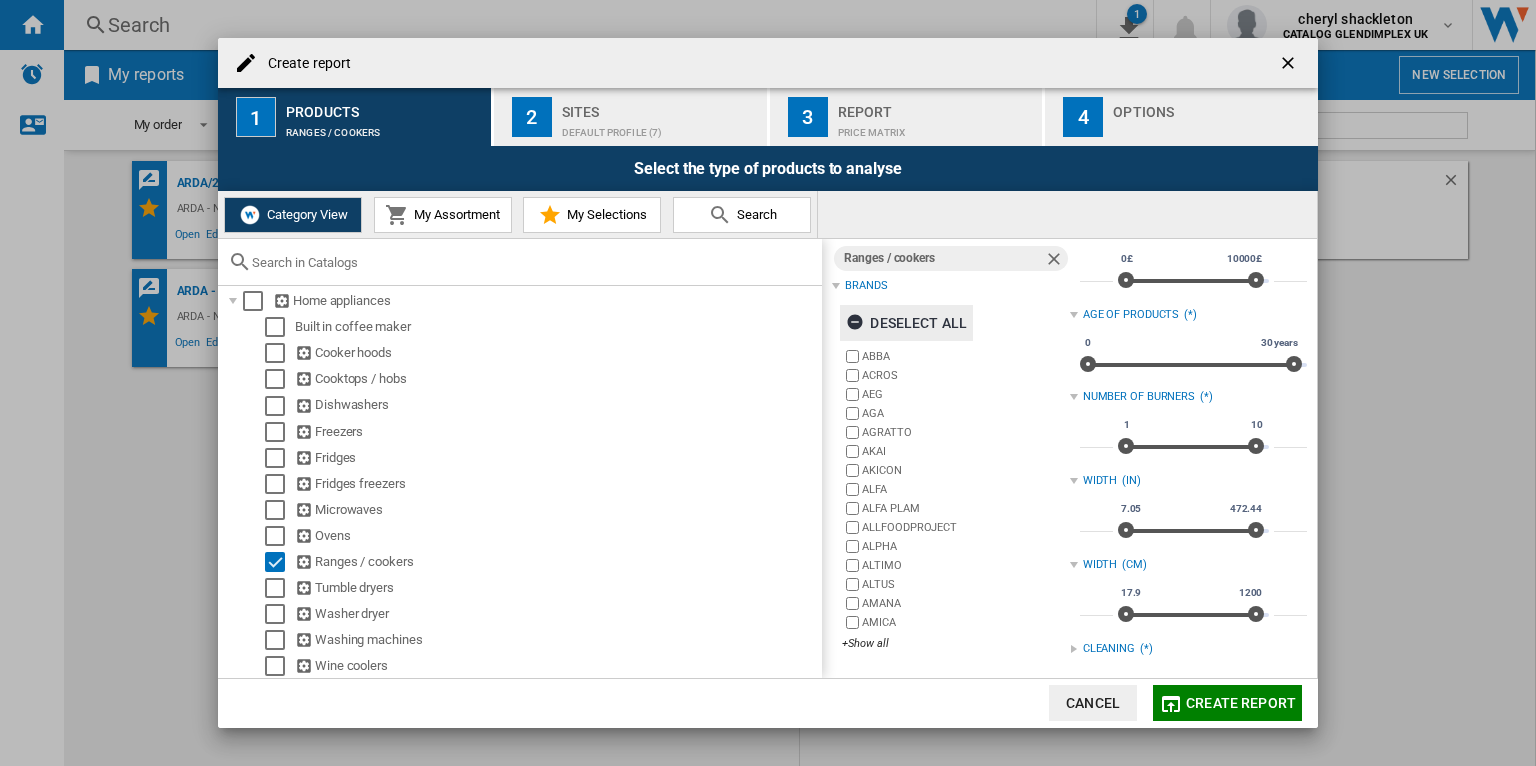 click on "Deselect all" at bounding box center [906, 323] 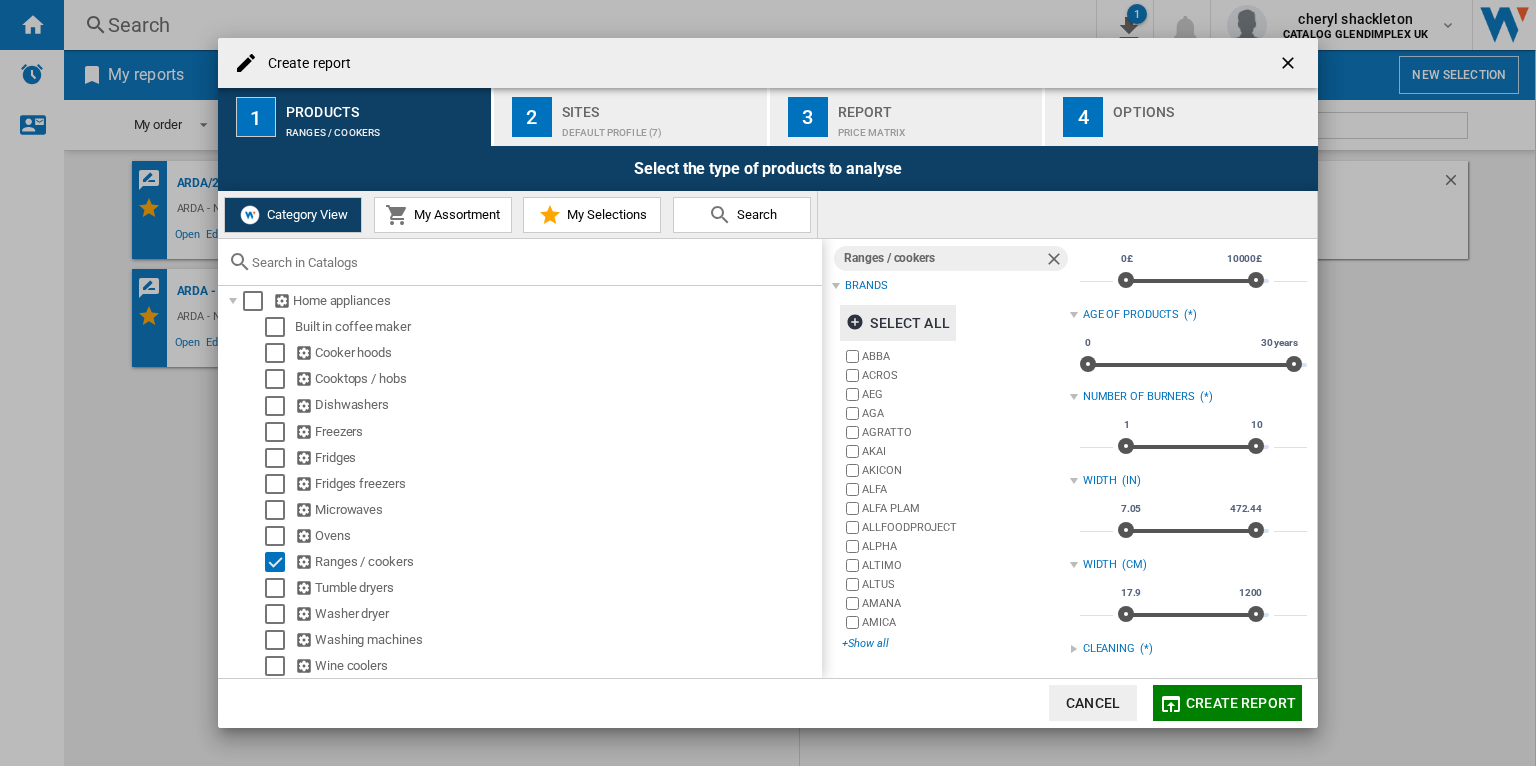 click on "+Show all" at bounding box center (955, 643) 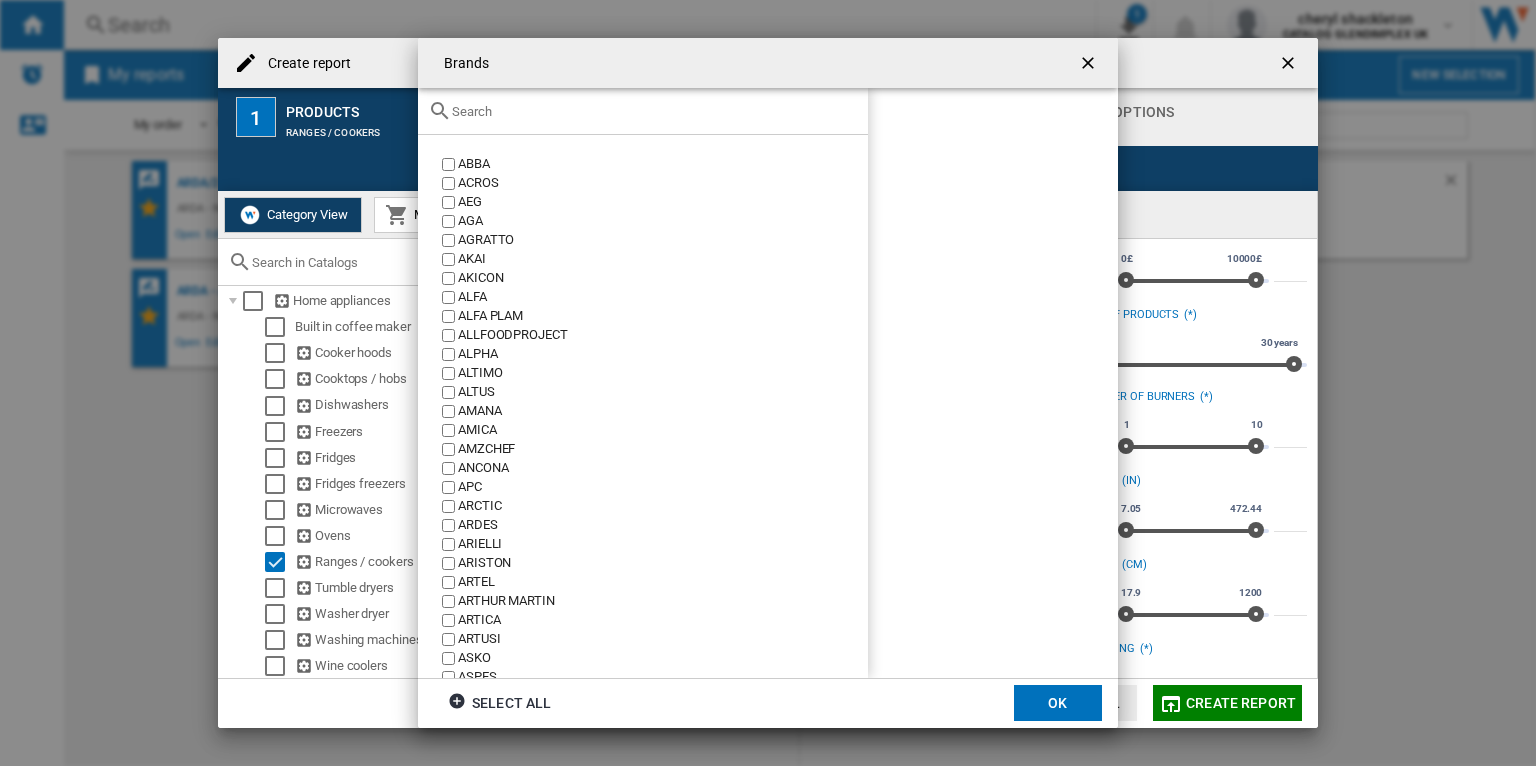 click 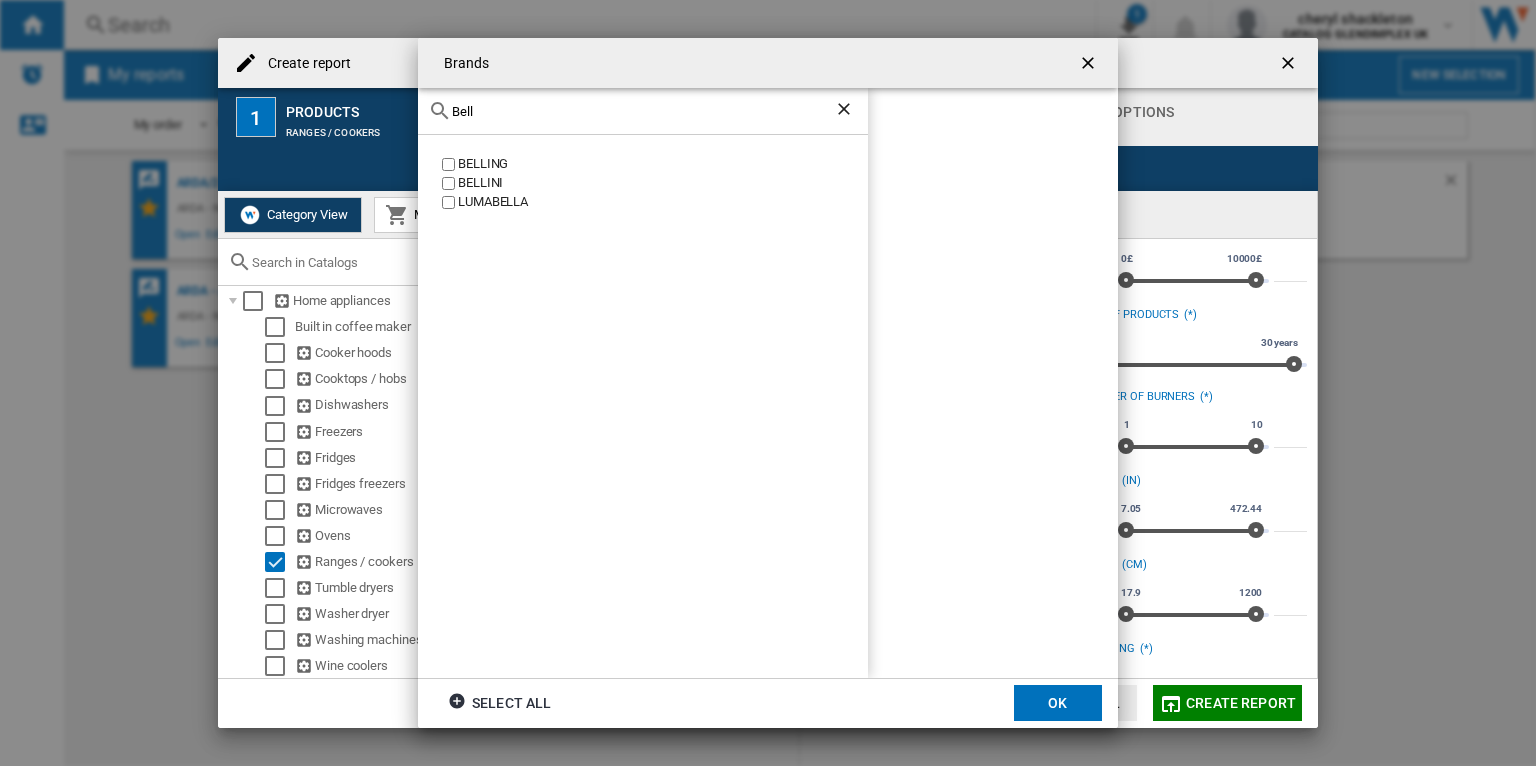 click on "BELLING" 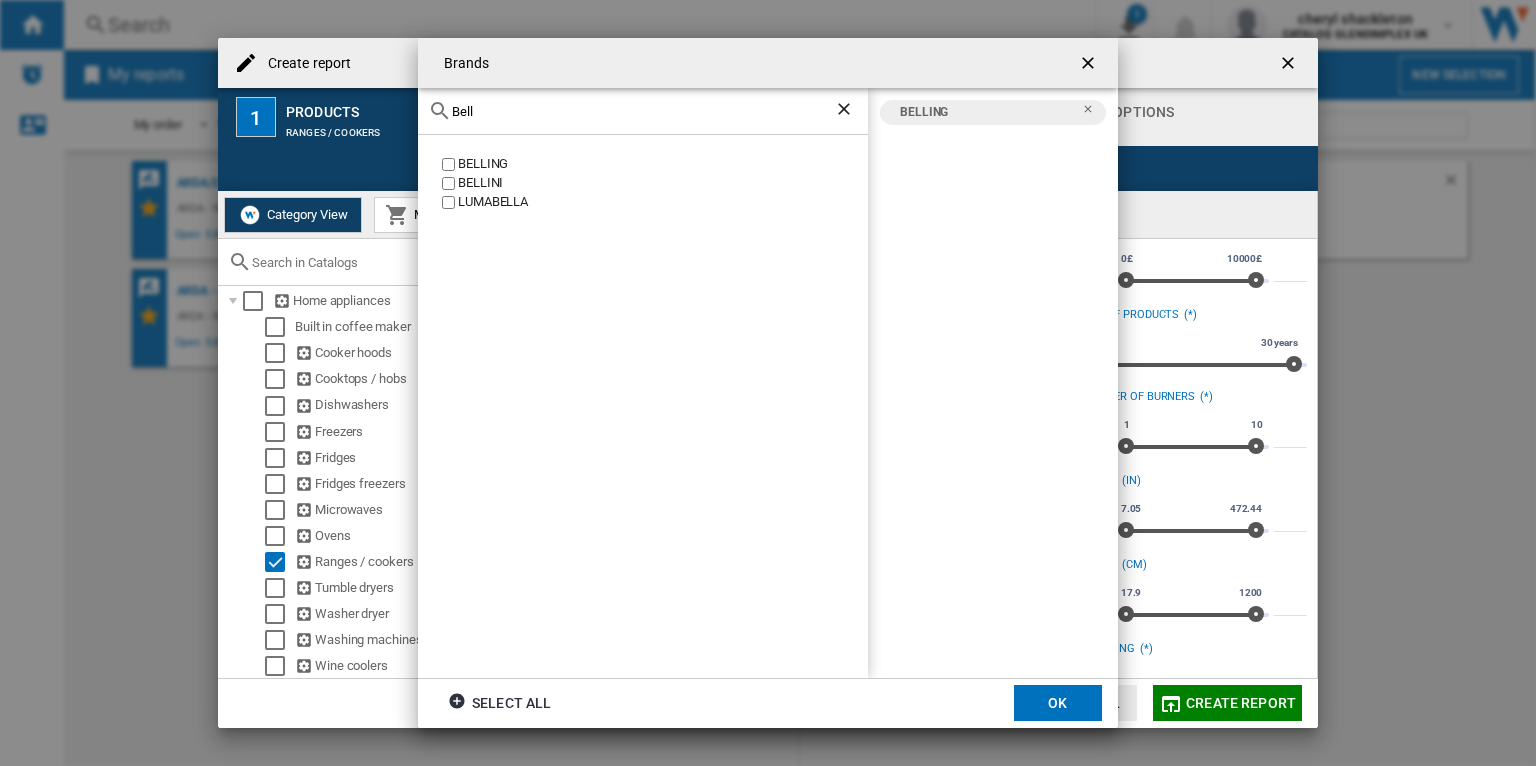 click on "Bell" 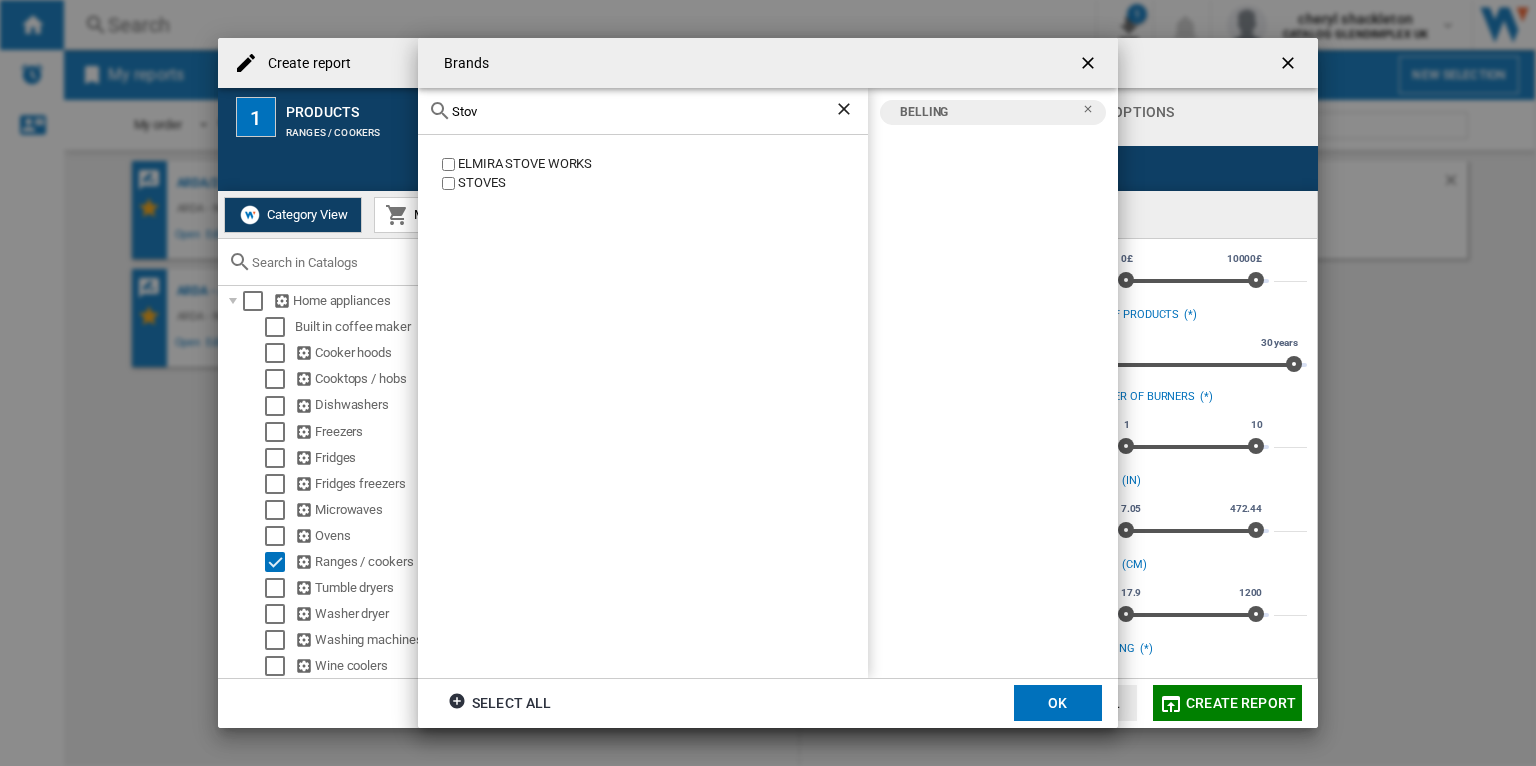 type on "Stov" 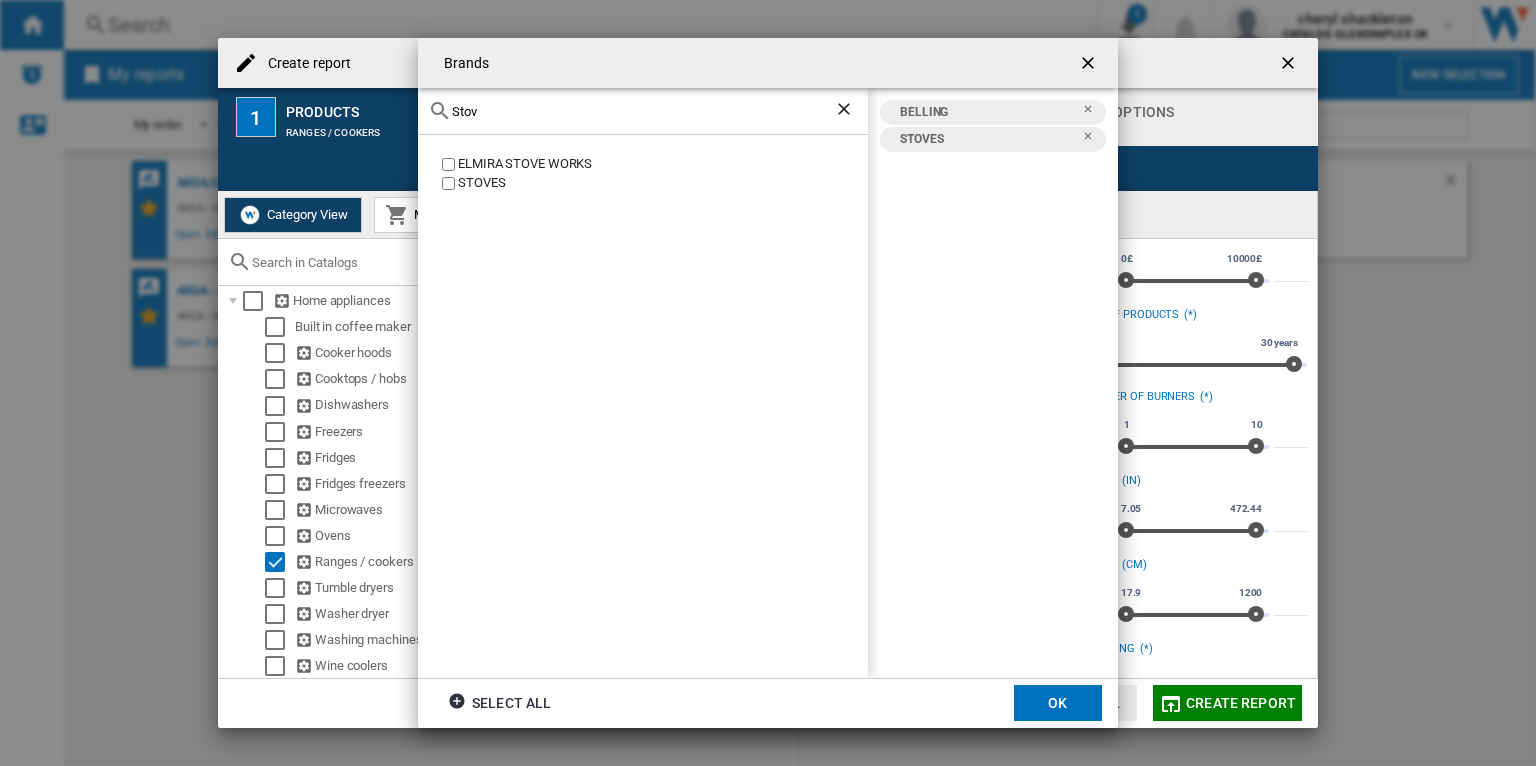 click on "OK" 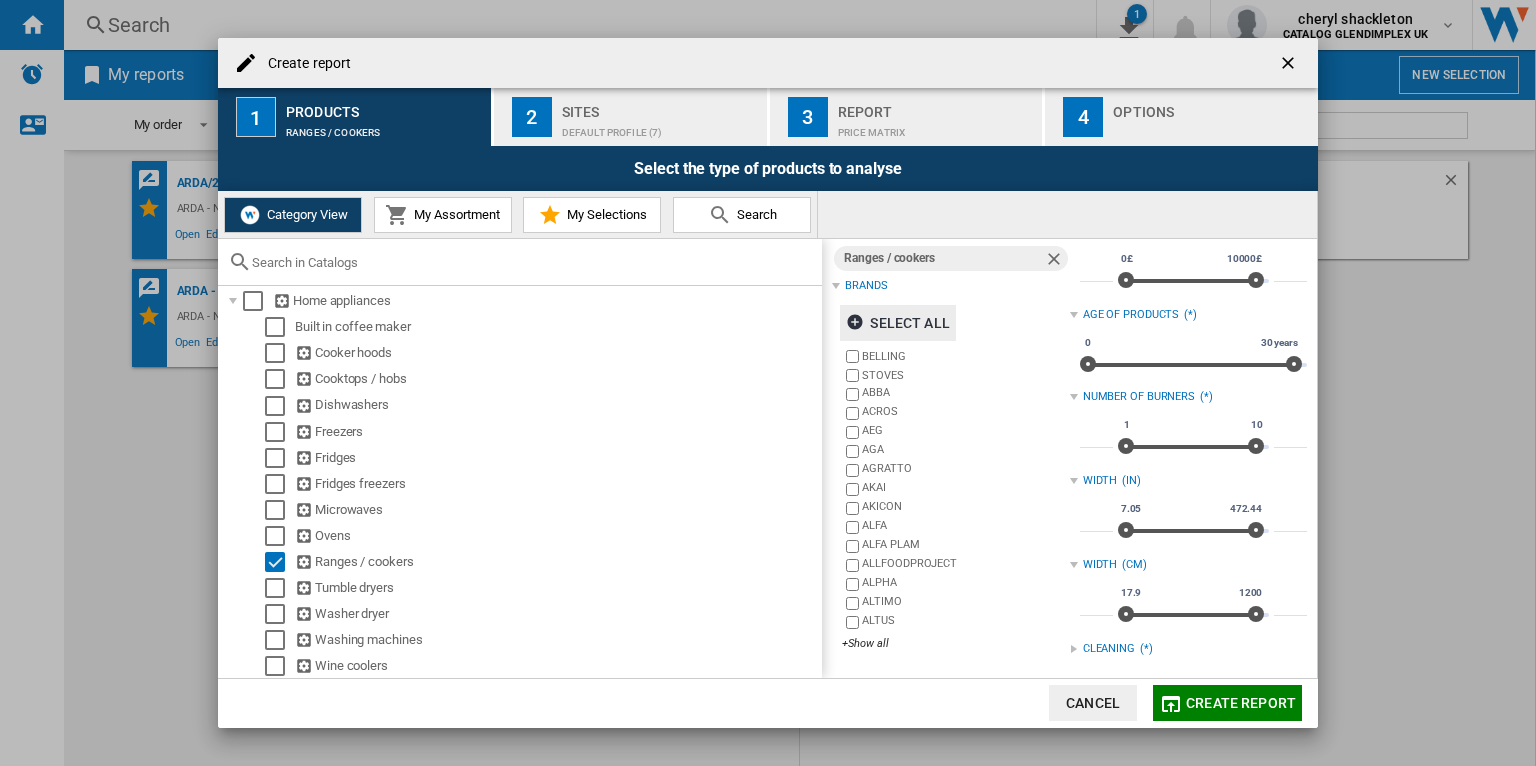 click on "Sites" at bounding box center [660, 106] 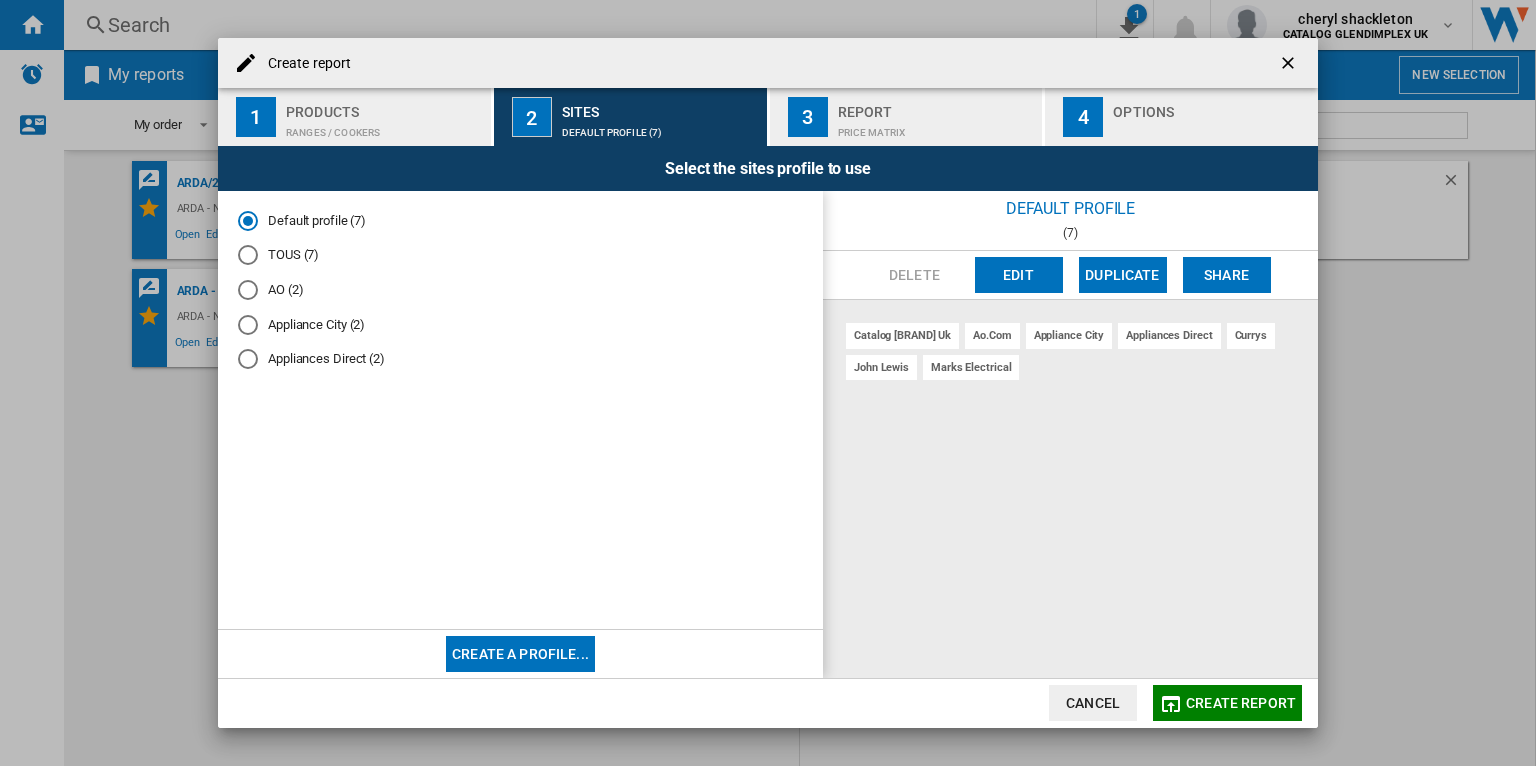 click on "Price Matrix" at bounding box center (936, 127) 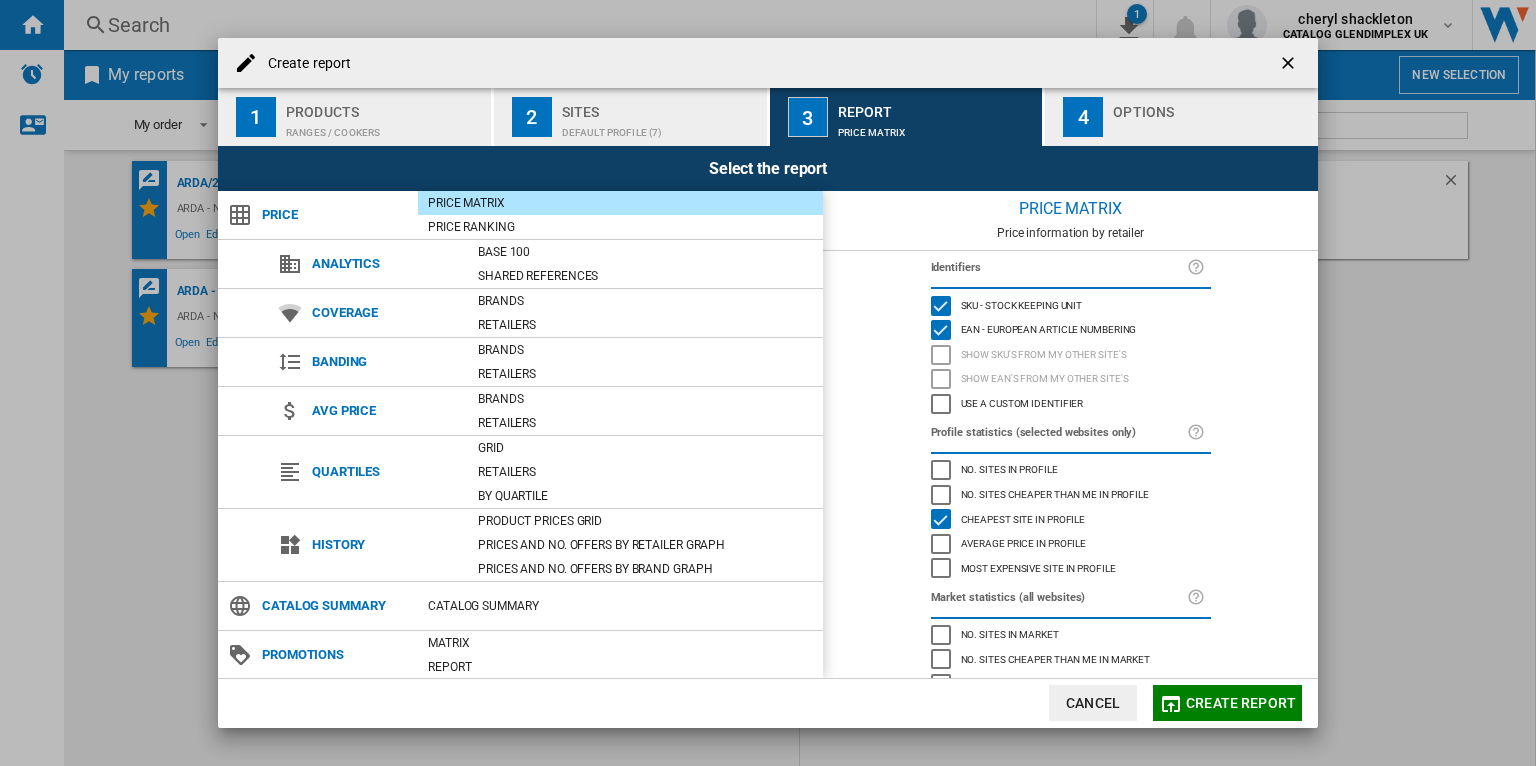 click at bounding box center [1211, 127] 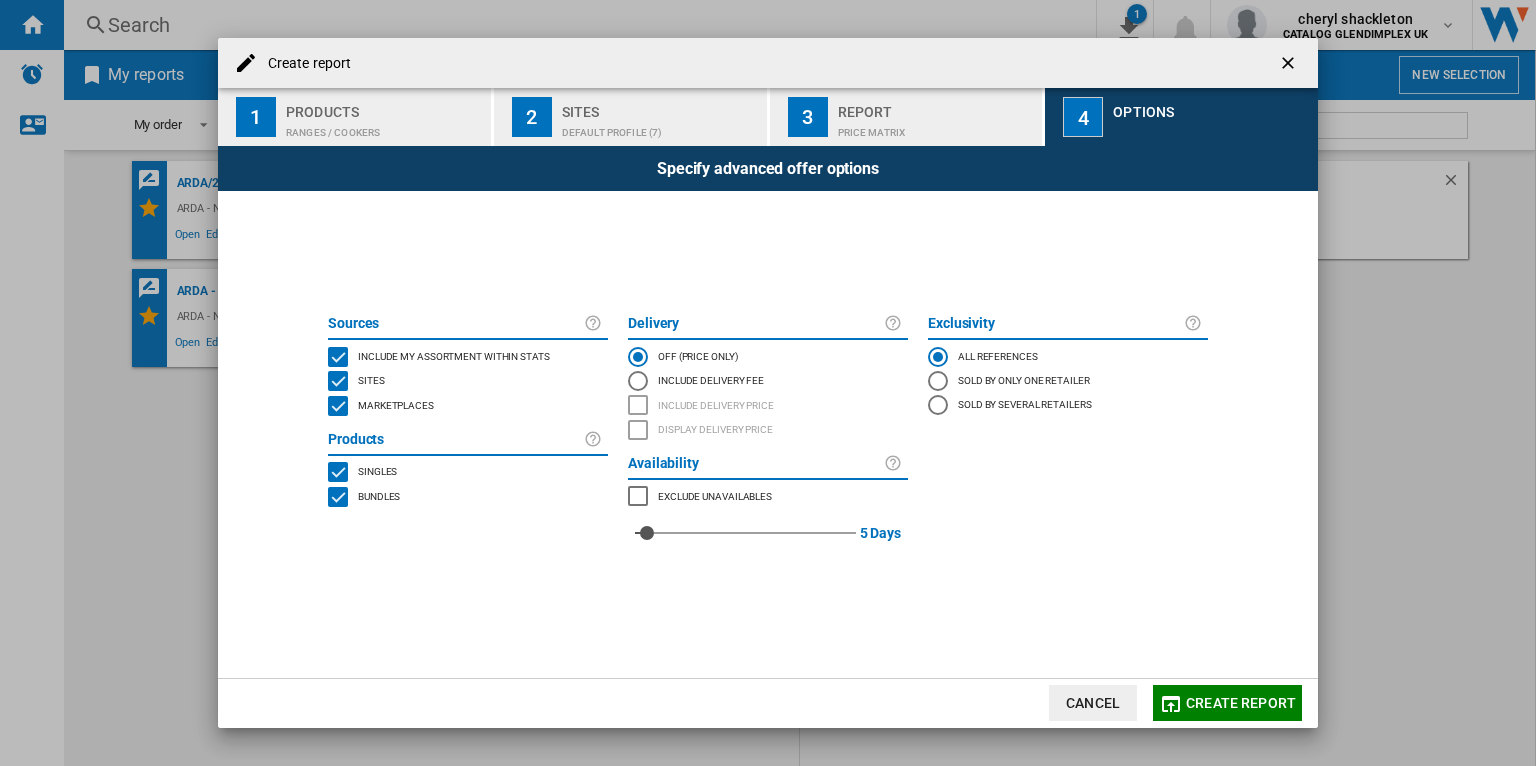 click on "Create report" 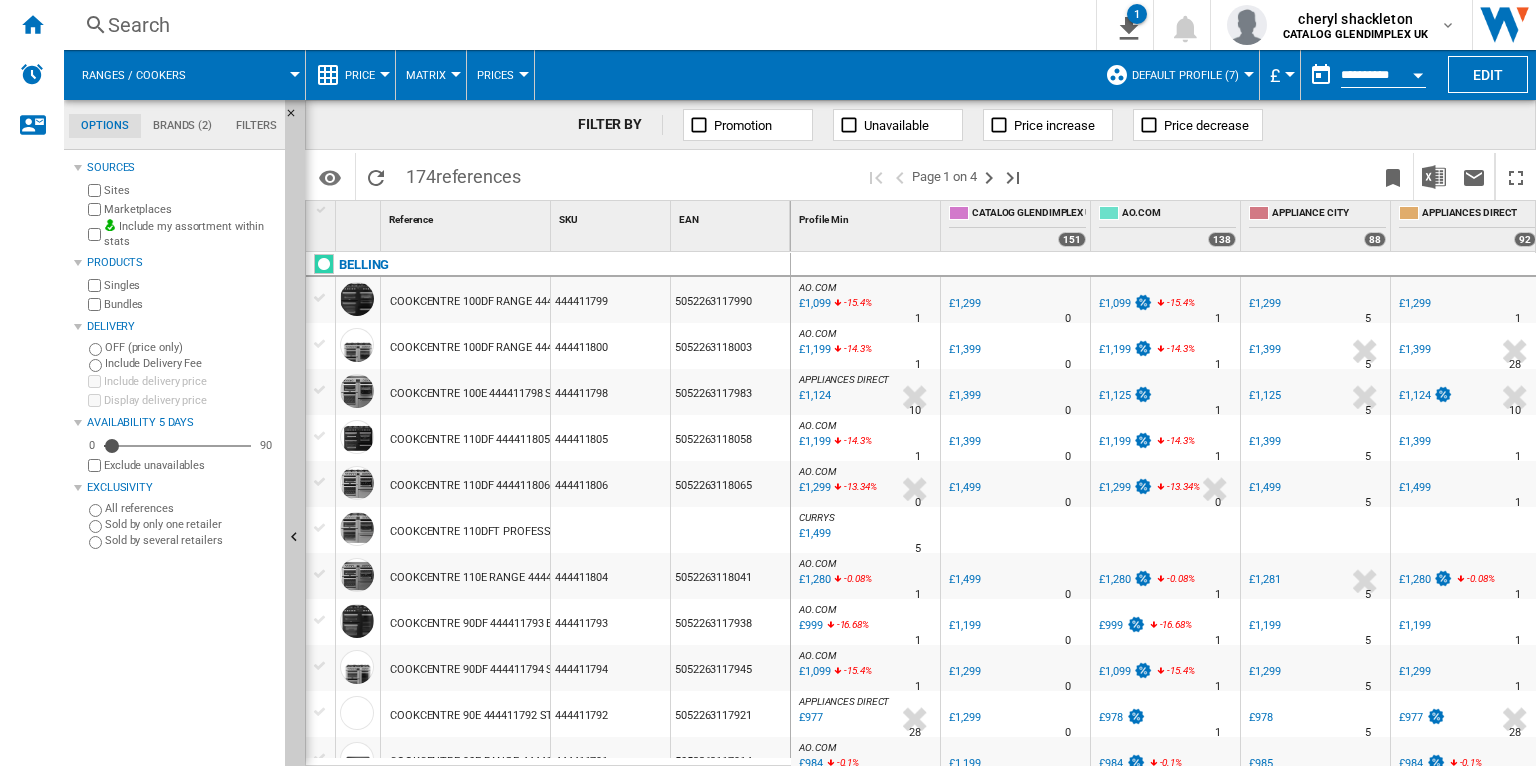 scroll, scrollTop: 28, scrollLeft: 453, axis: both 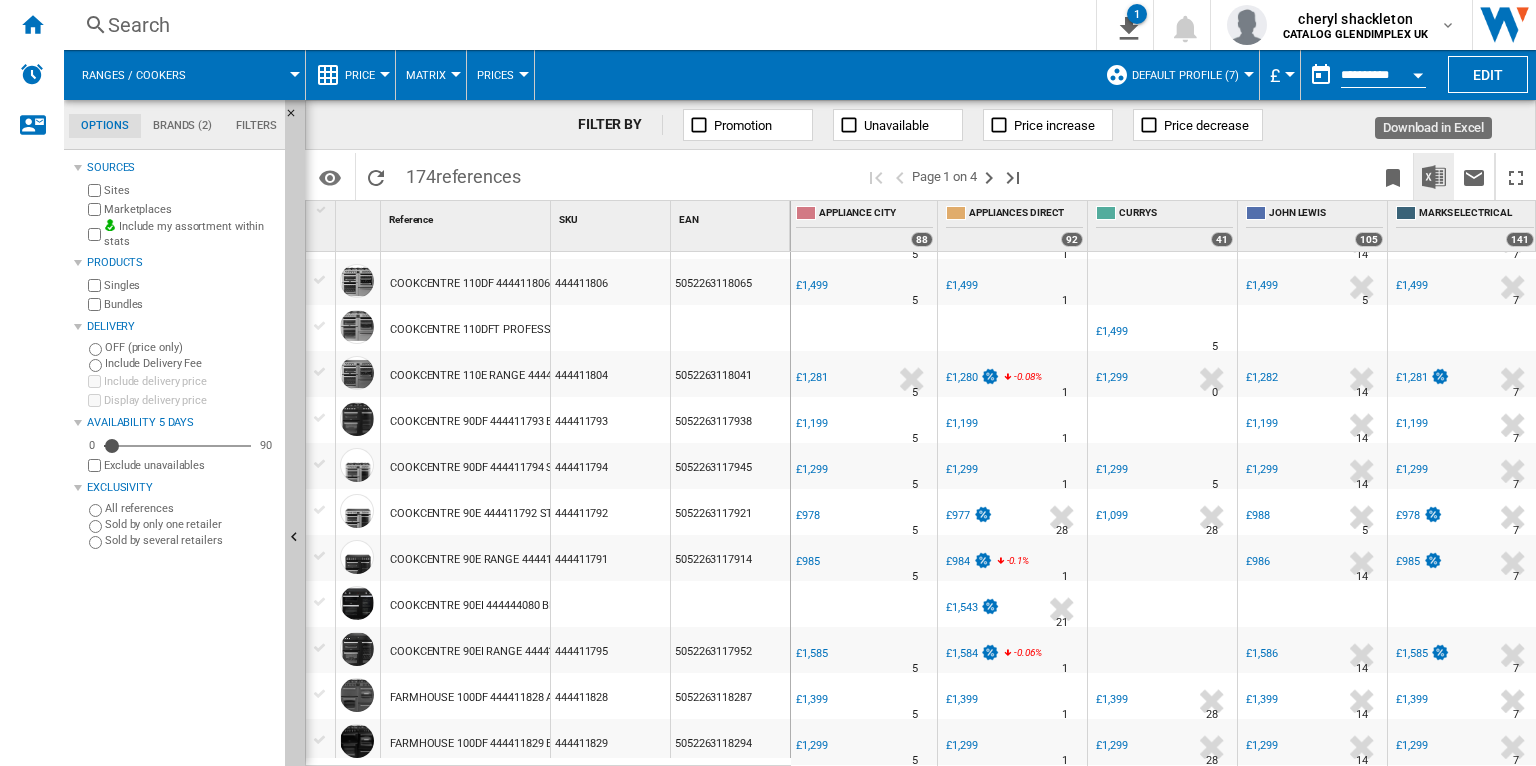click at bounding box center (1434, 177) 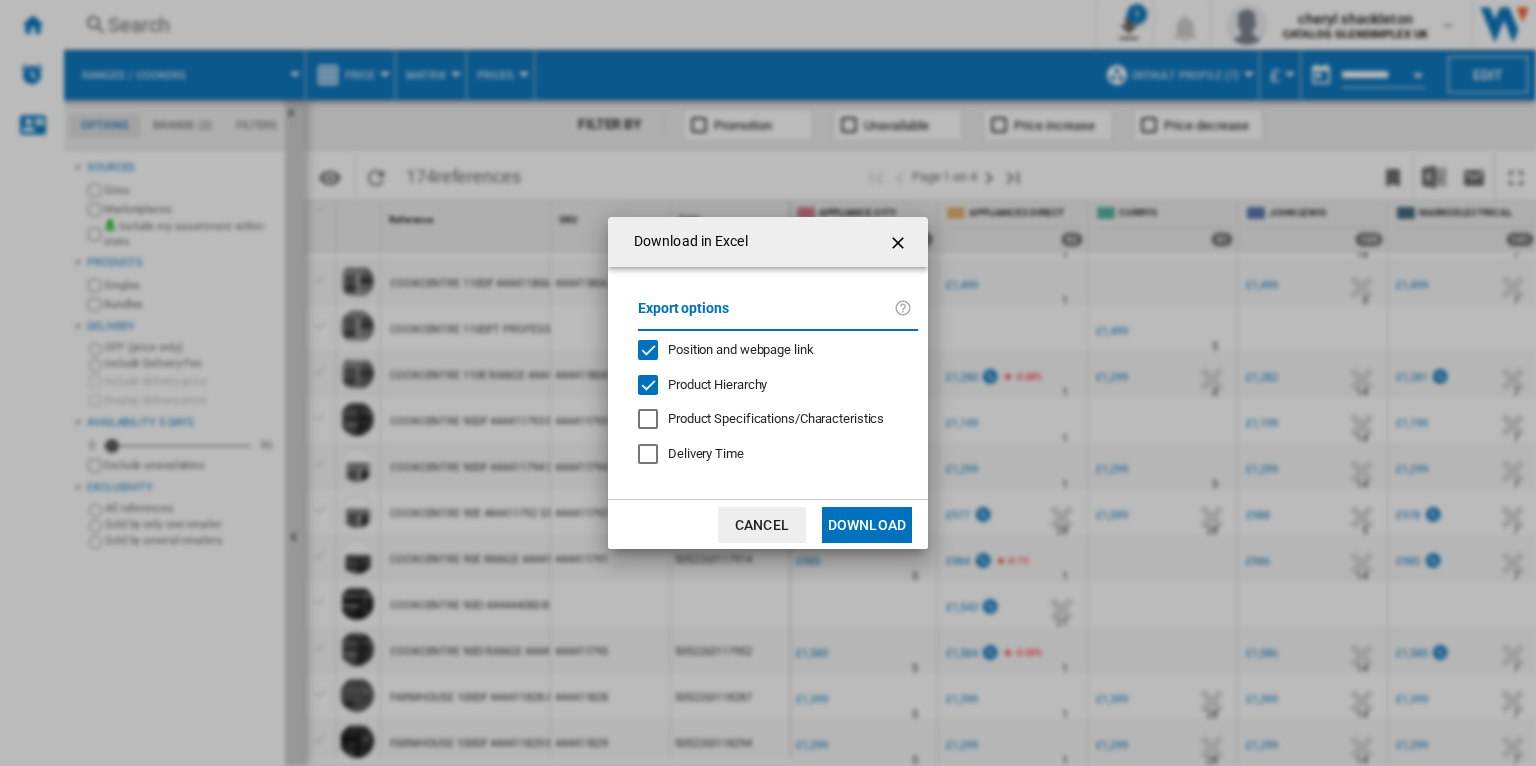 click on "Export options
Position and webpage link
Product Hierarchy
Product Specifications/Characteristics
Delivery Time" 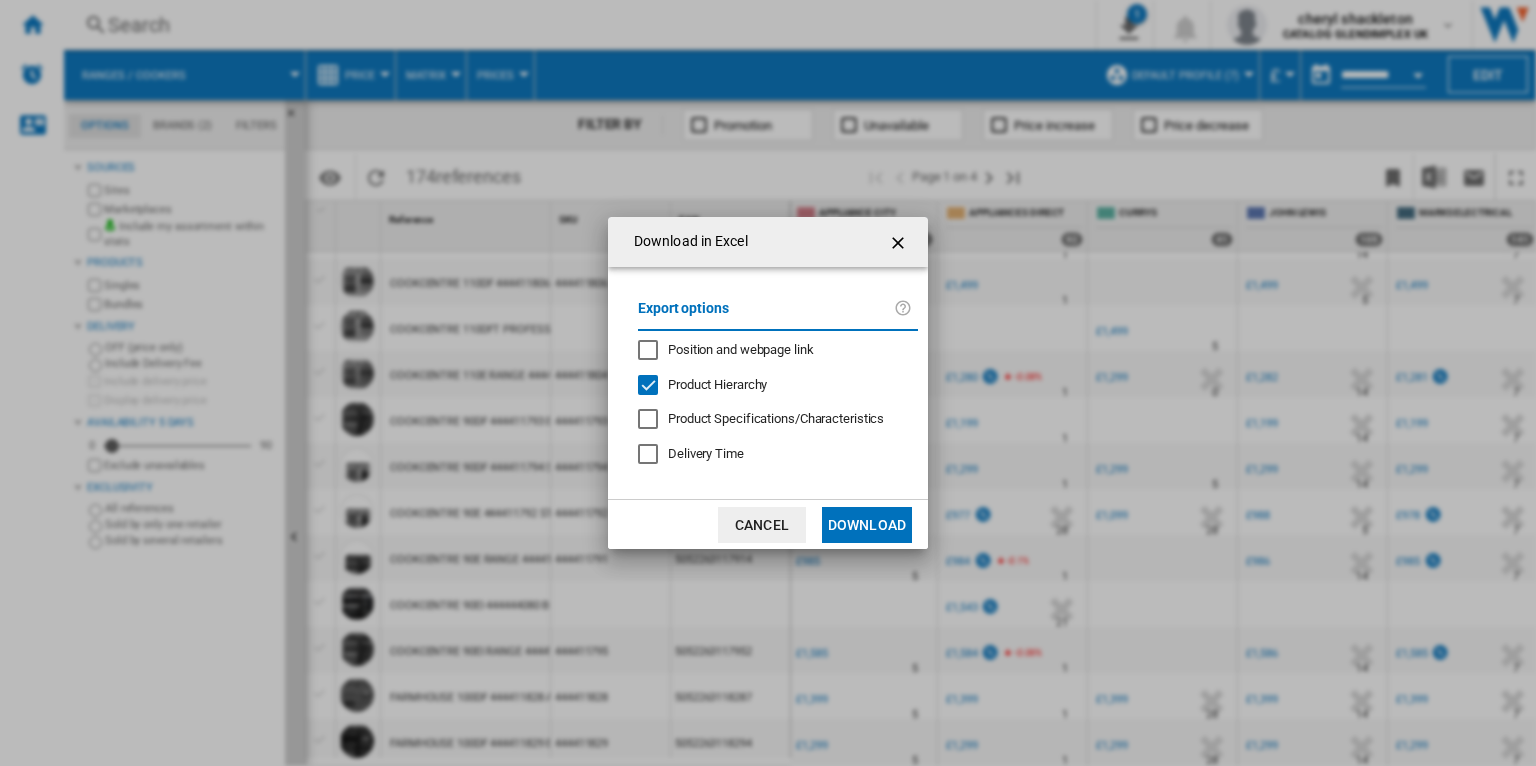 click on "Product Hierarchy" 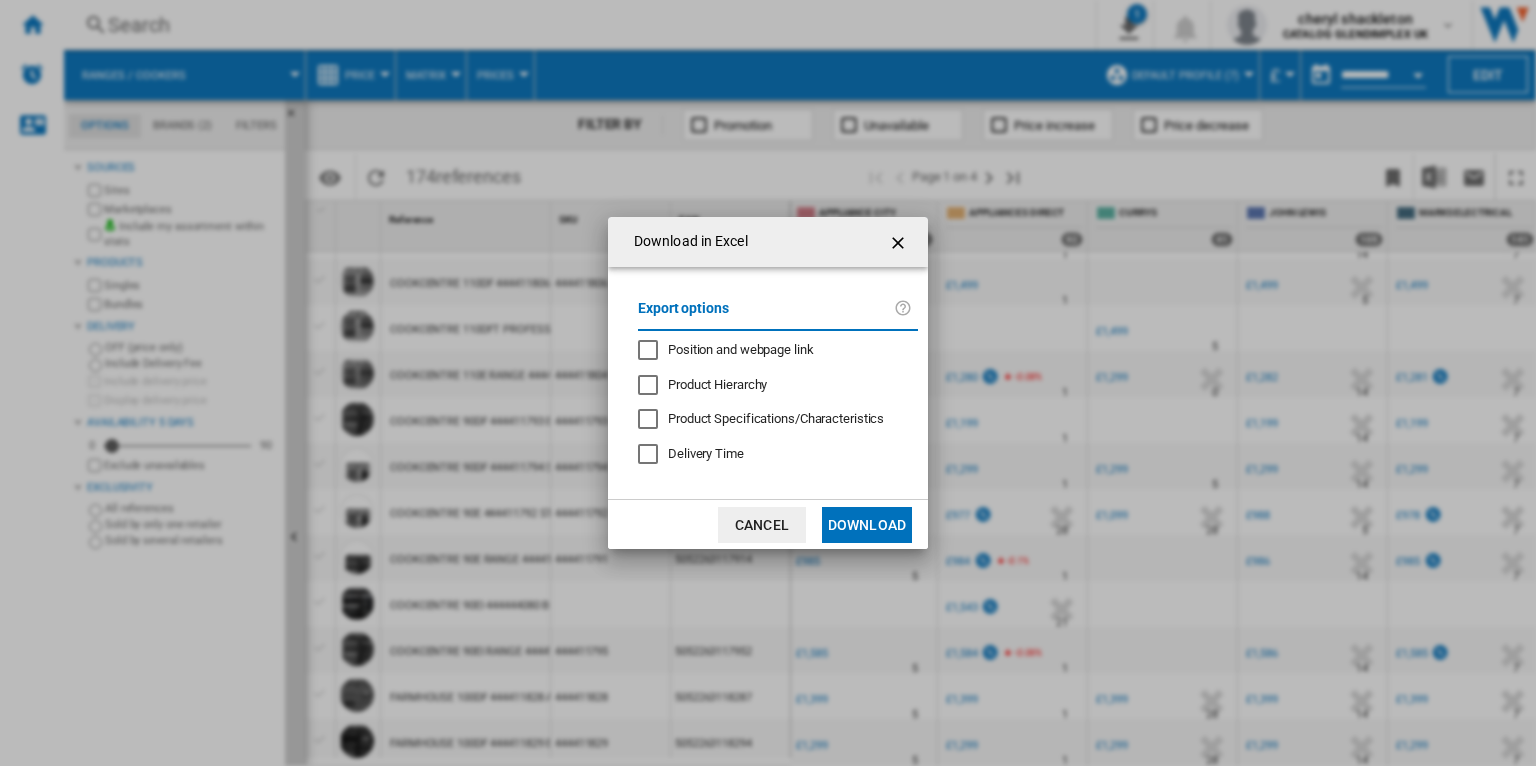 click on "Download" 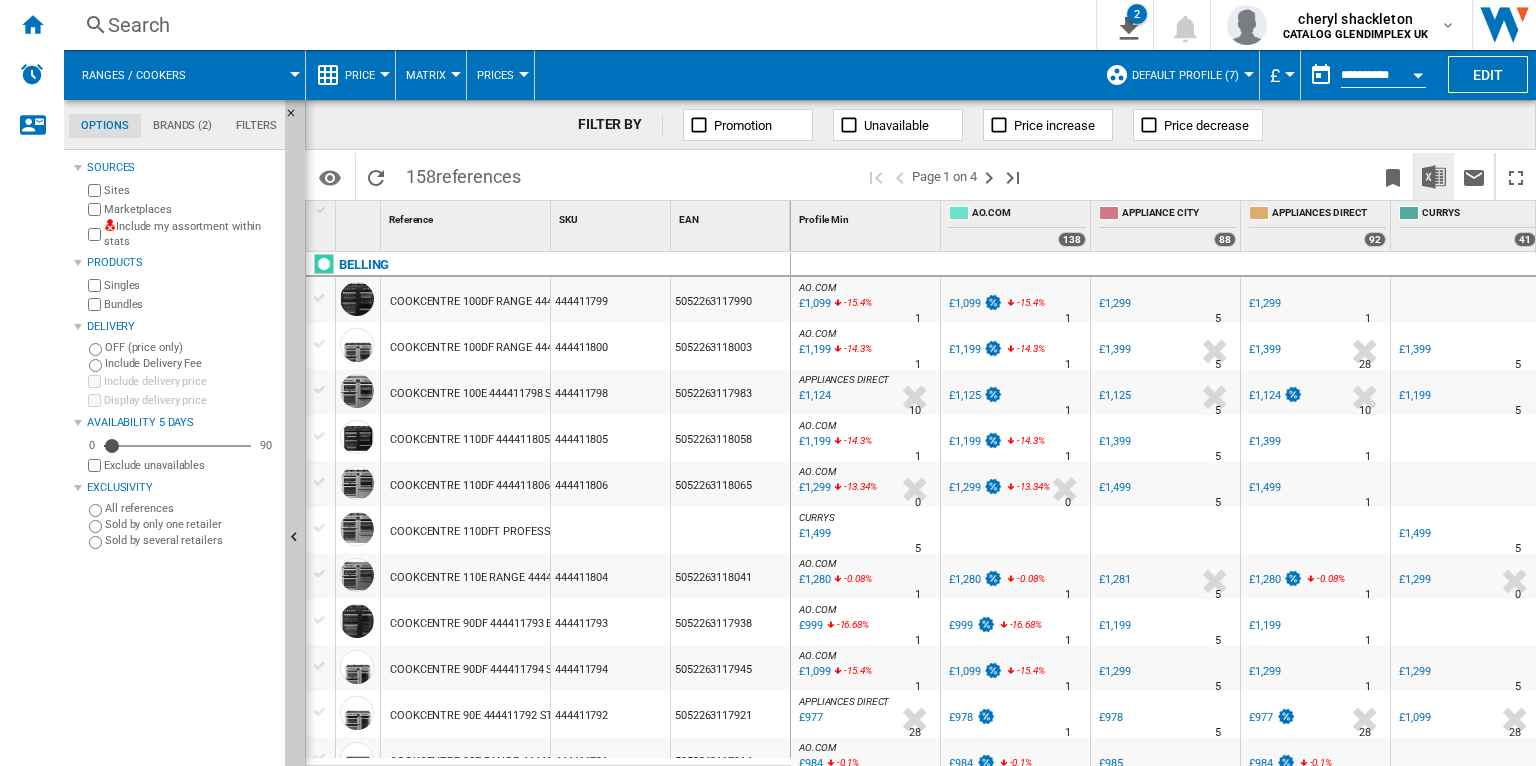 click at bounding box center (1434, 177) 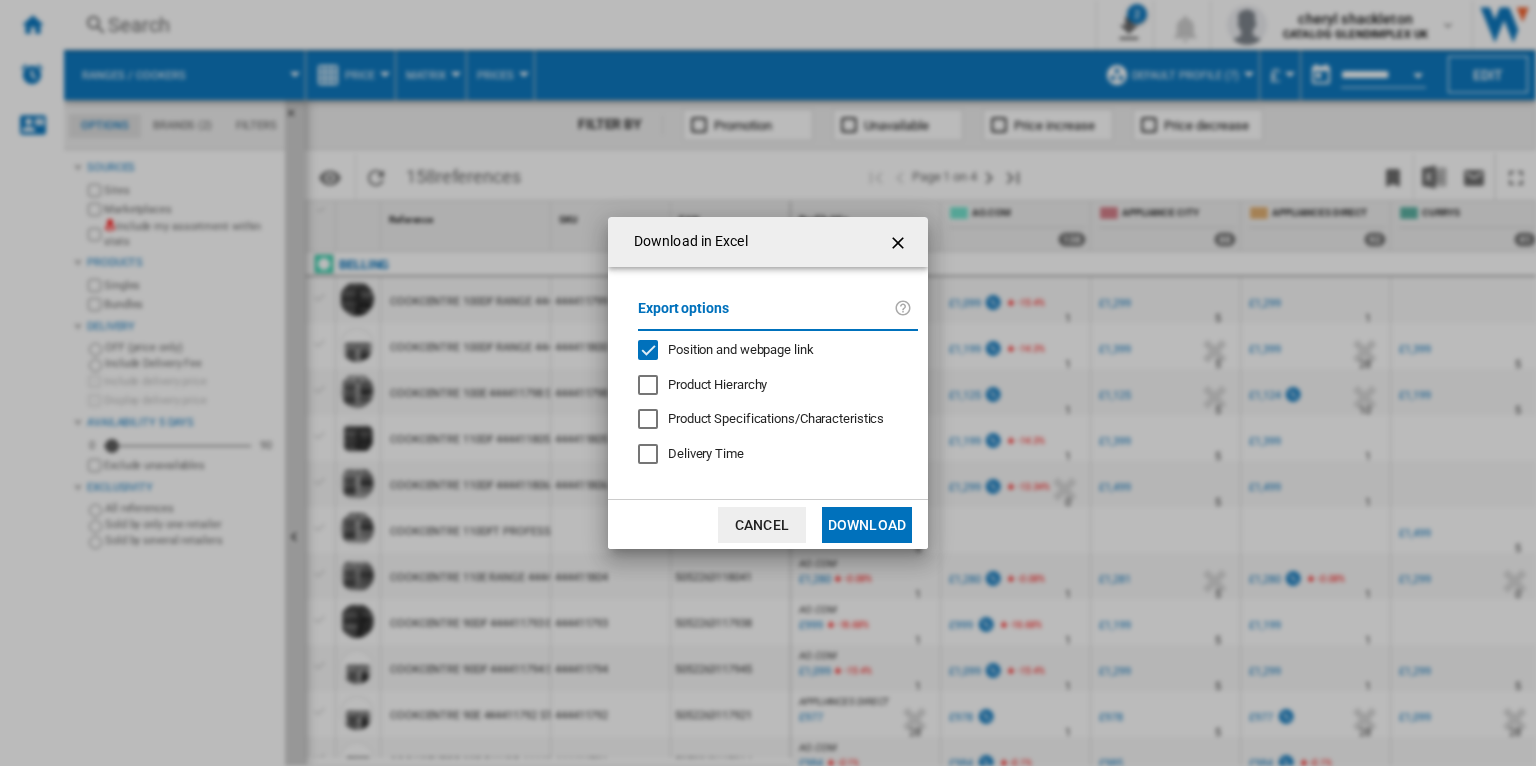 click on "Position and webpage link" 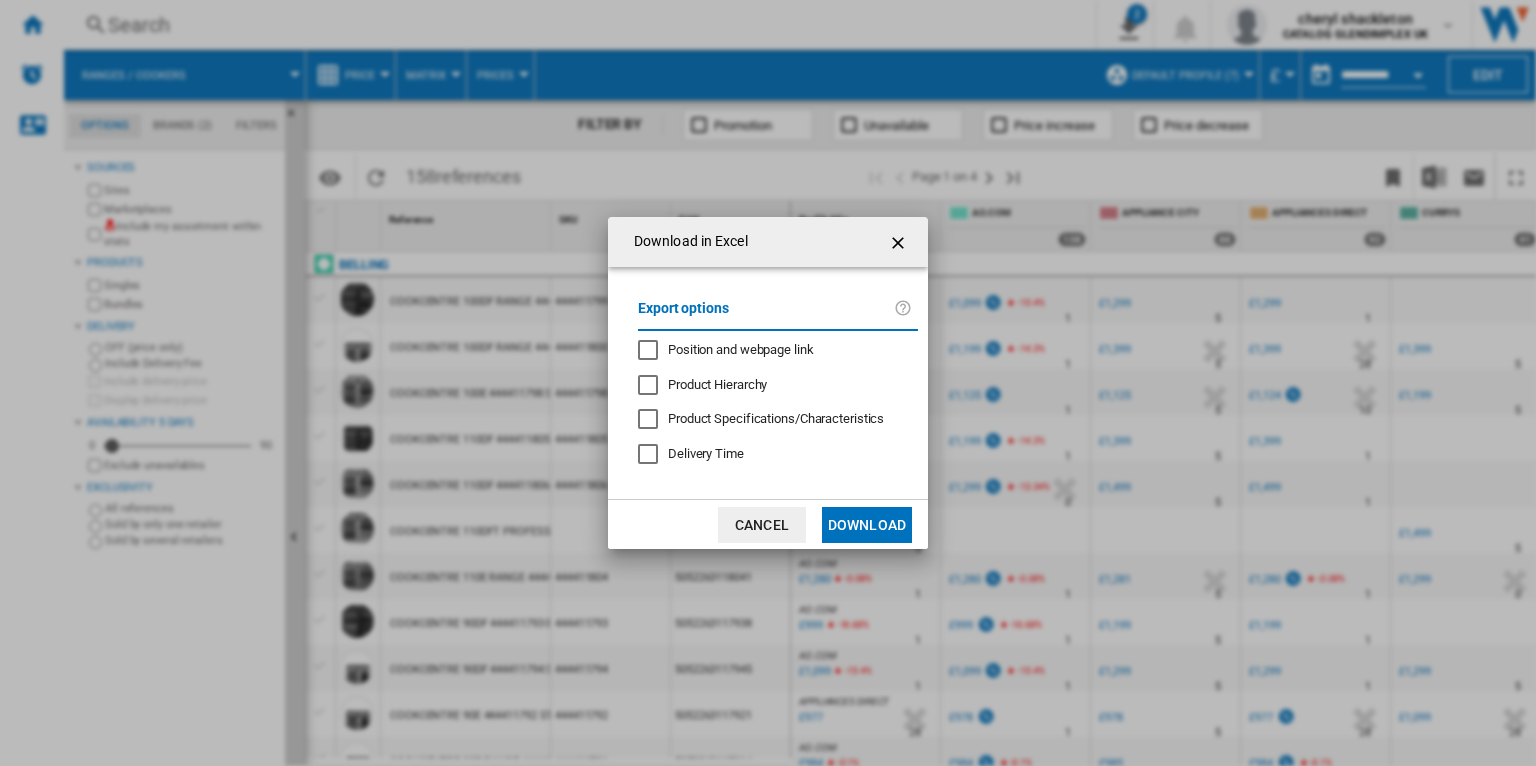 click on "Download" 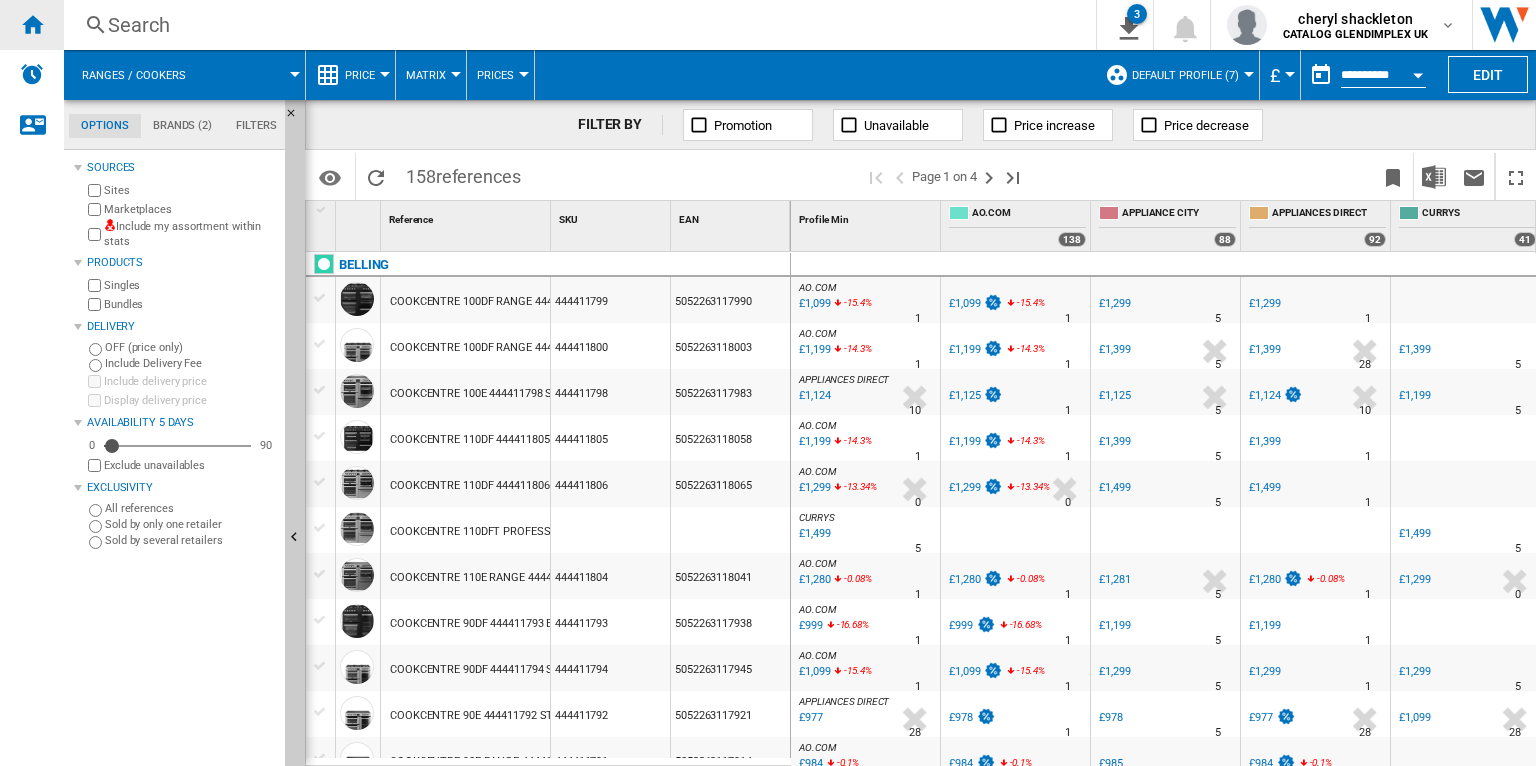 click at bounding box center [32, 25] 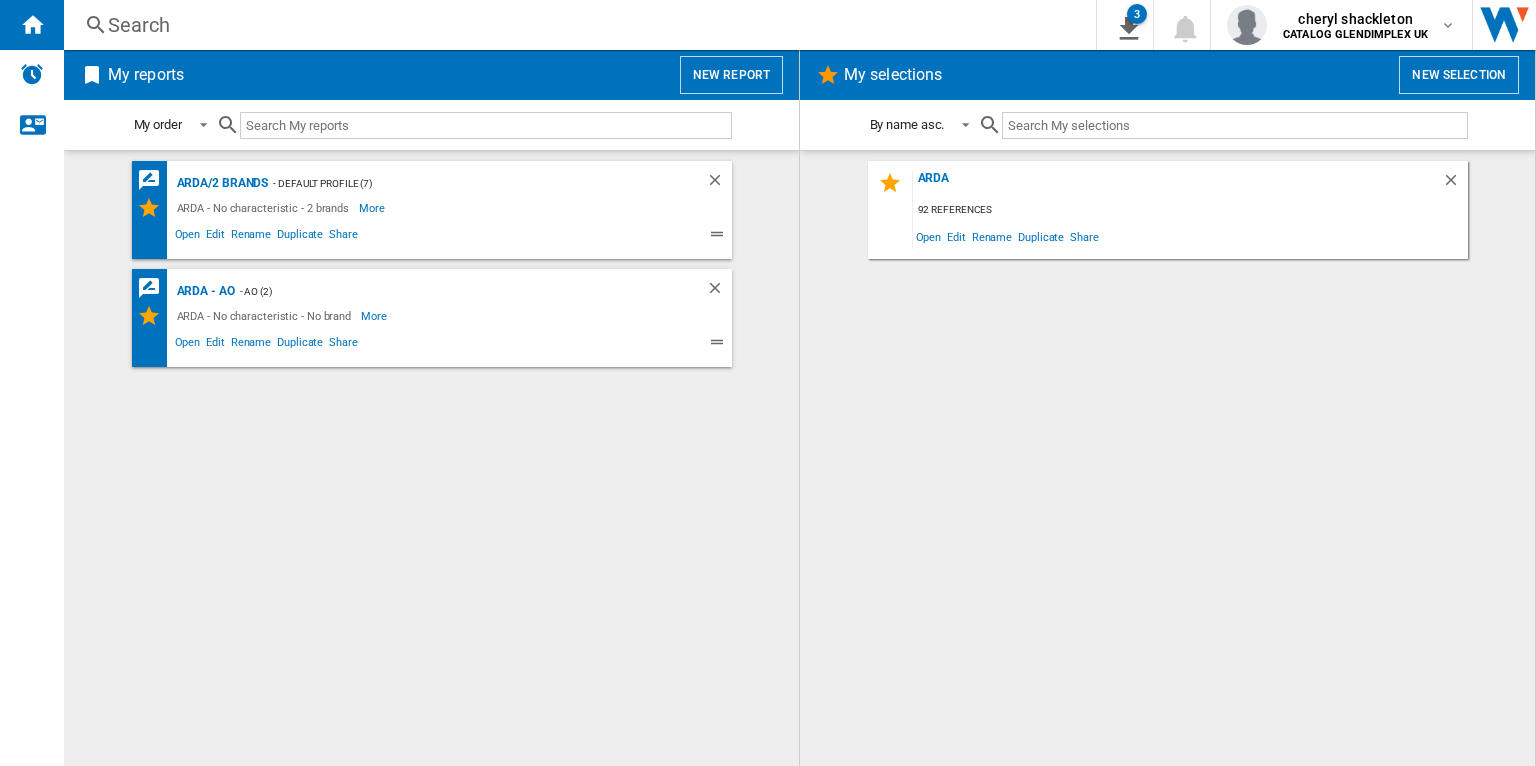 click on "New selection" at bounding box center [1459, 75] 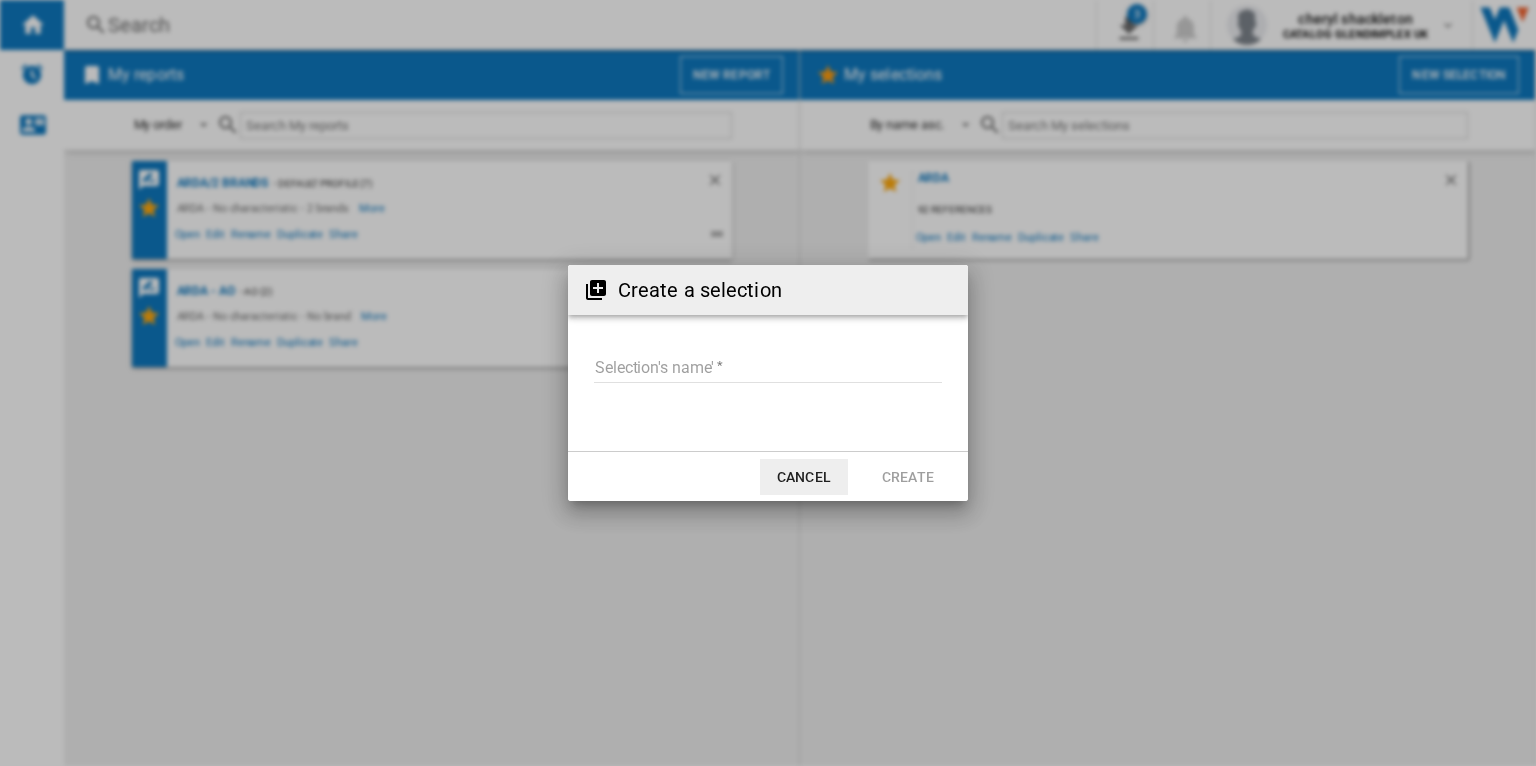 click on "Selection's name'" at bounding box center [768, 368] 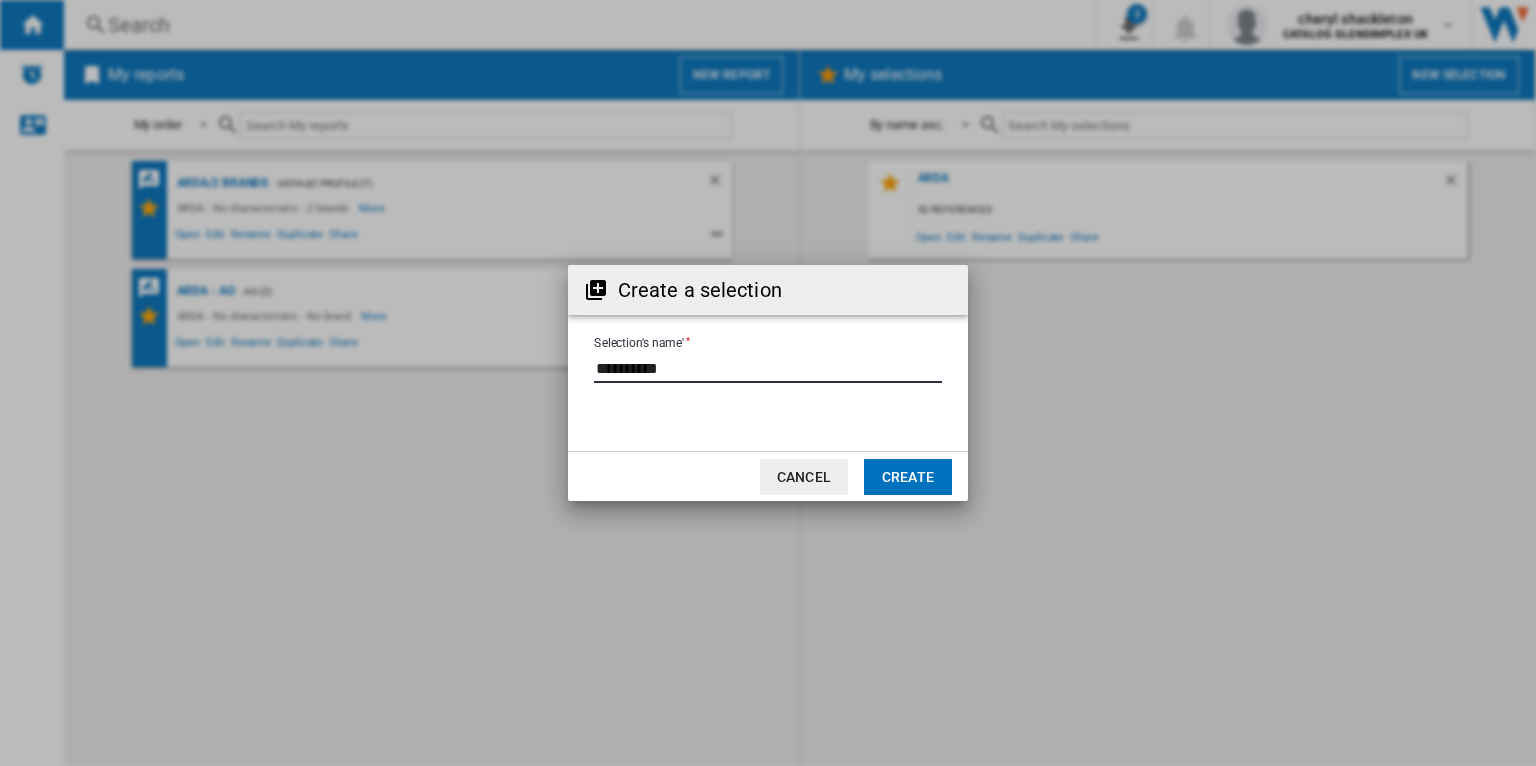 type on "**********" 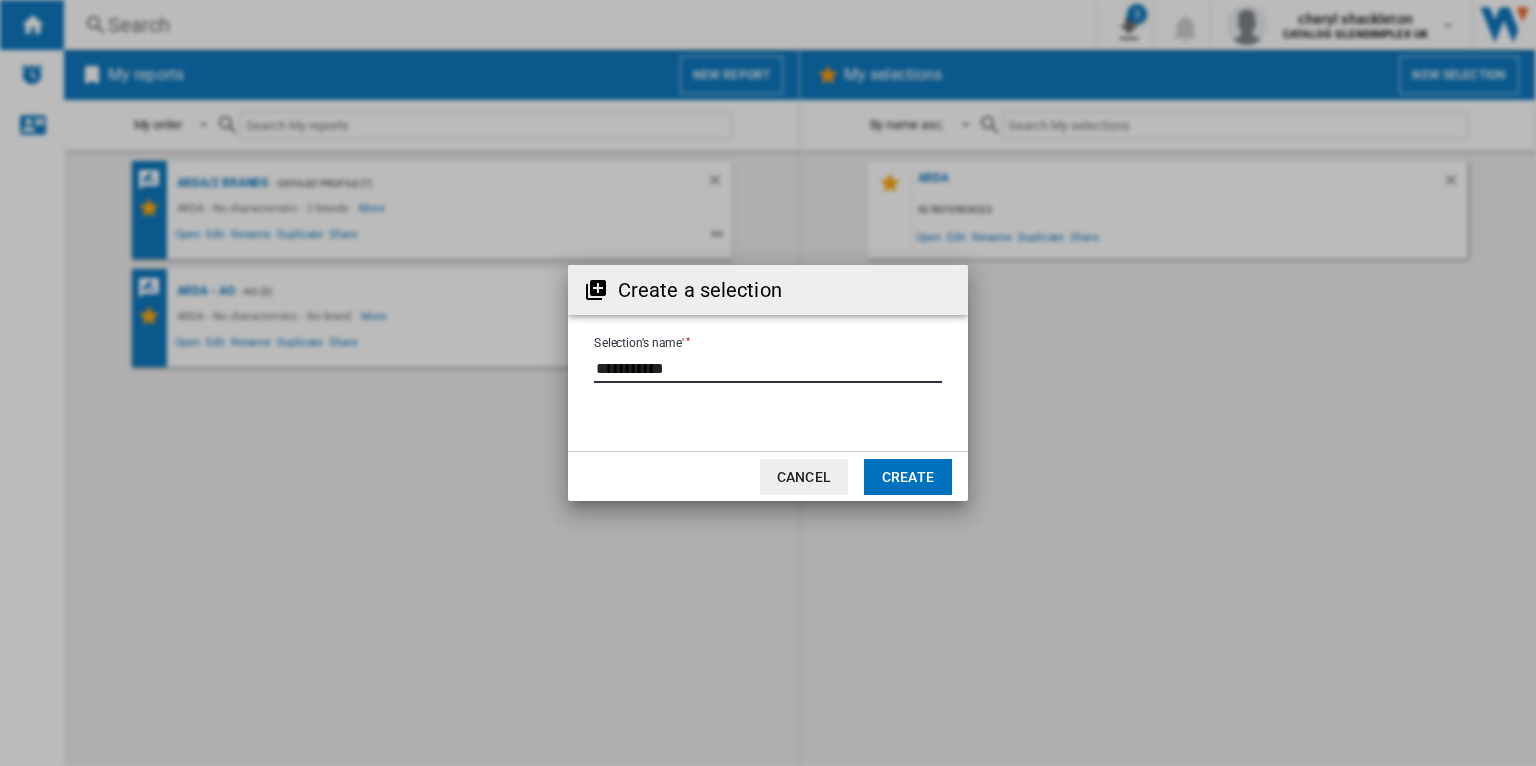 click on "Create" 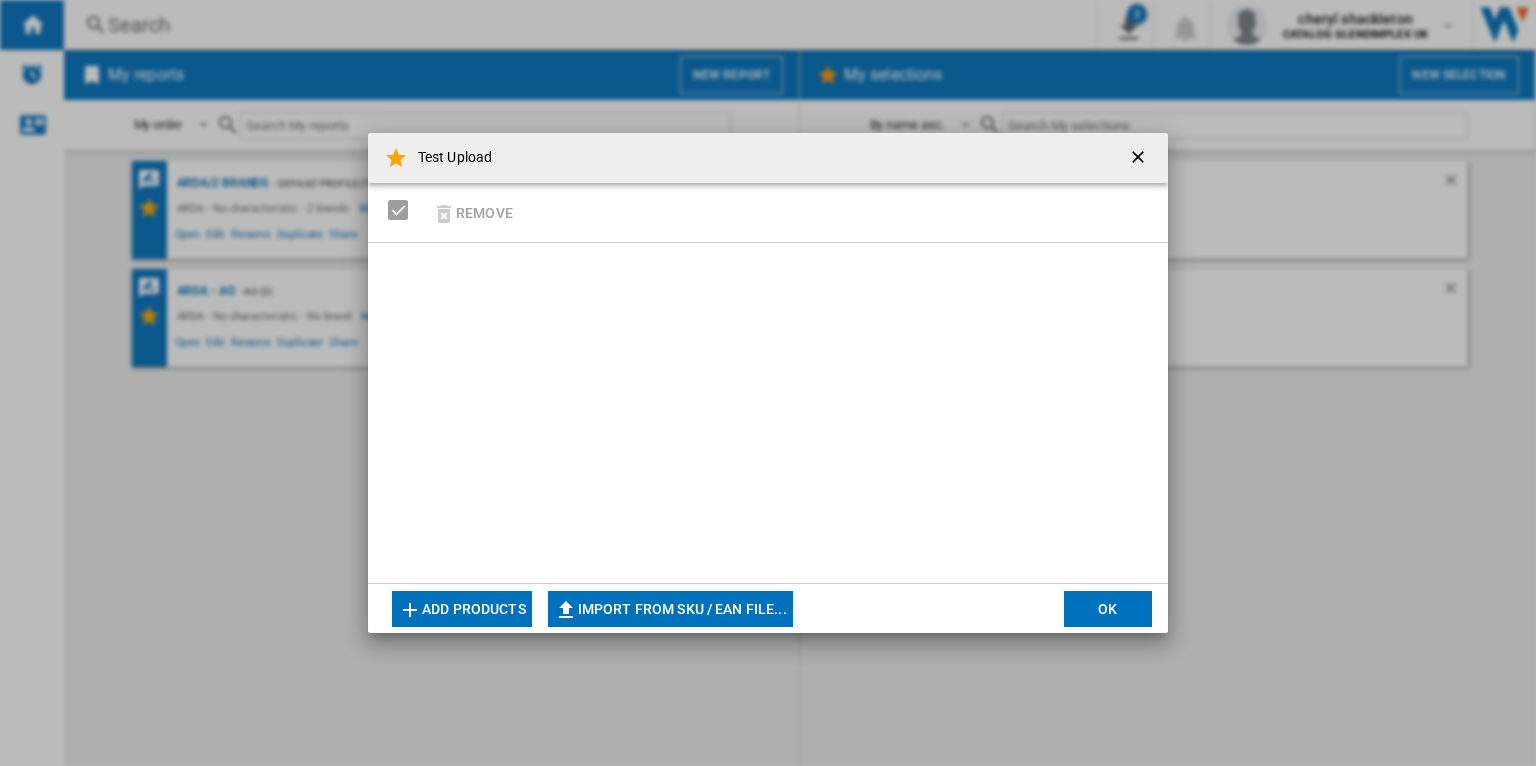 click on "Import from SKU / EAN file..." 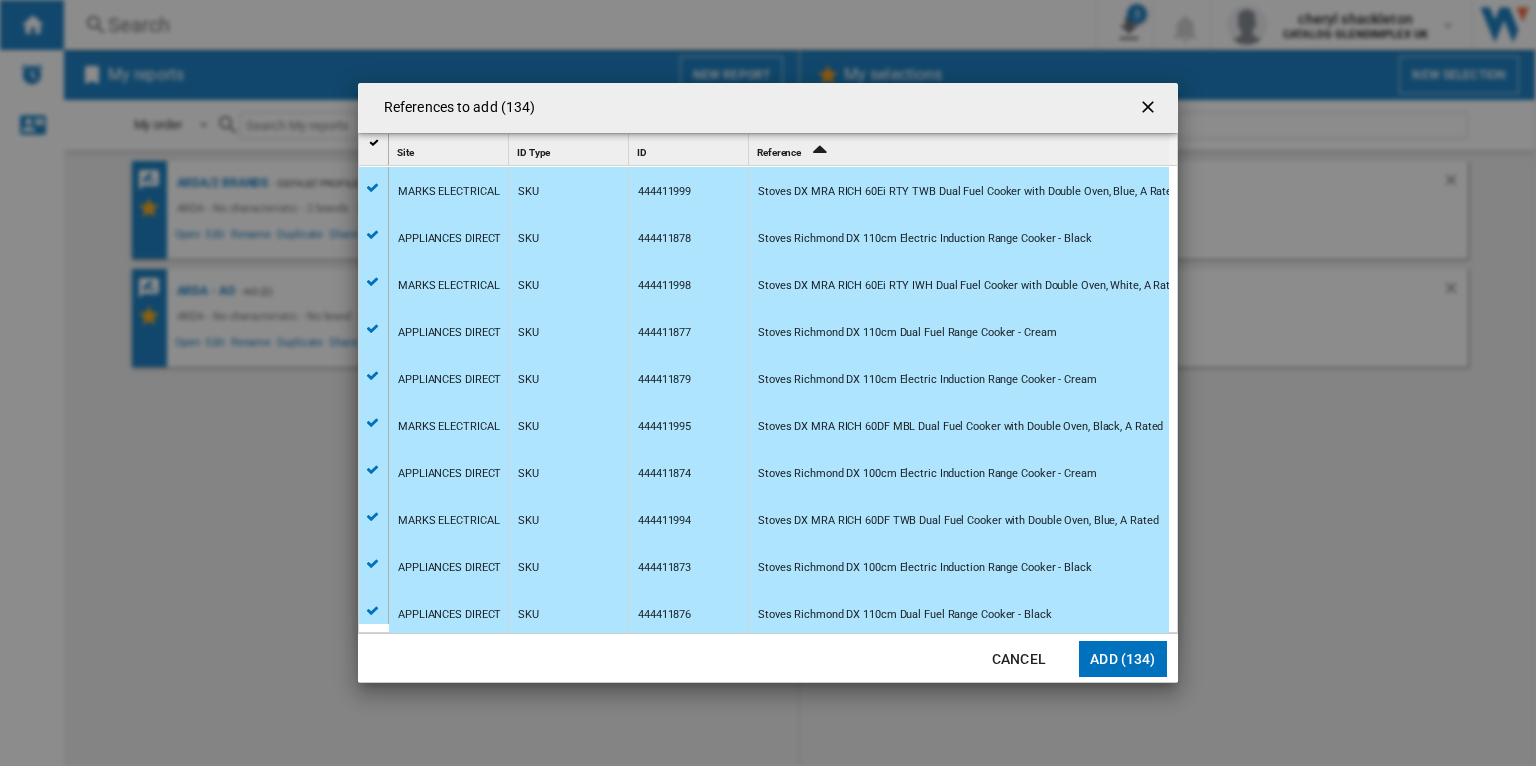 scroll, scrollTop: 476, scrollLeft: 0, axis: vertical 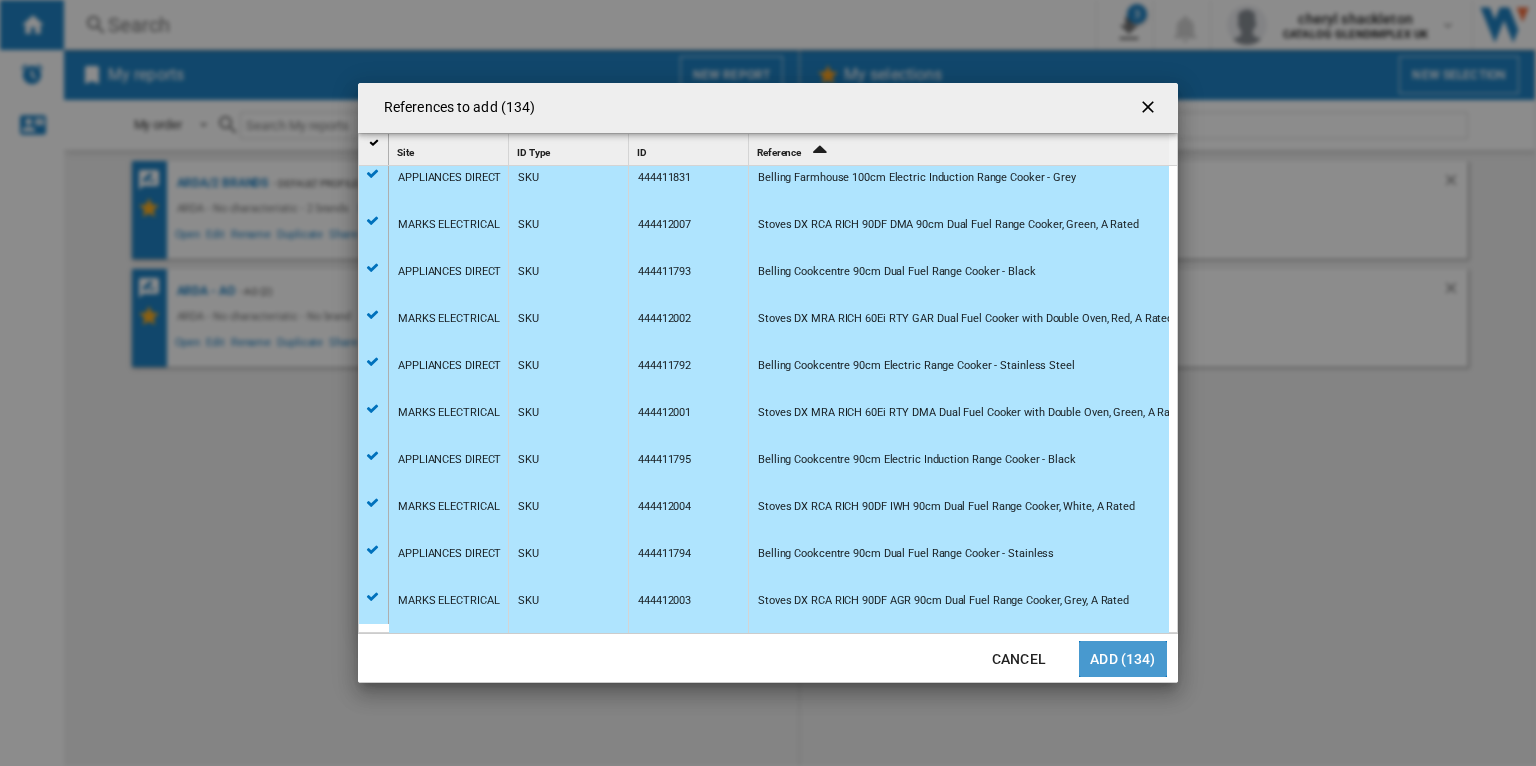 click on "Add (134)" 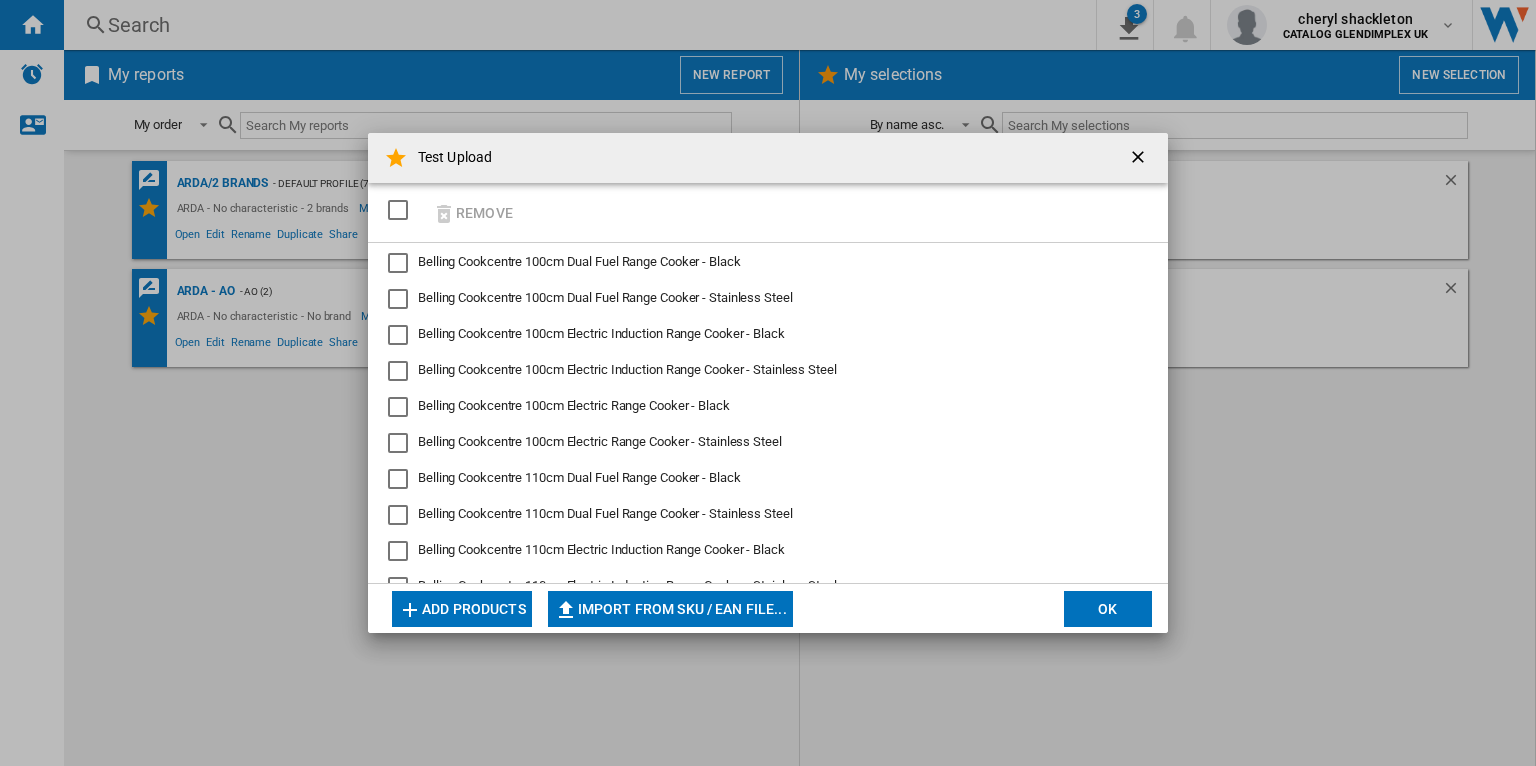 click at bounding box center (1140, 159) 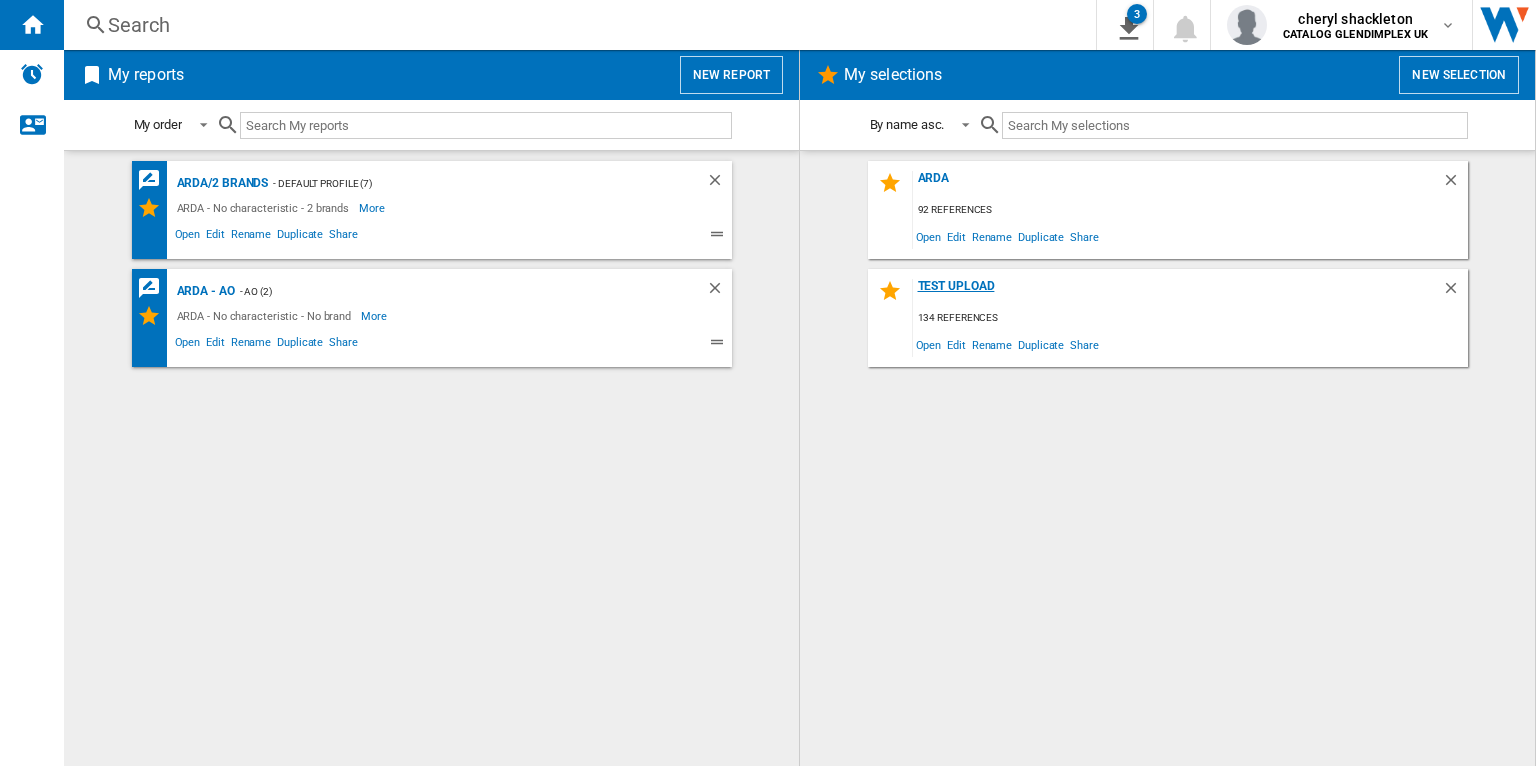 click on "Test Upload" 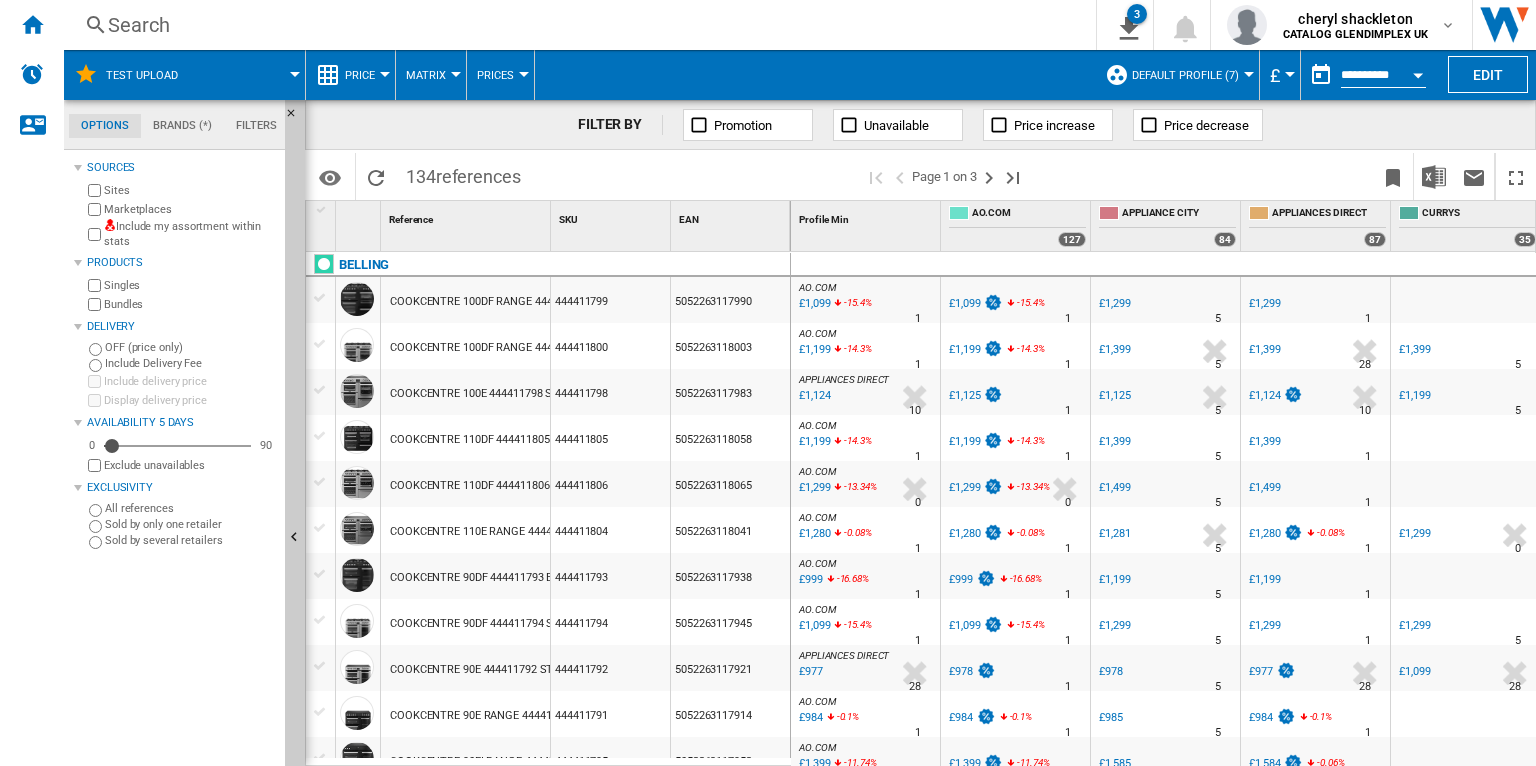 scroll, scrollTop: 1704, scrollLeft: 304, axis: both 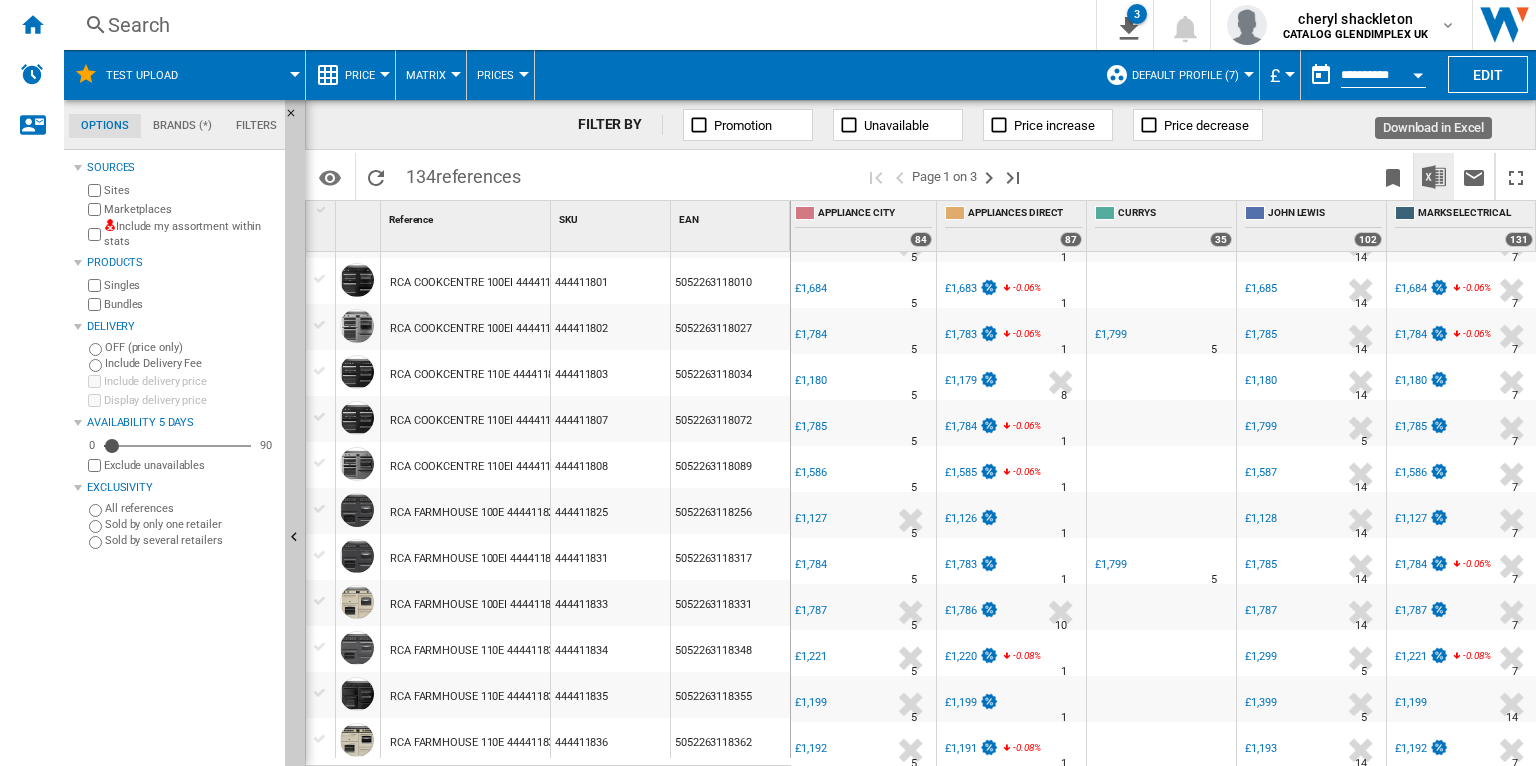 click at bounding box center [1434, 177] 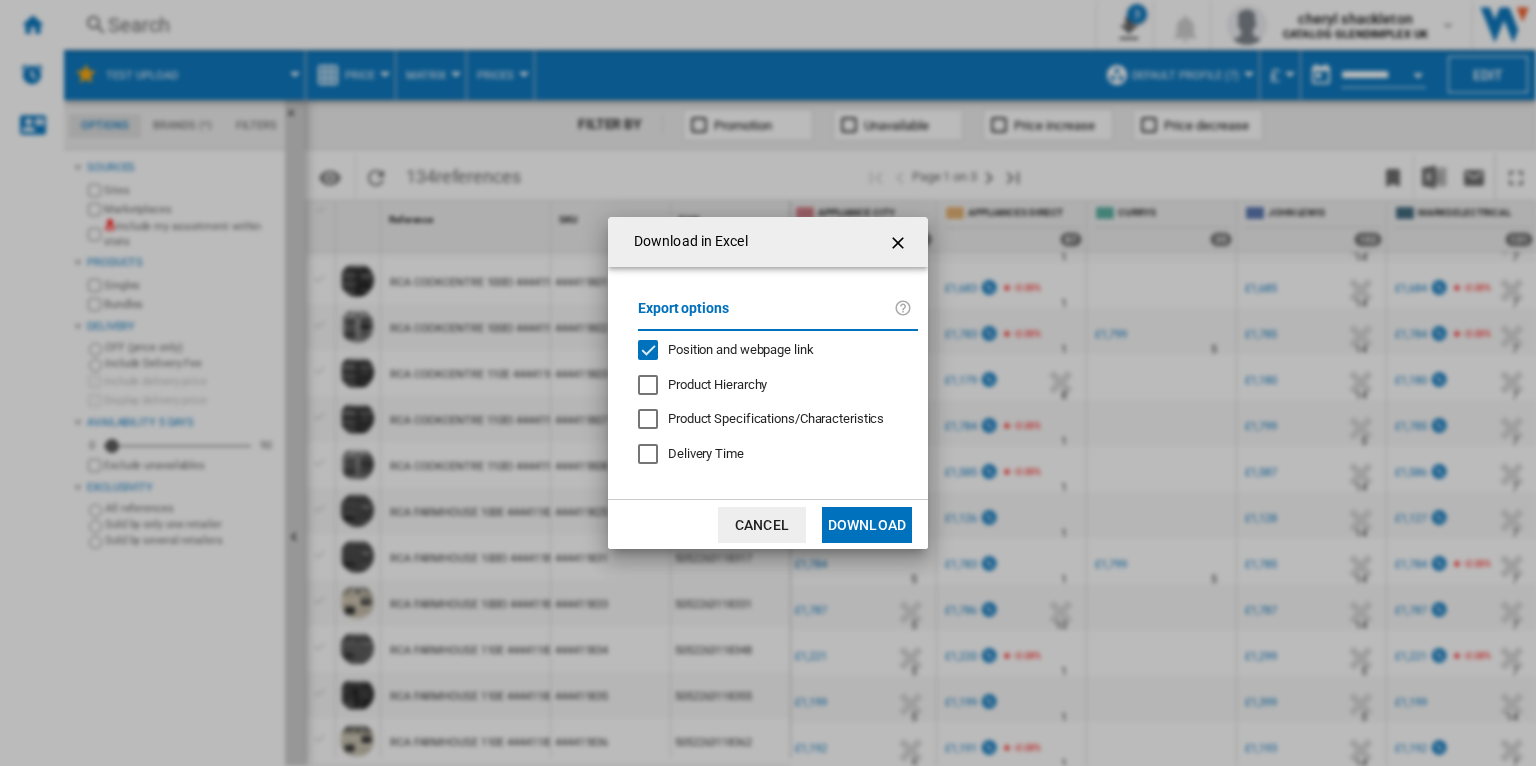 click on "Position and webpage link" 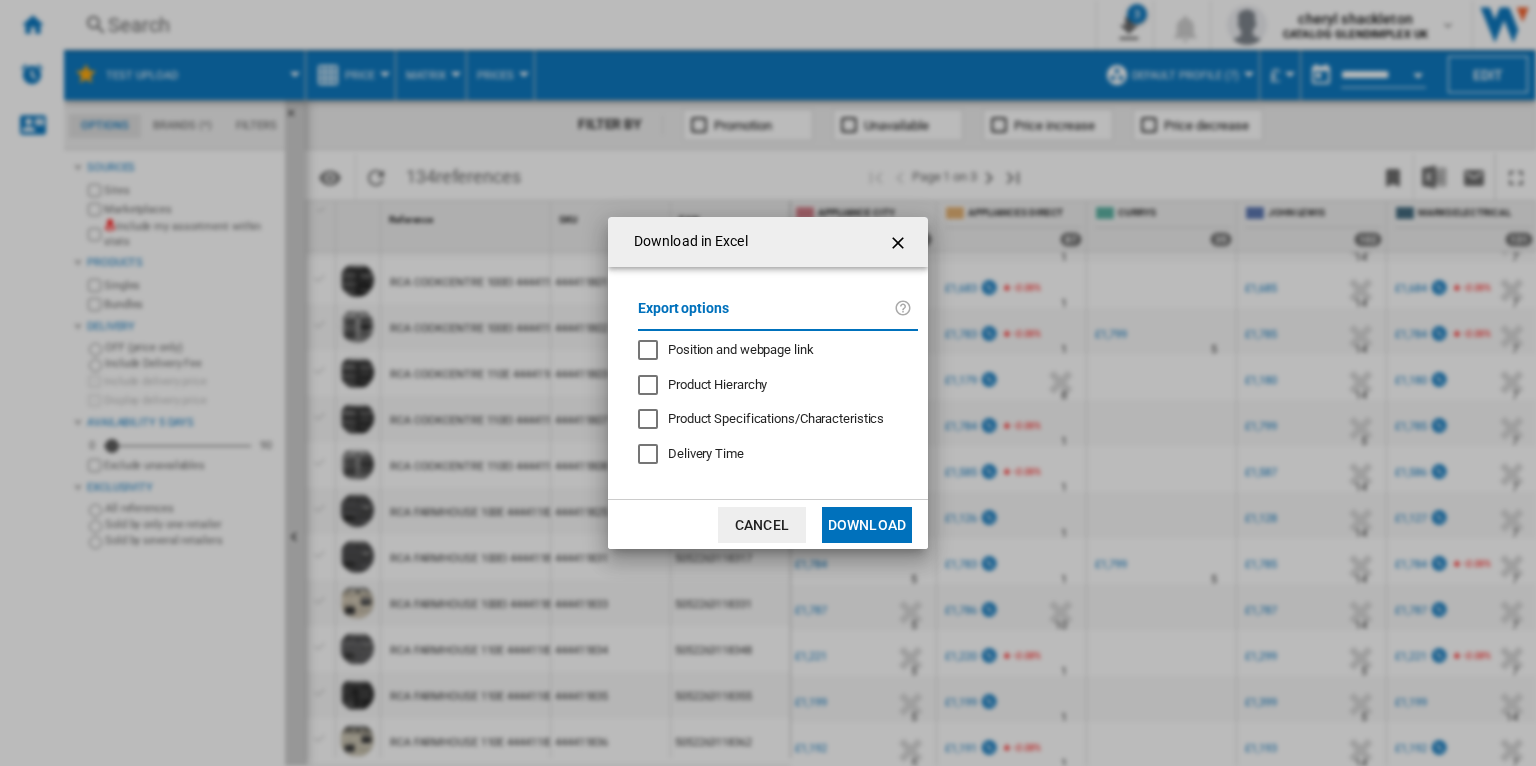 click on "Download" 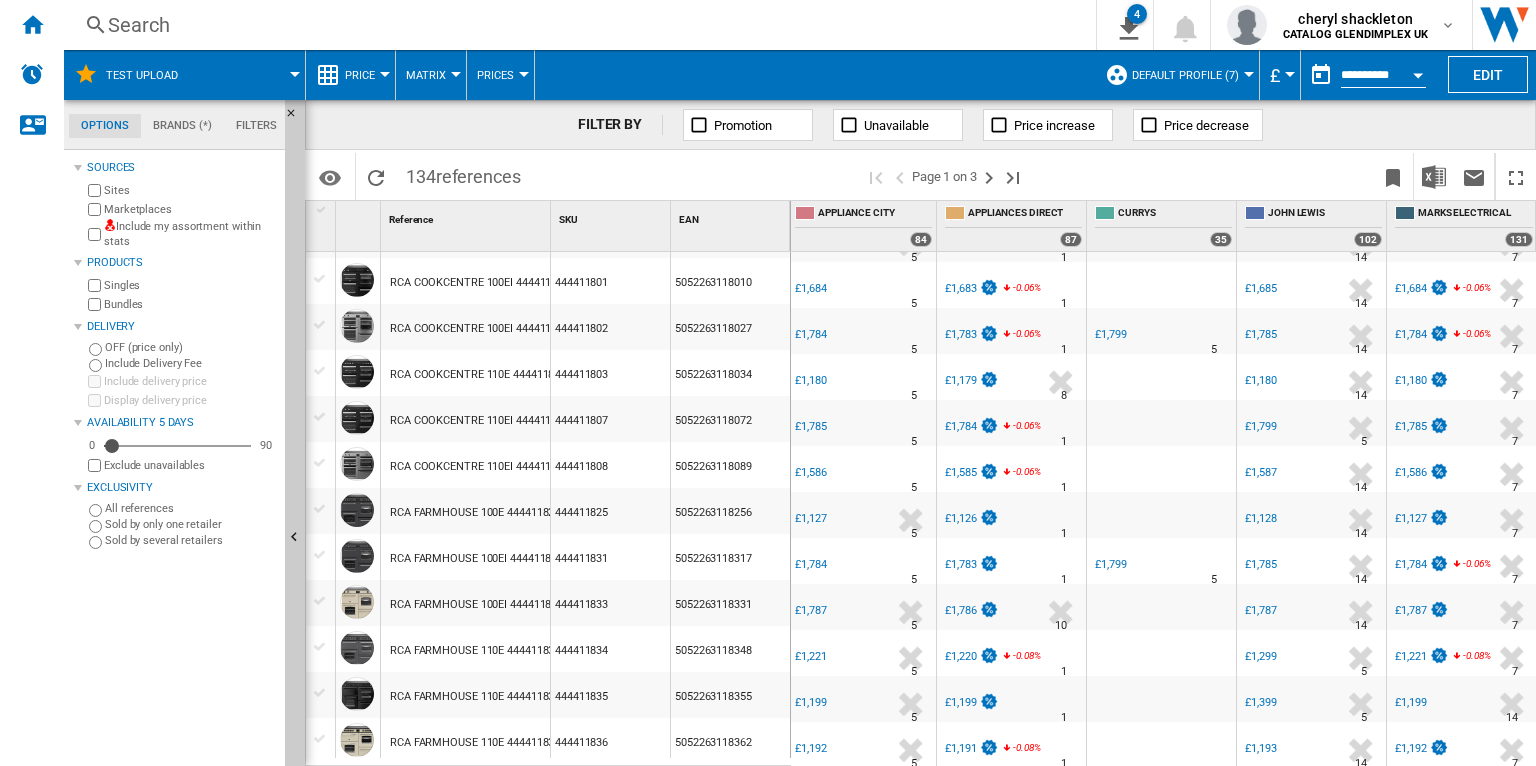 click at bounding box center [1418, 75] 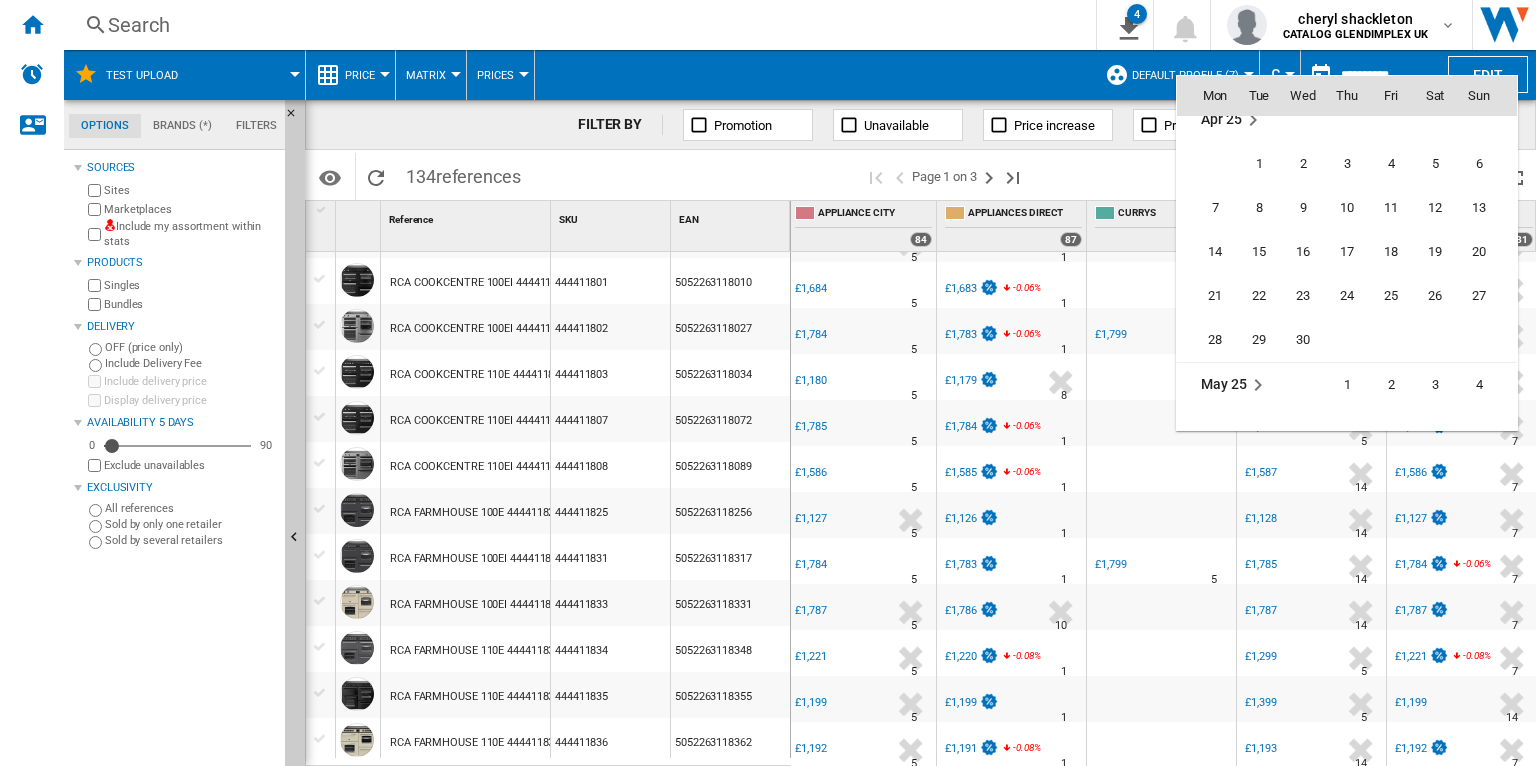 scroll, scrollTop: 8498, scrollLeft: 0, axis: vertical 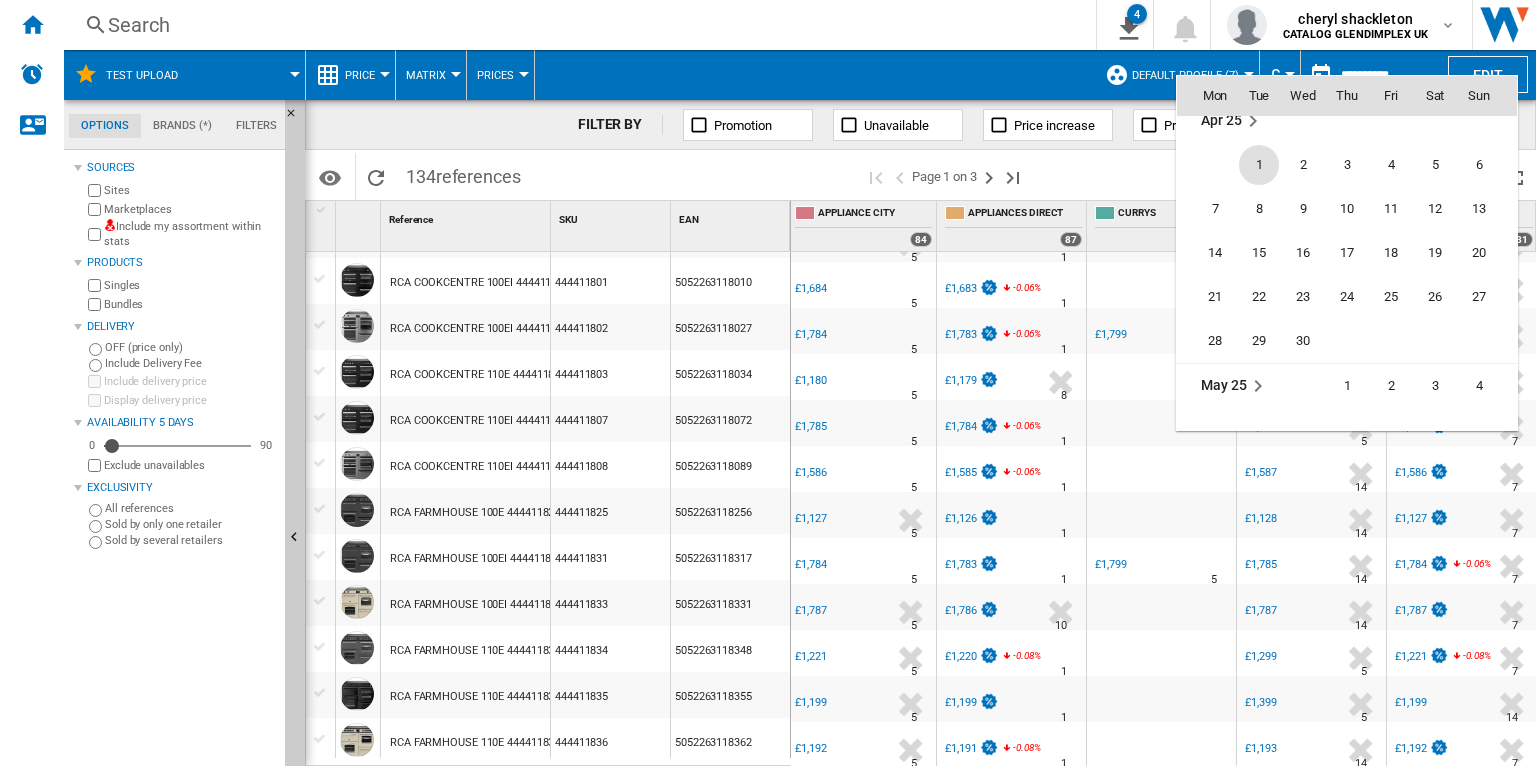 click on "1" at bounding box center (1259, 165) 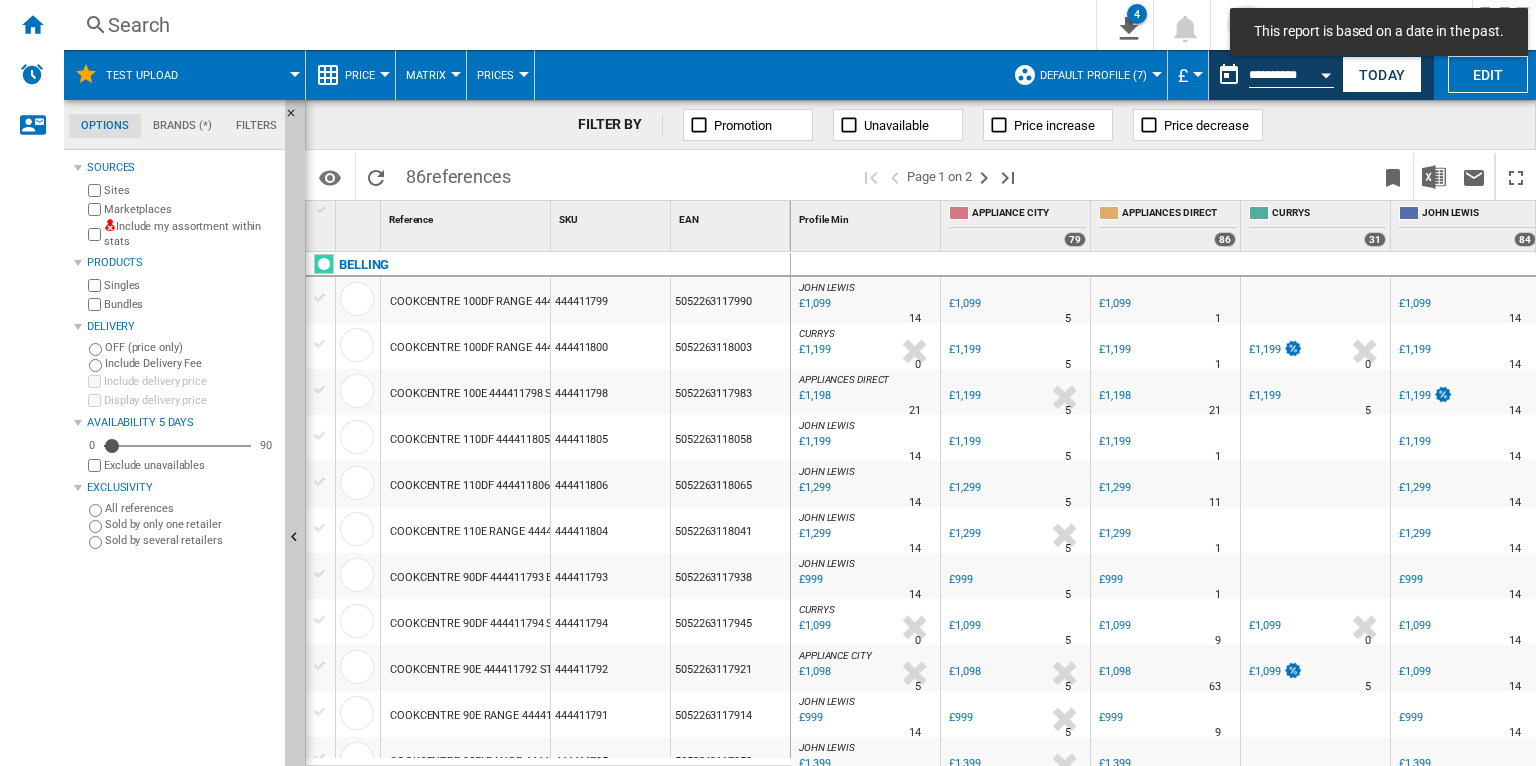 click on "references" at bounding box center [468, 176] 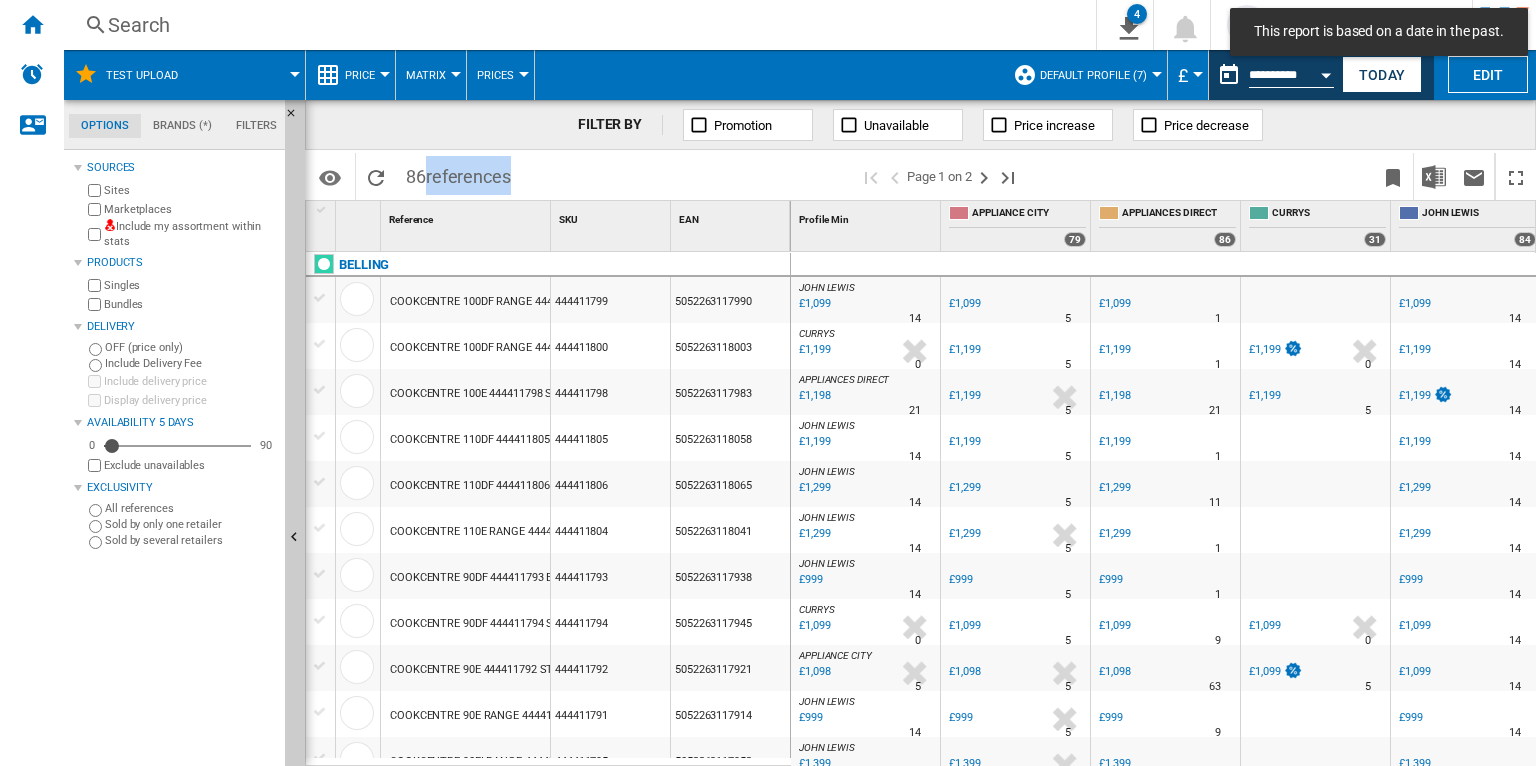 click on "references" at bounding box center (468, 176) 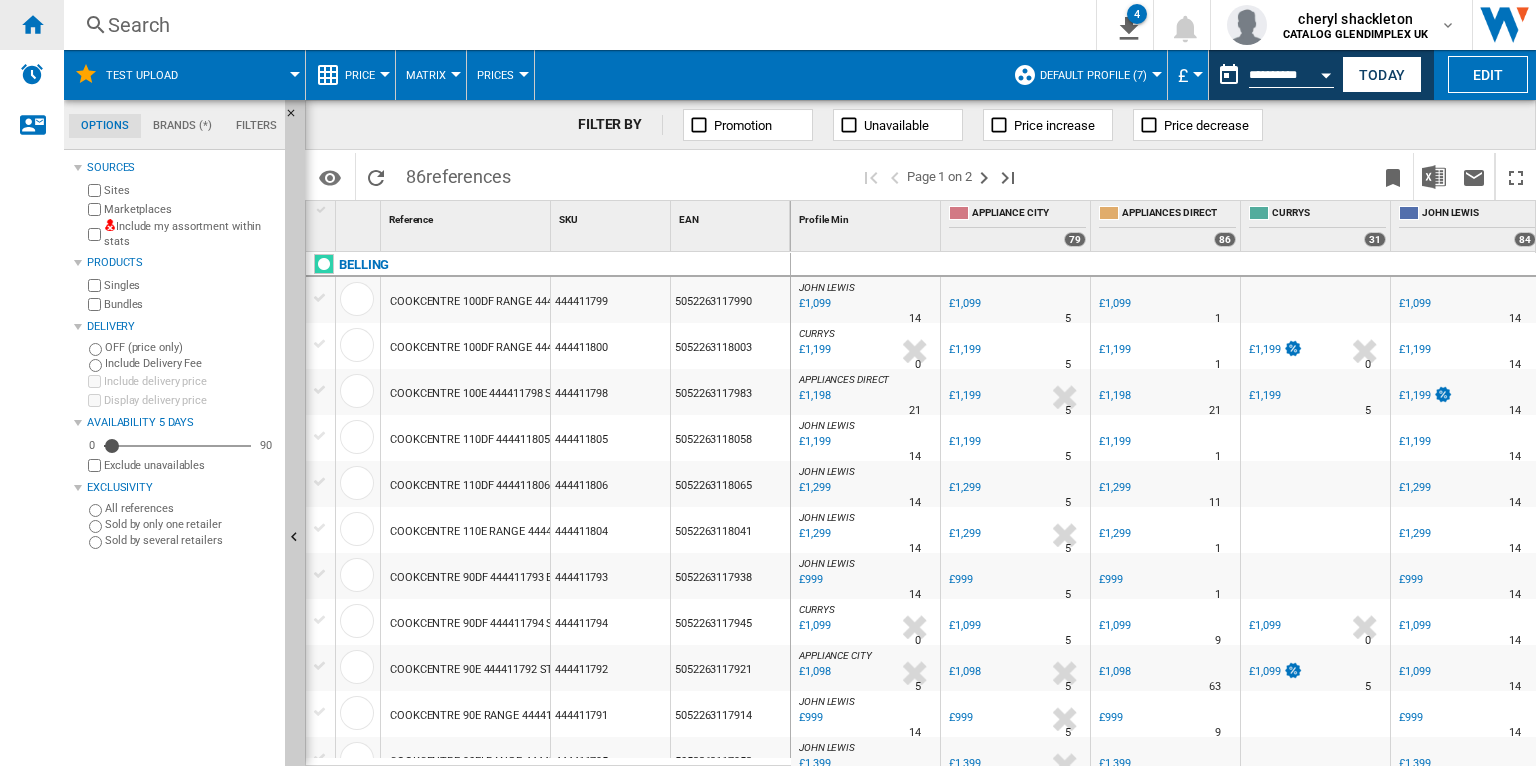 click at bounding box center (32, 24) 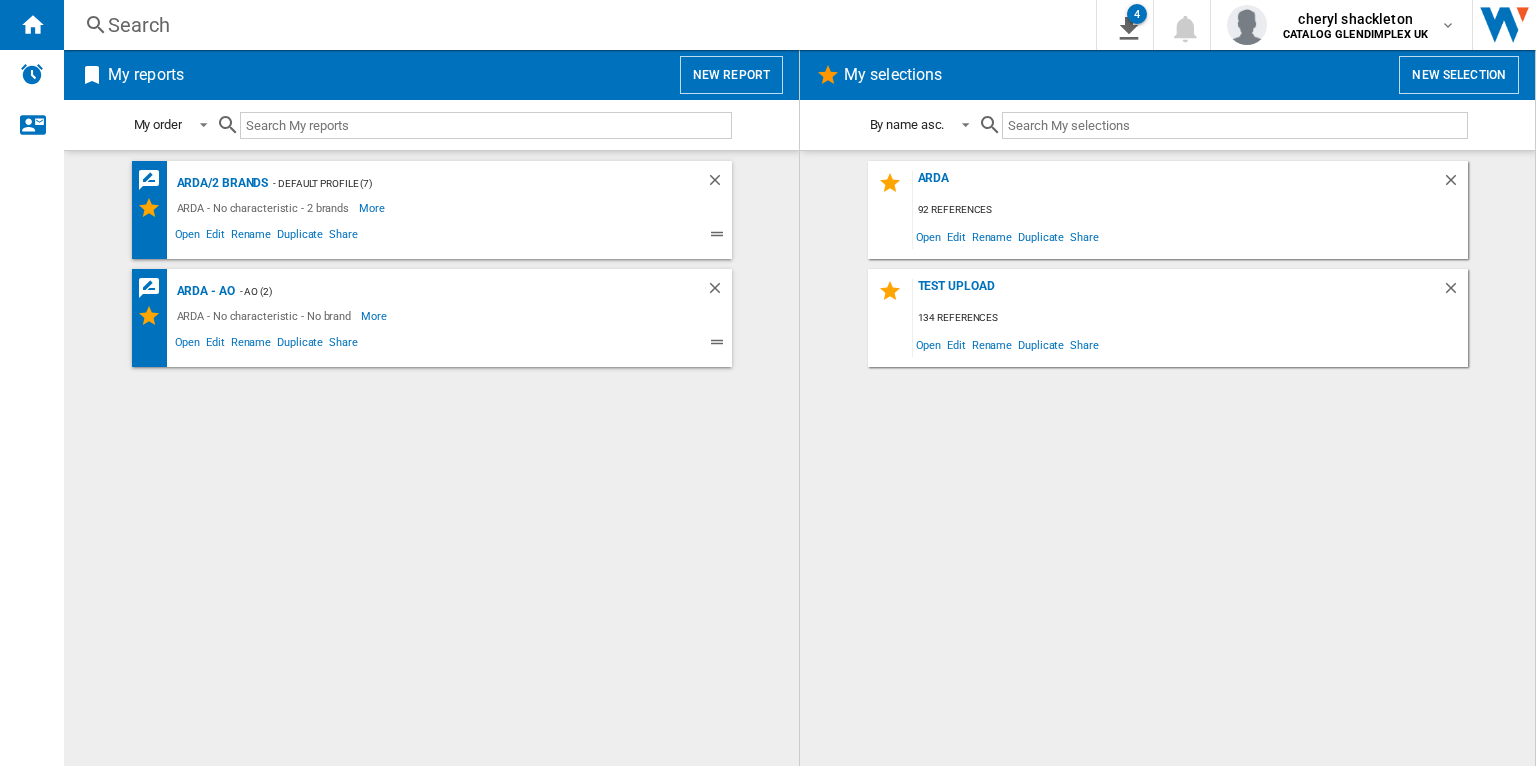 click on "New selection" at bounding box center (1459, 75) 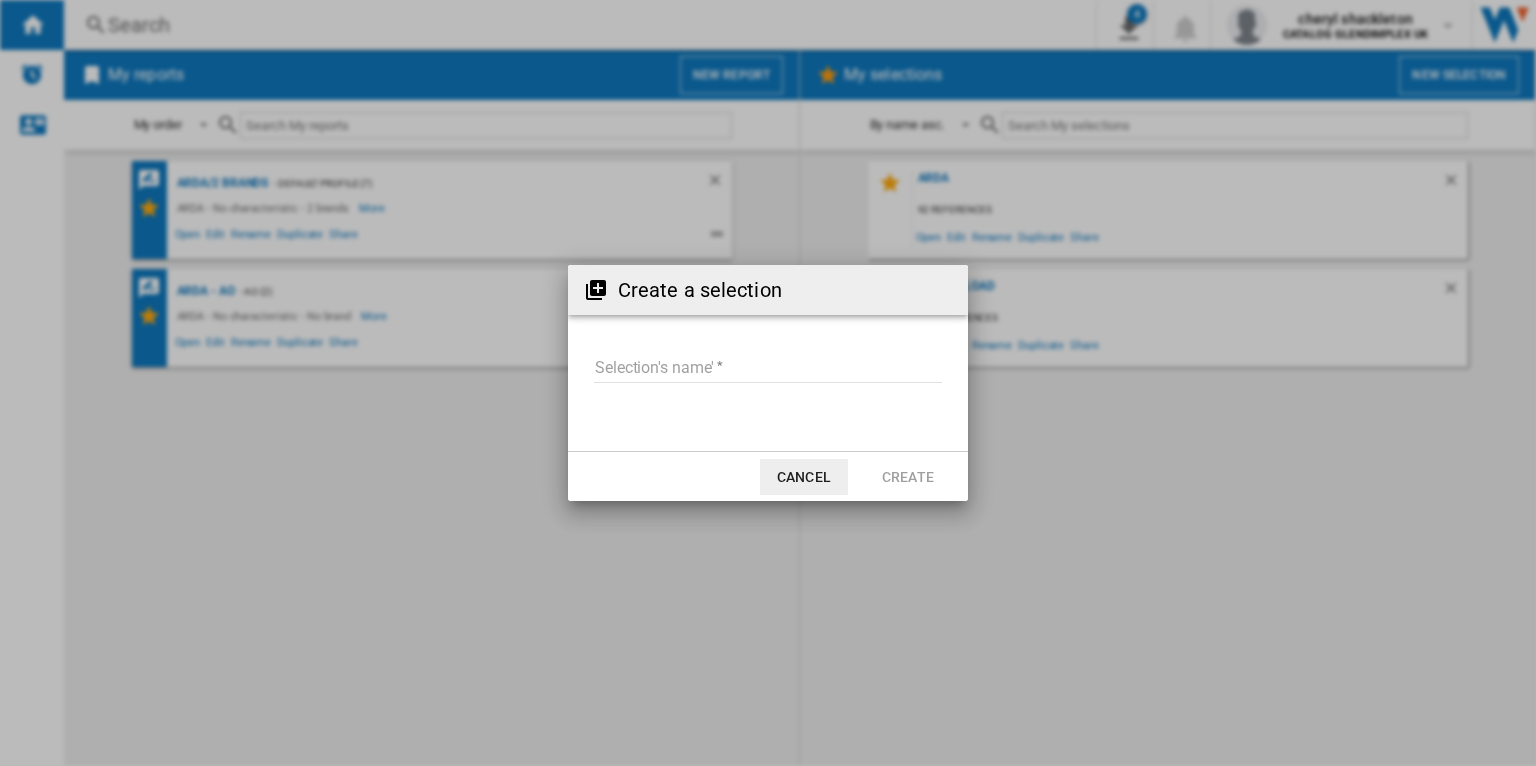 click on "Selection's name'" at bounding box center [768, 368] 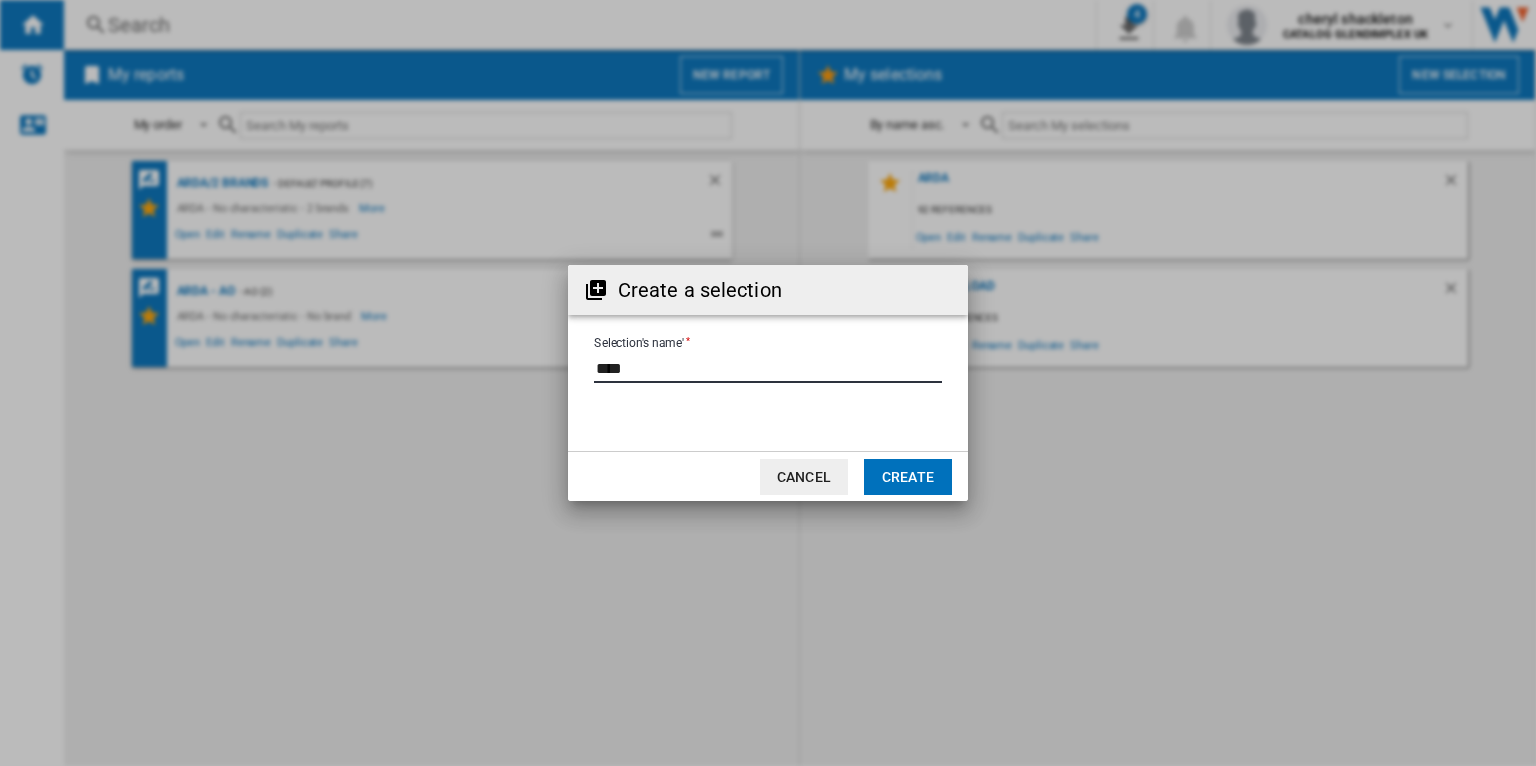 type on "*****" 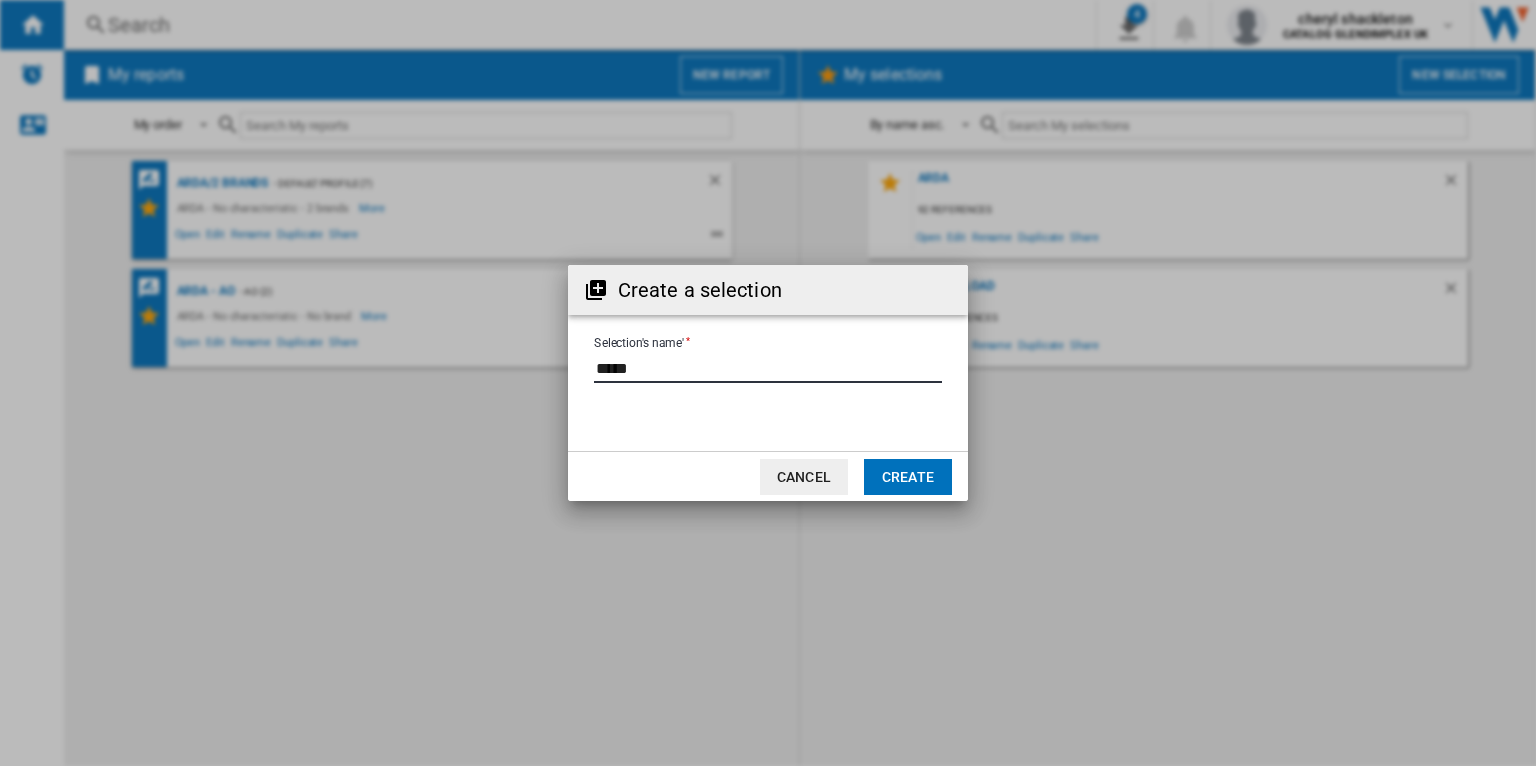 click on "Create" 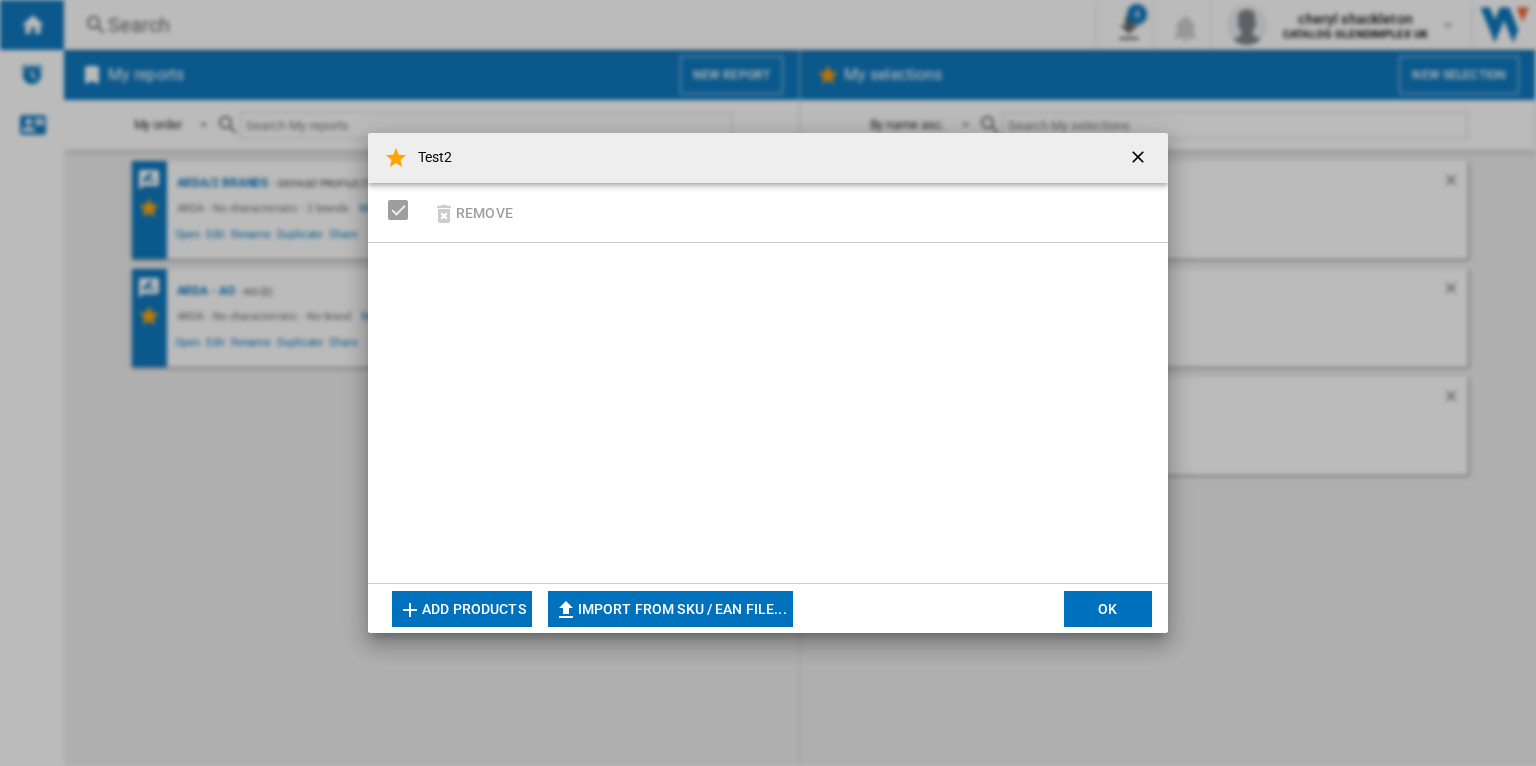 click on "Import from SKU / EAN file..." 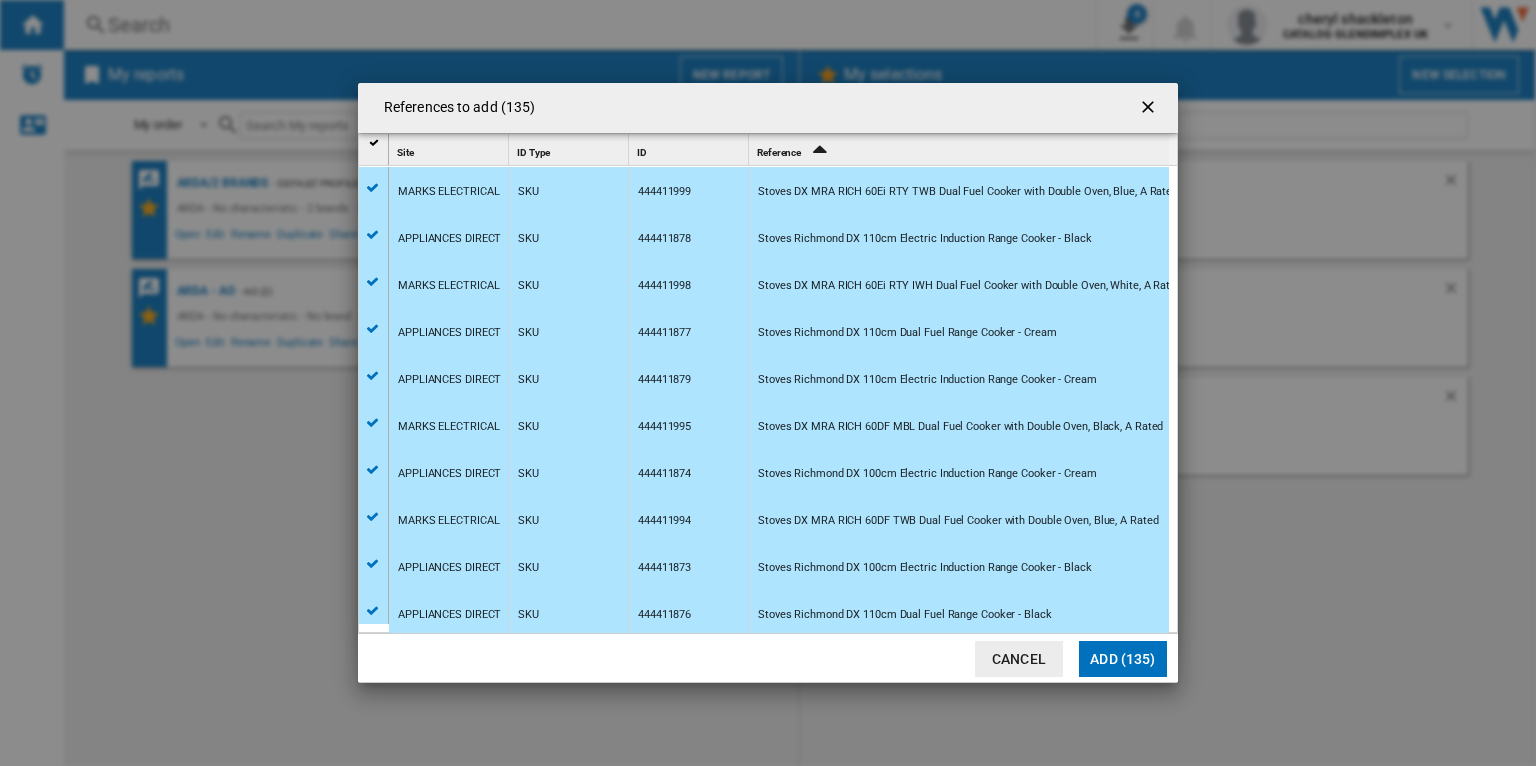 scroll, scrollTop: 49, scrollLeft: 0, axis: vertical 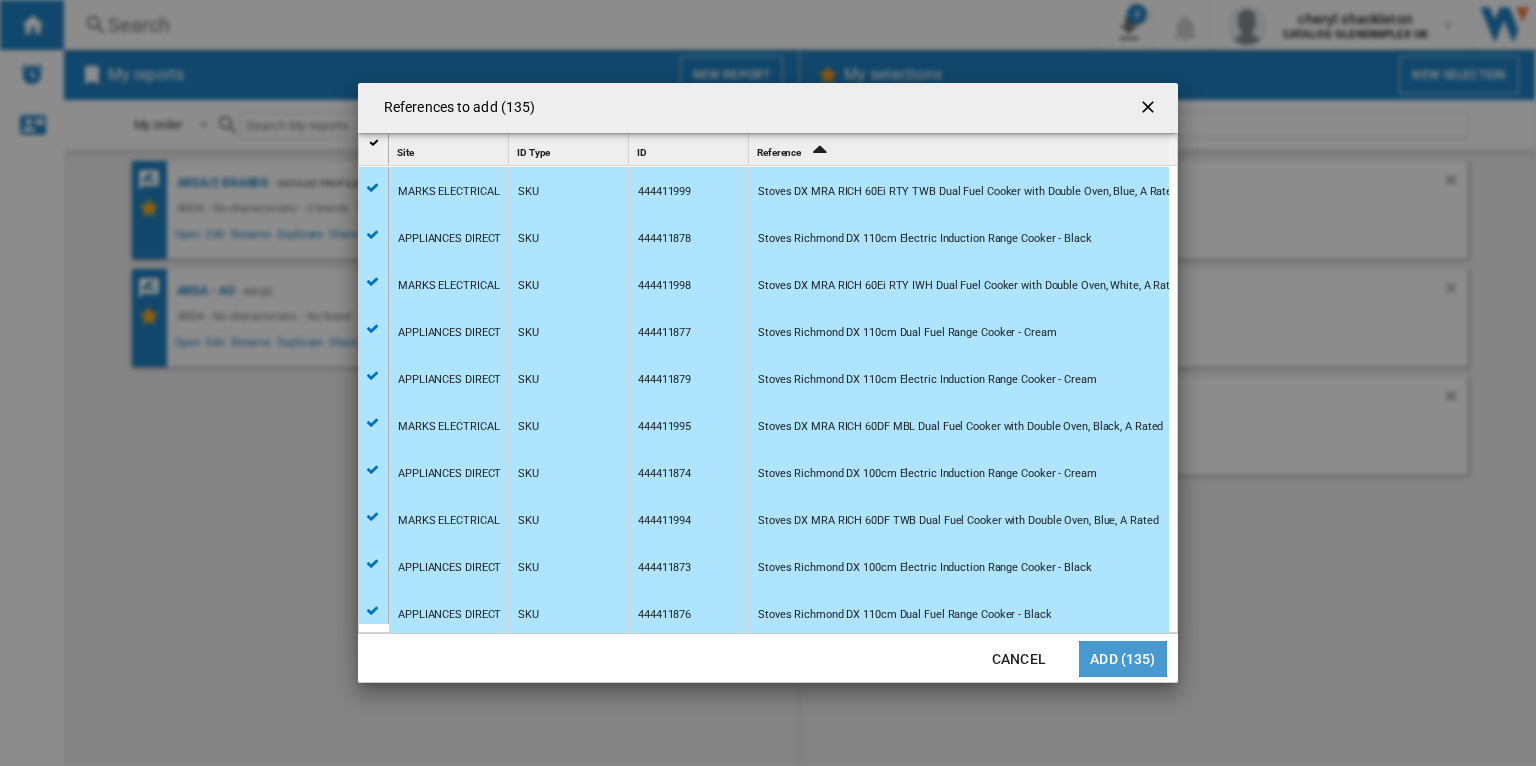 click on "Add (135)" 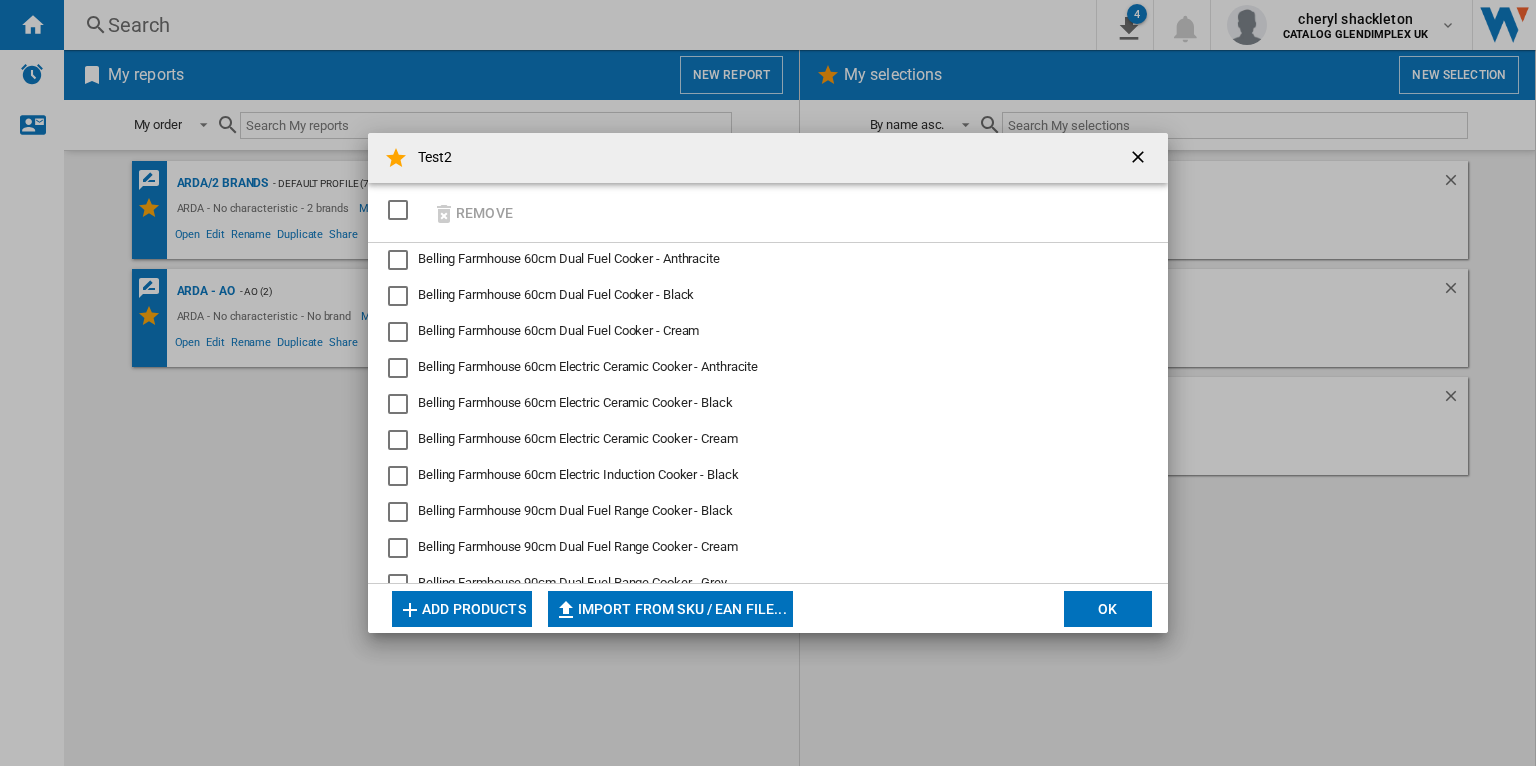 scroll, scrollTop: 0, scrollLeft: 0, axis: both 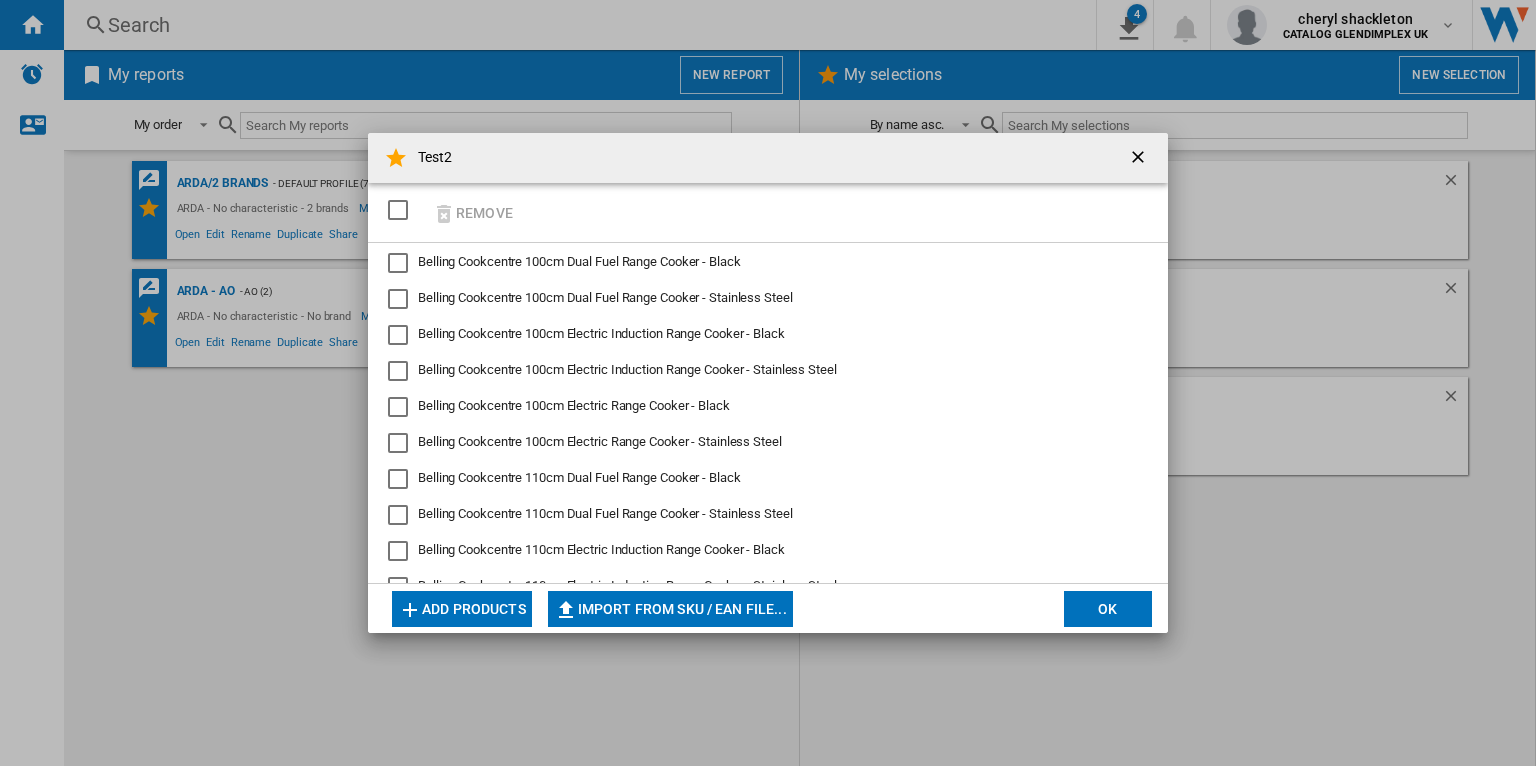 click at bounding box center [398, 210] 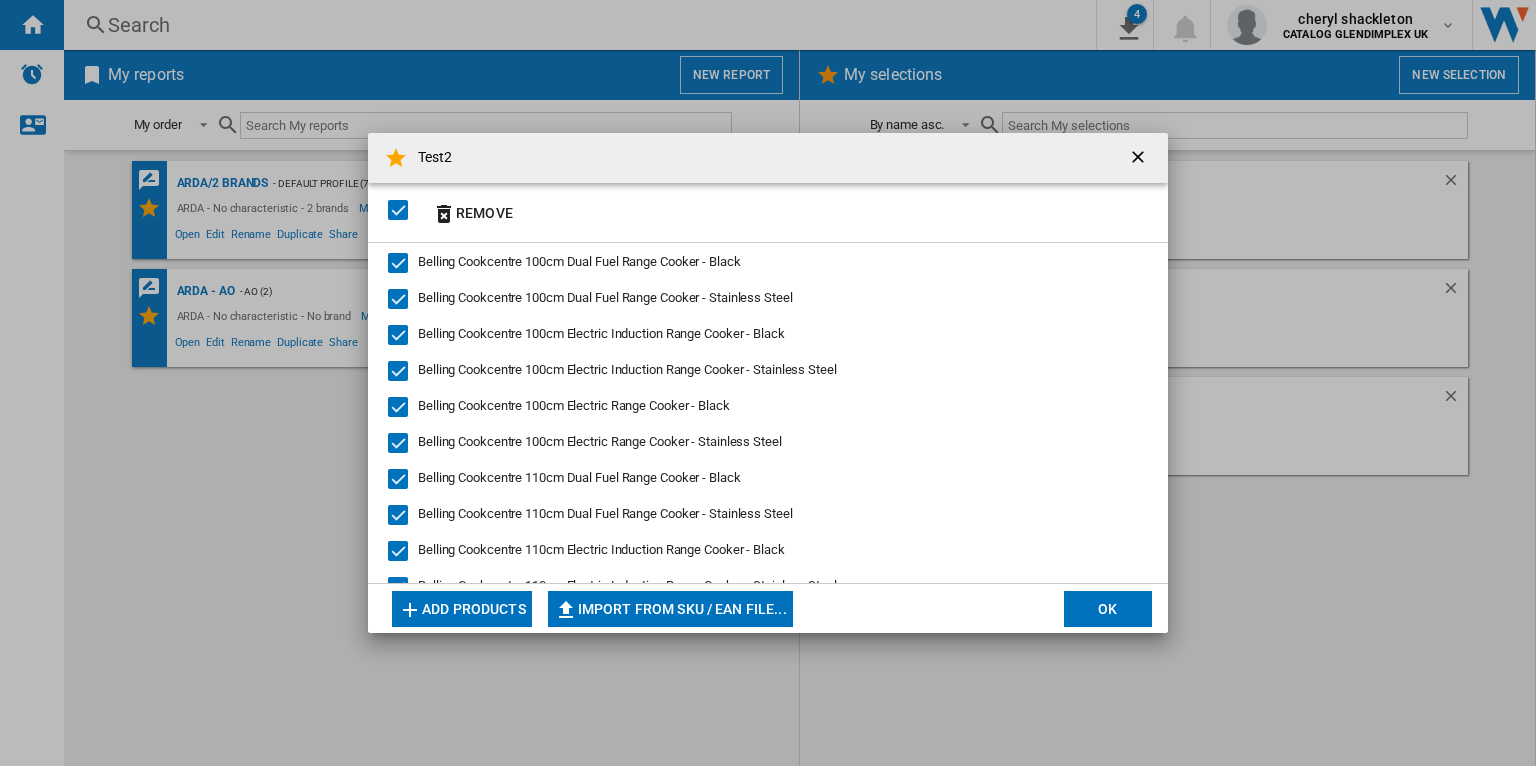 click on "OK" 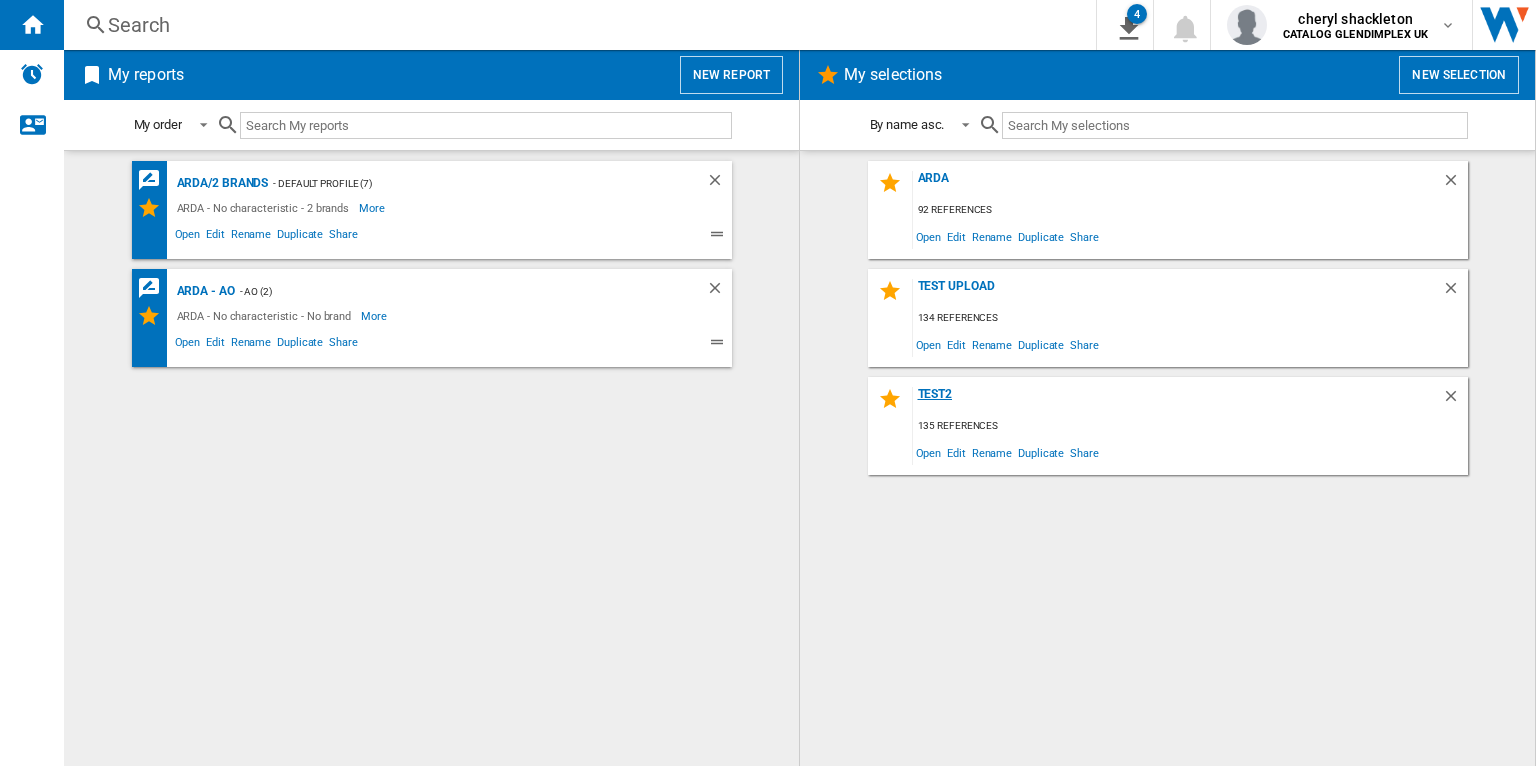 click on "Test2" 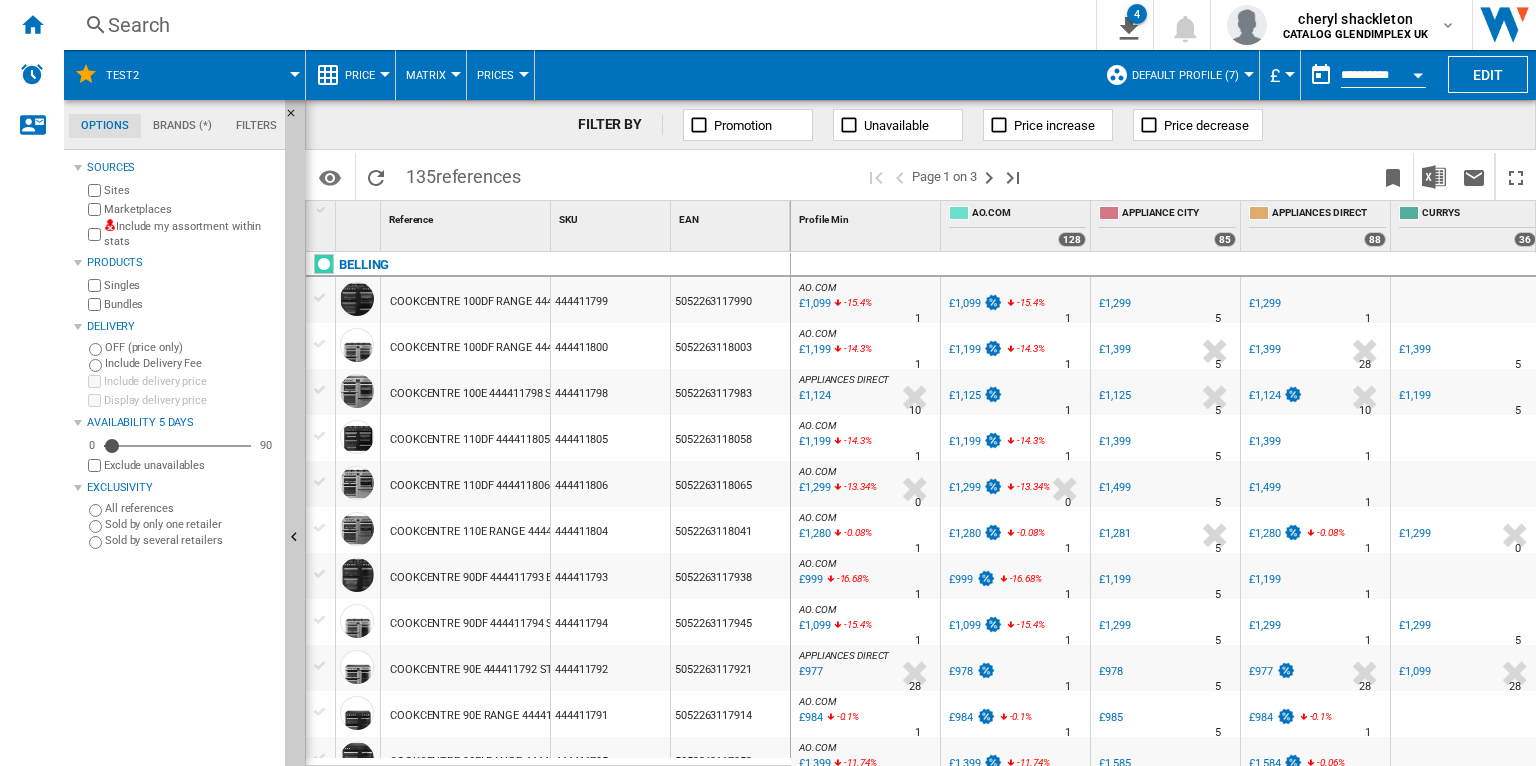 click on "Price" at bounding box center [365, 75] 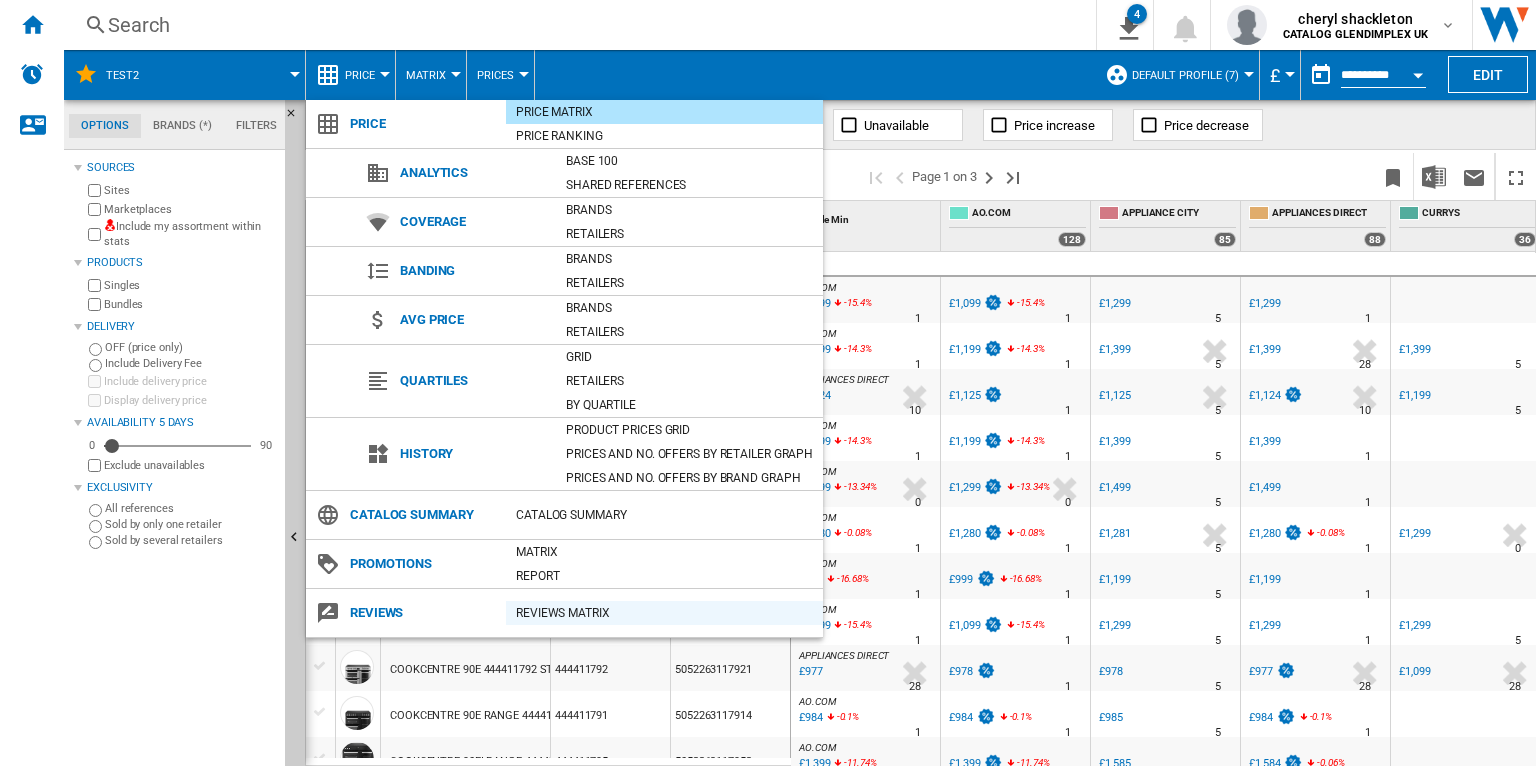 click on "REVIEWS Matrix" at bounding box center [664, 613] 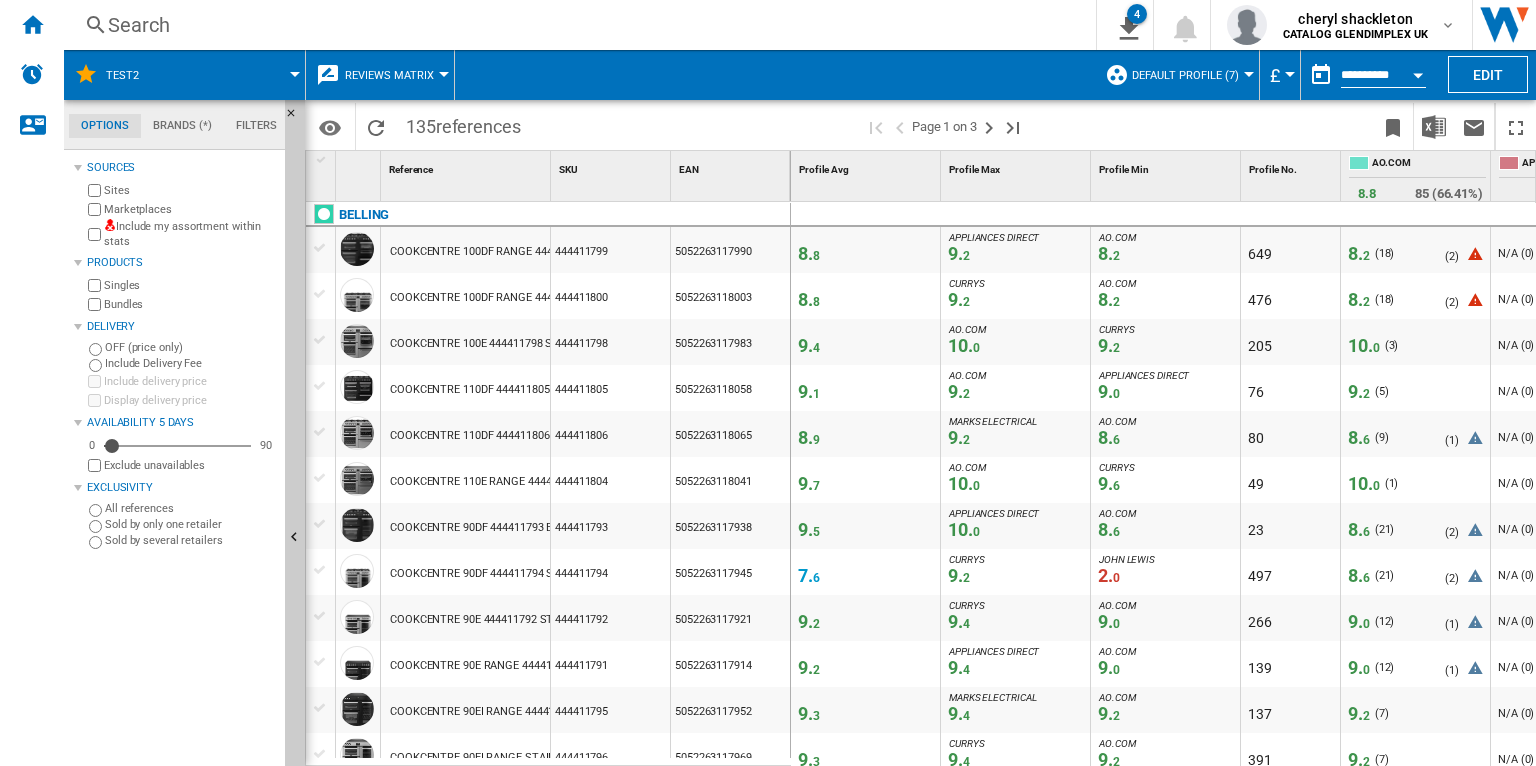 scroll, scrollTop: 0, scrollLeft: 83, axis: horizontal 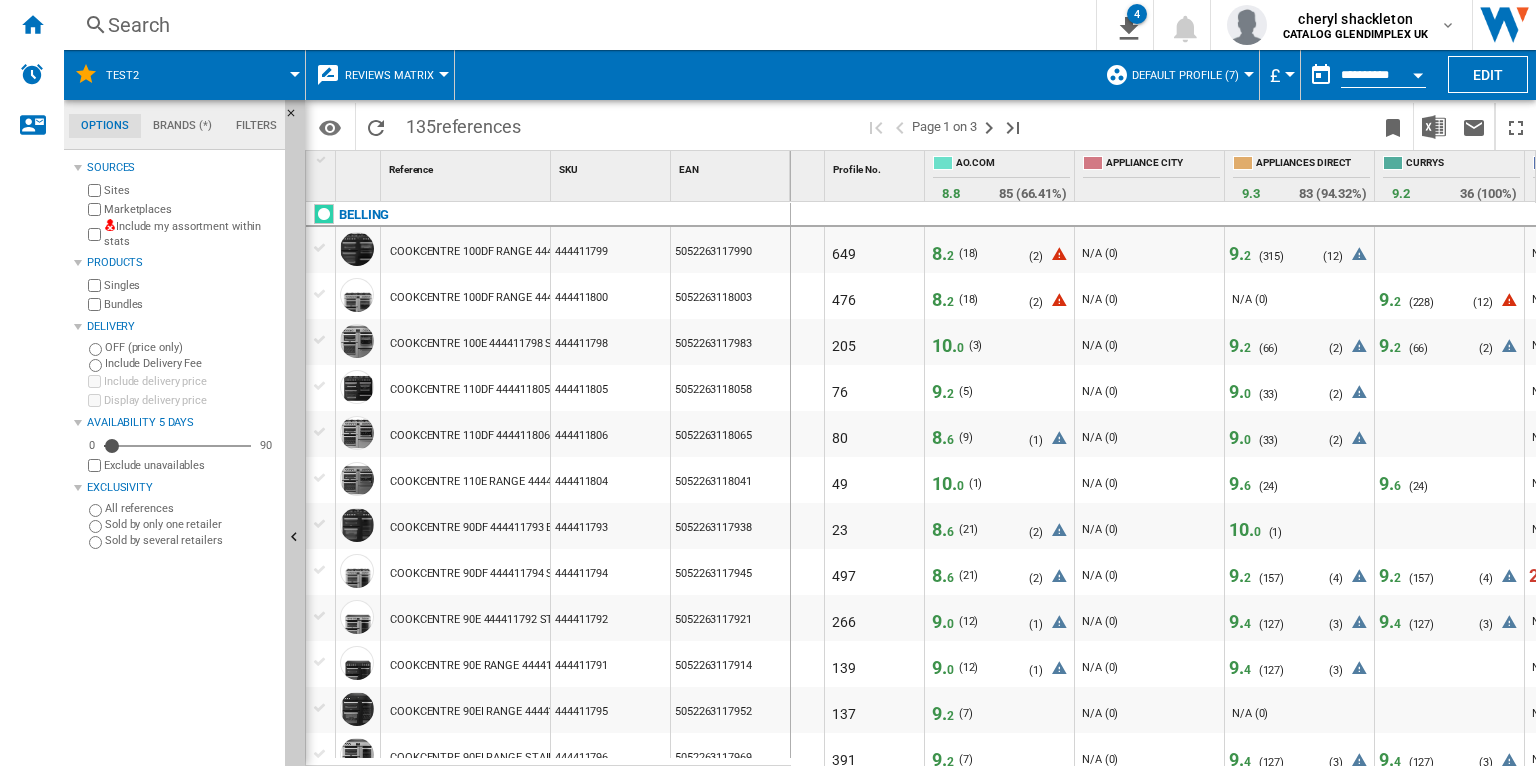 click on "2" at bounding box center [950, 256] 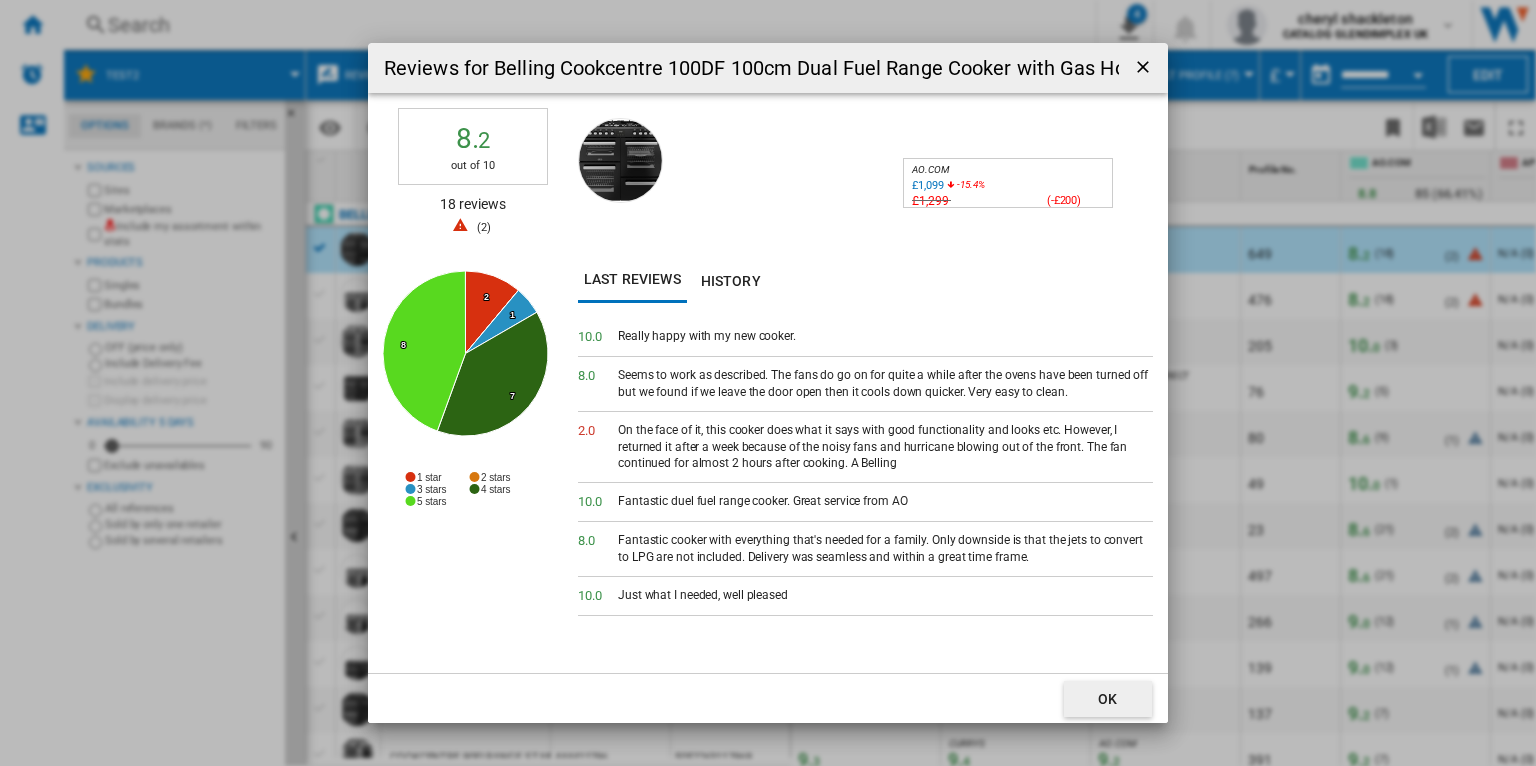 scroll, scrollTop: 0, scrollLeft: 0, axis: both 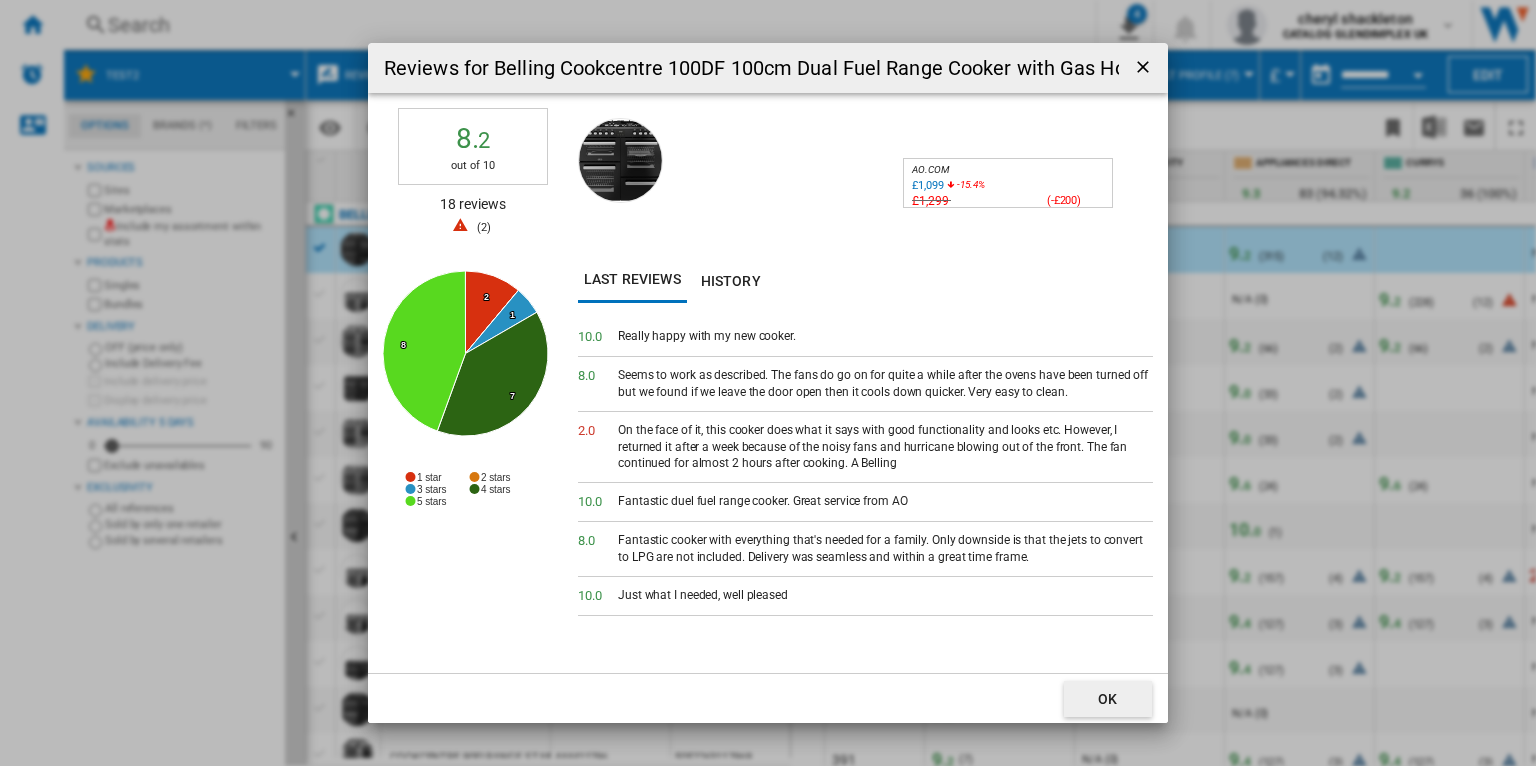 click at bounding box center [1145, 69] 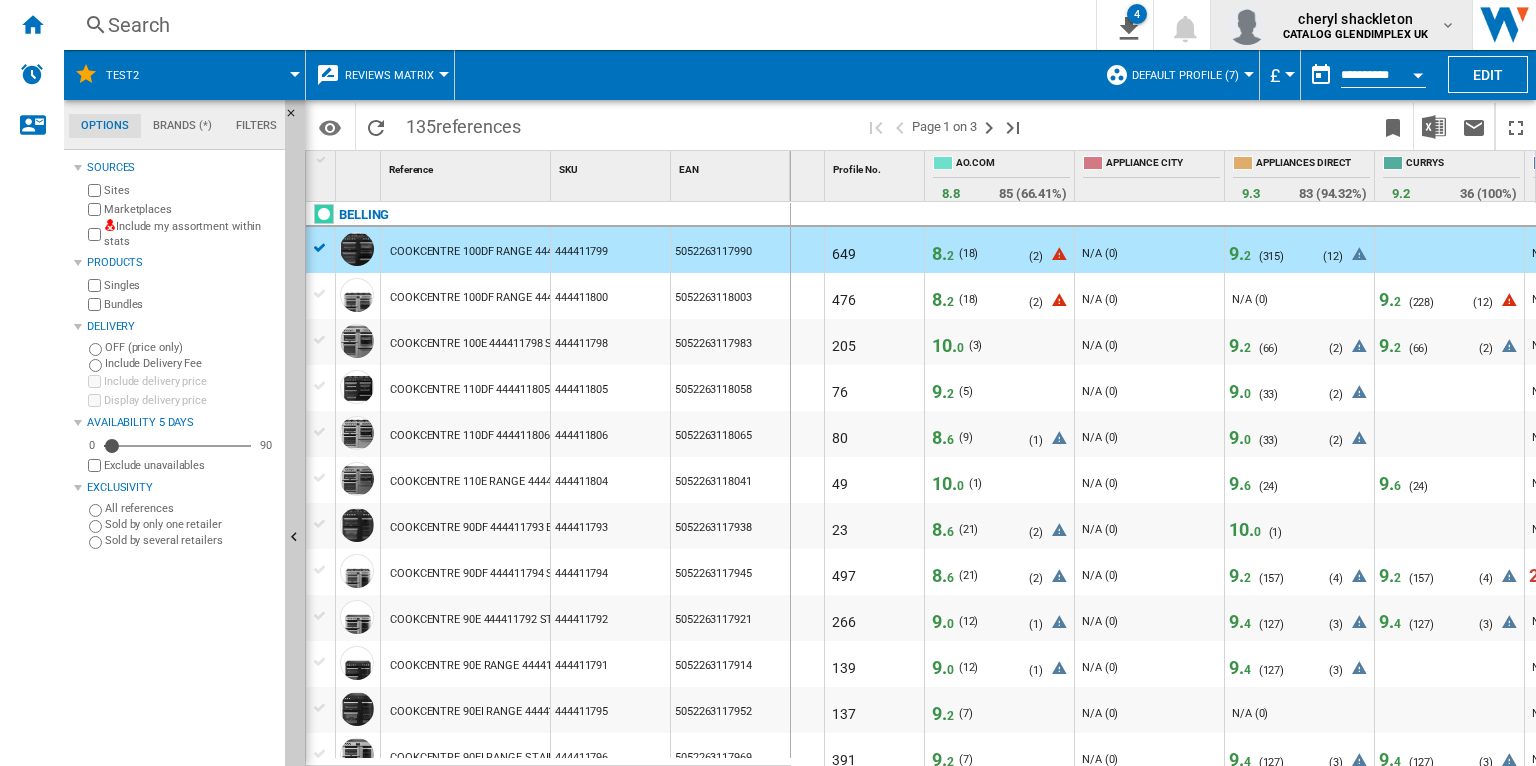 click on "cheryl
shackleton" at bounding box center [1355, 19] 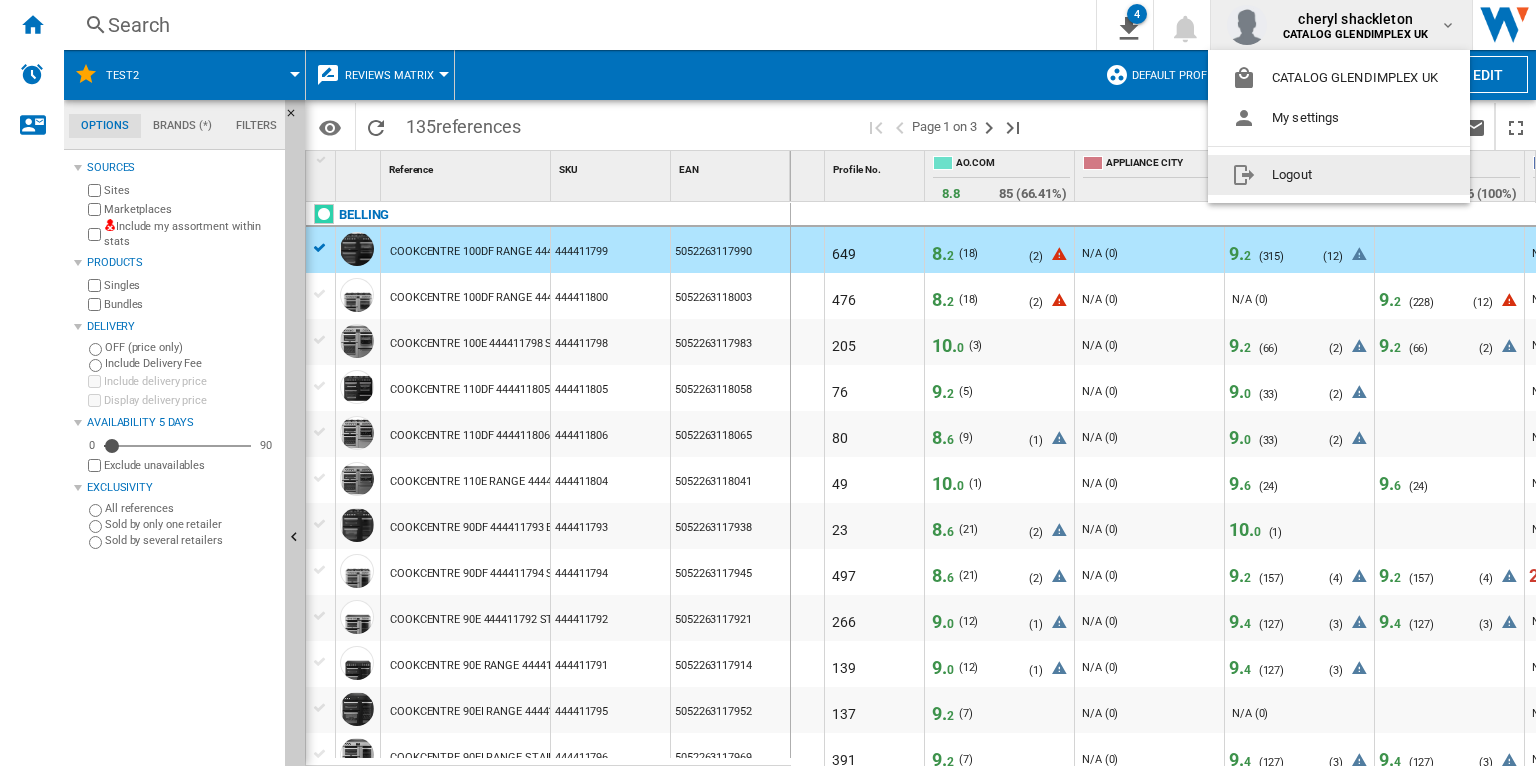 click on "Logout" 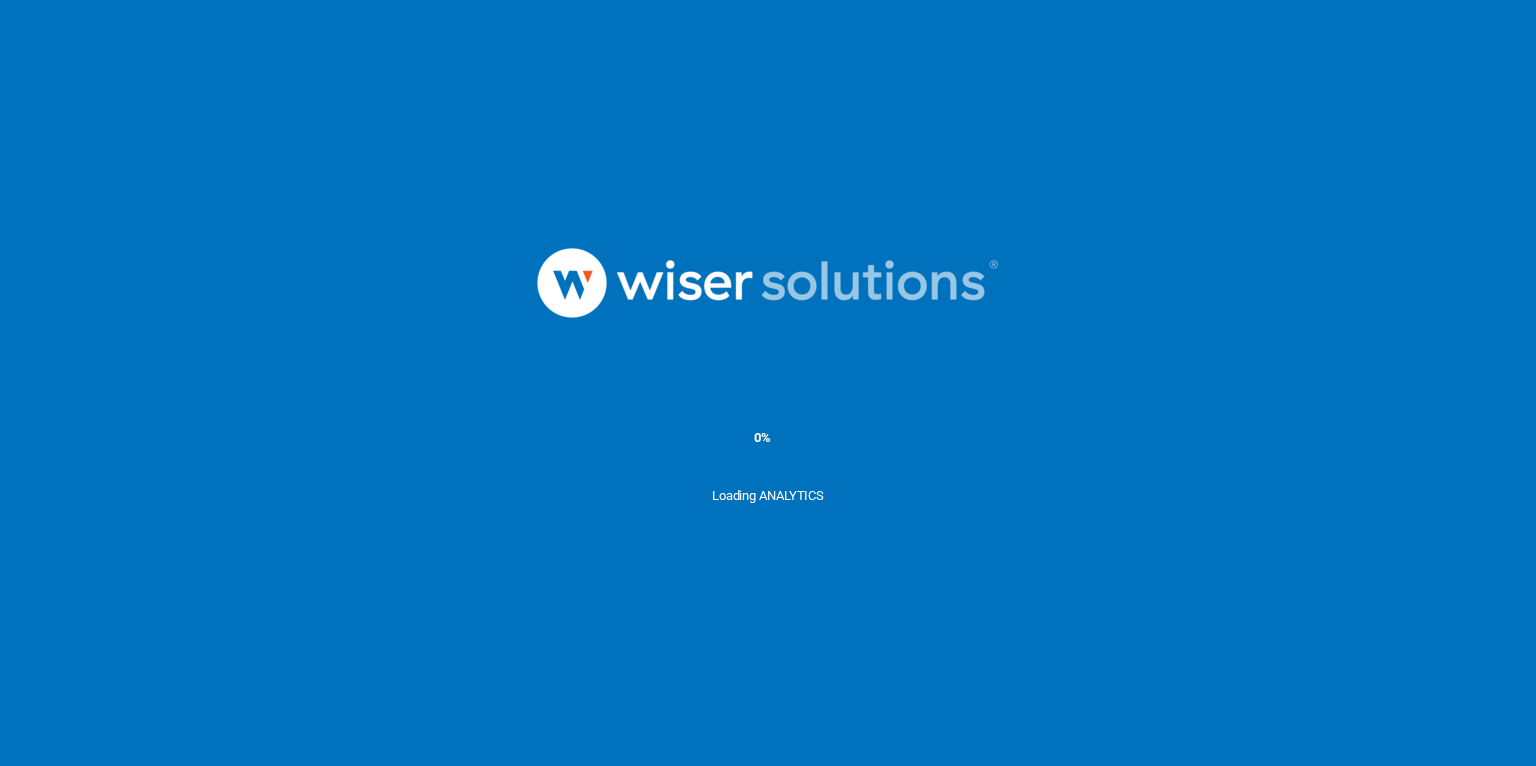scroll, scrollTop: 0, scrollLeft: 0, axis: both 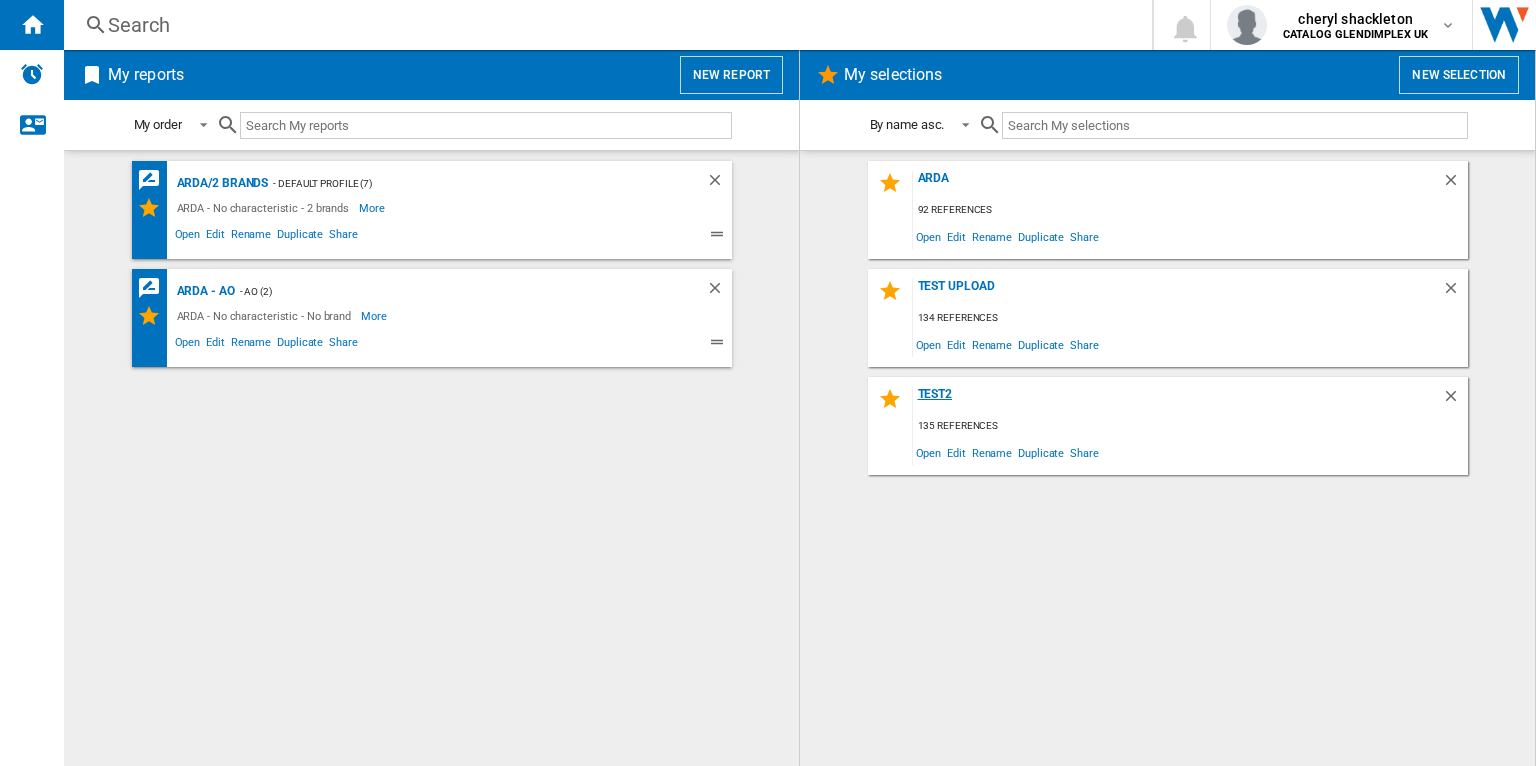 click on "Test2" 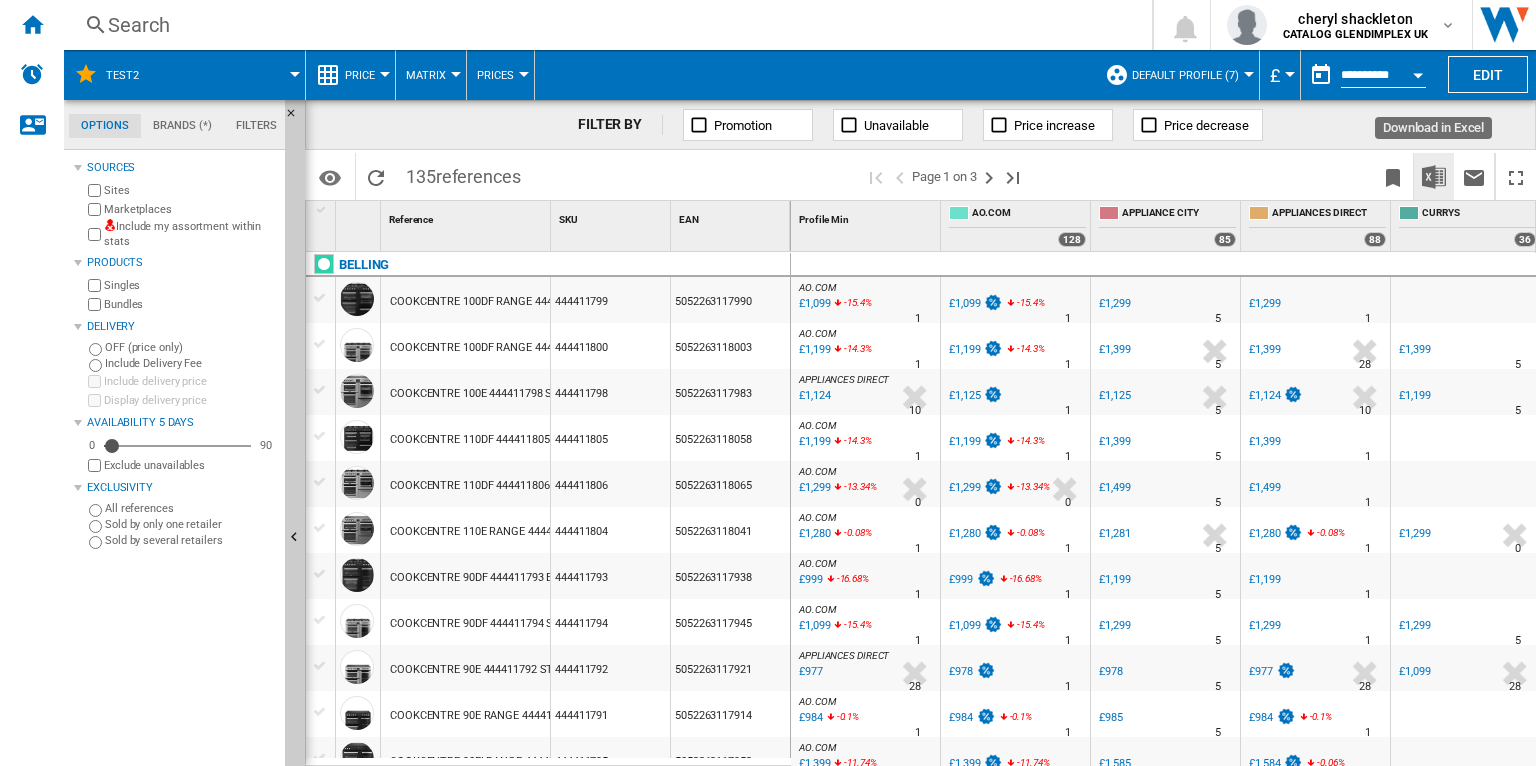 click at bounding box center [1434, 177] 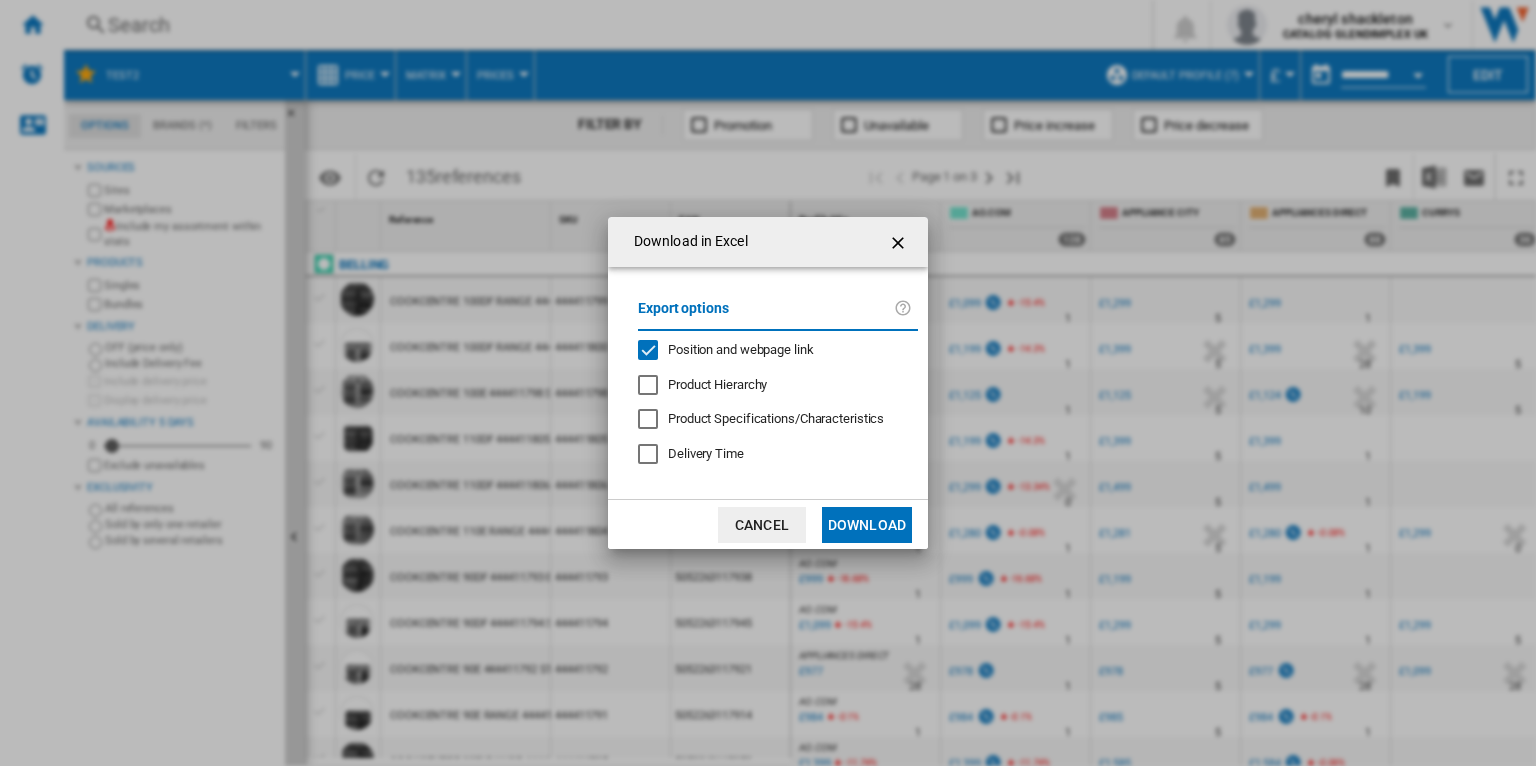 click on "Position and webpage link" 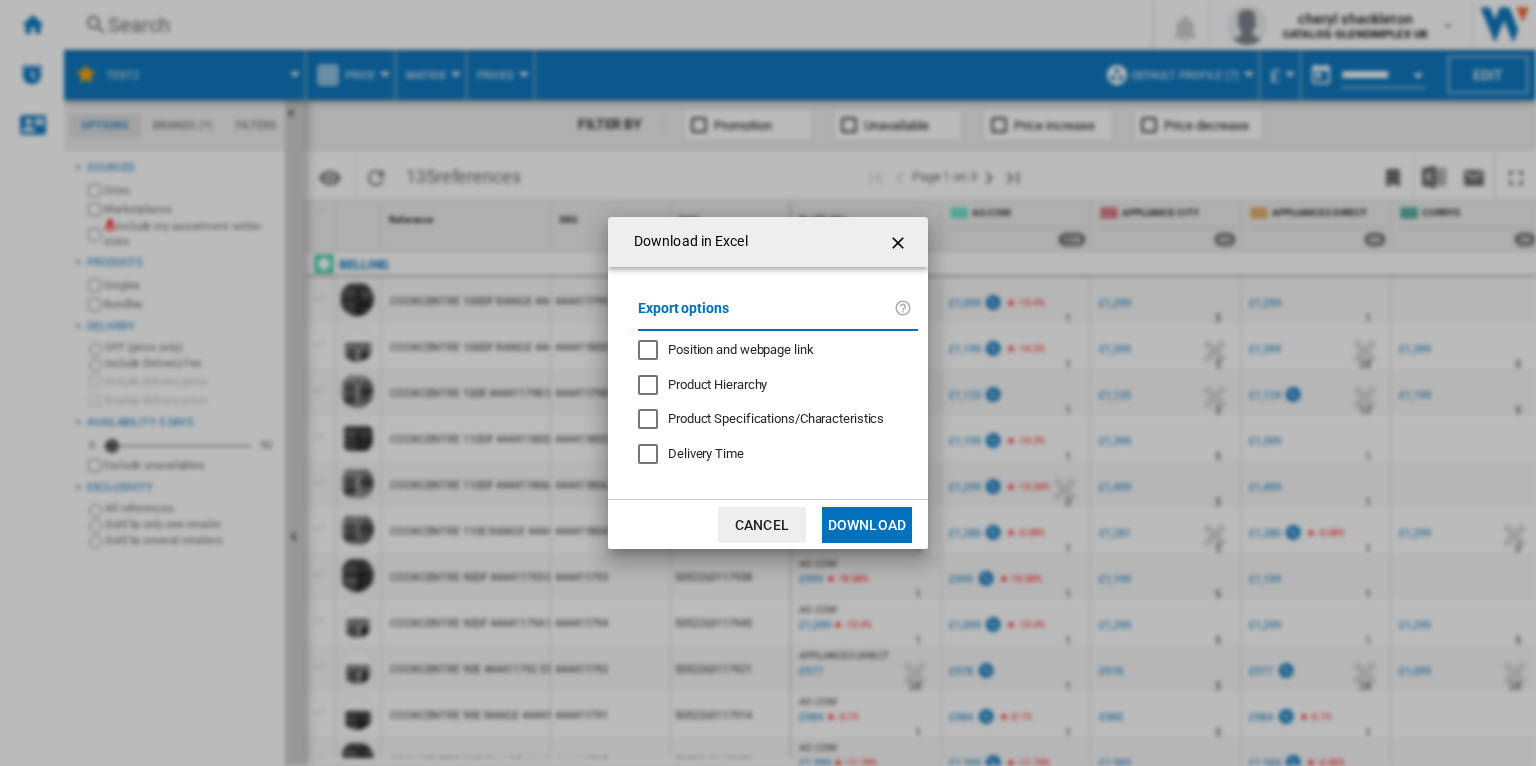 click on "Cancel
Download" 